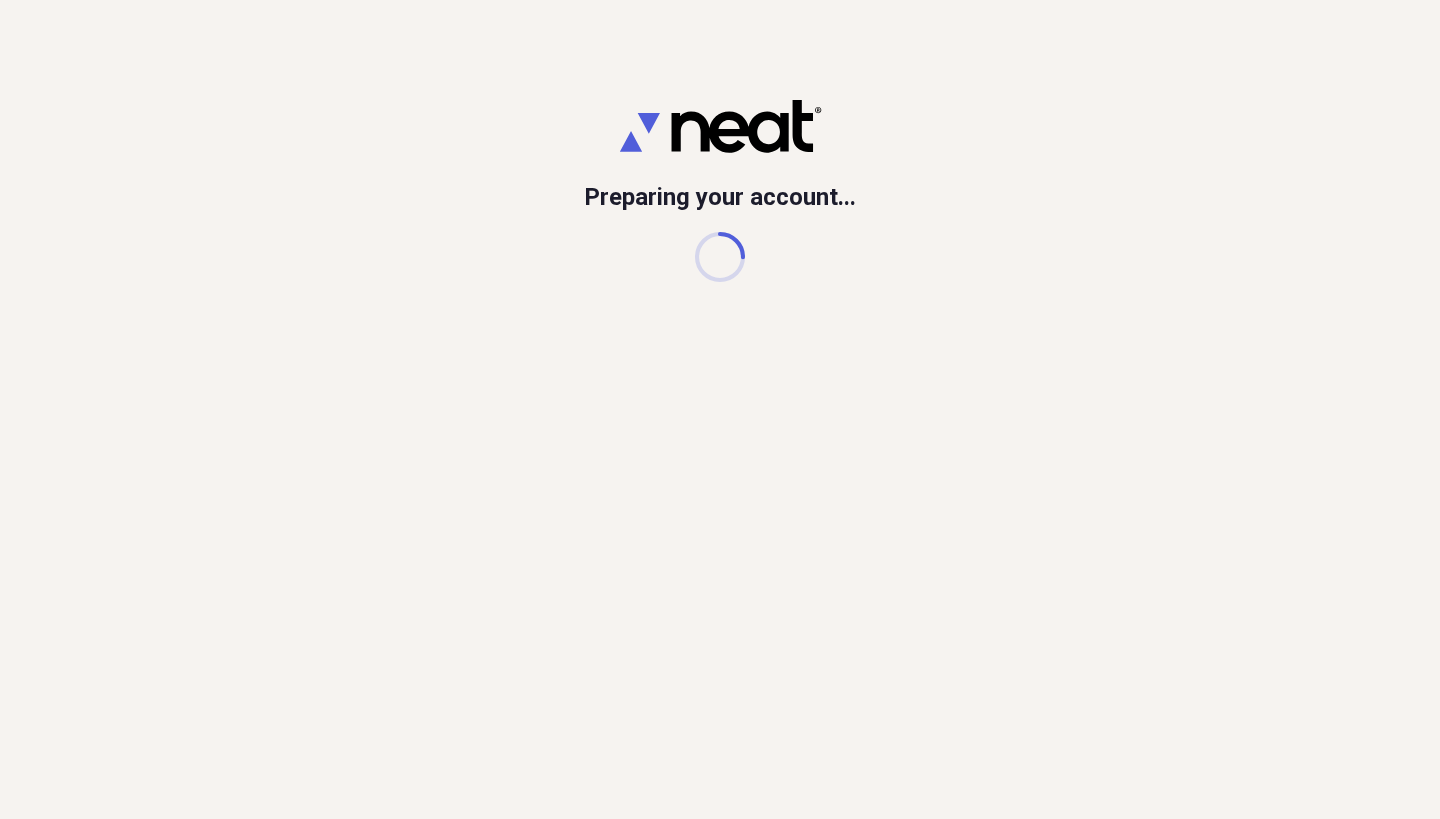 scroll, scrollTop: 0, scrollLeft: 0, axis: both 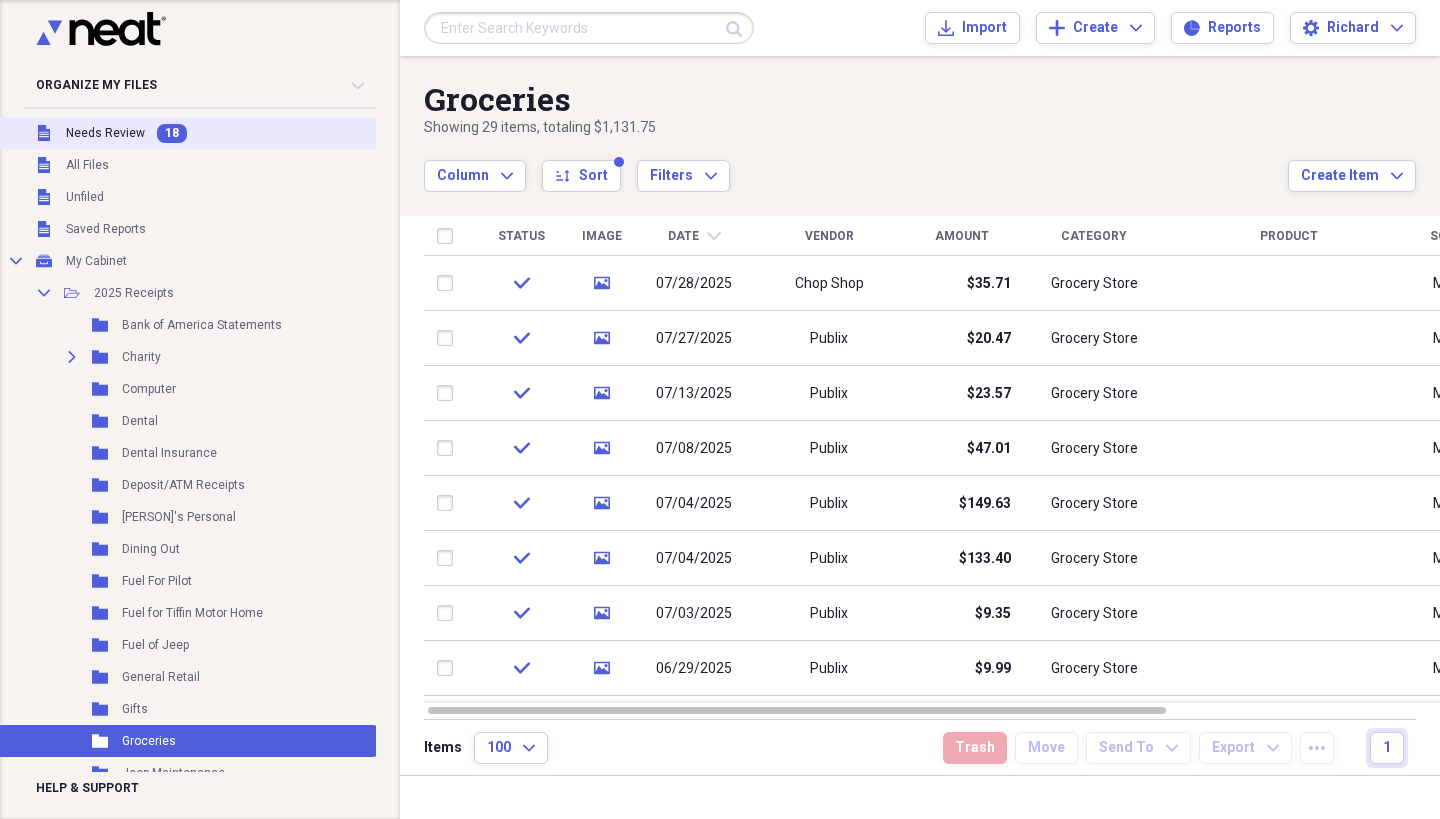 click on "18" at bounding box center [172, 133] 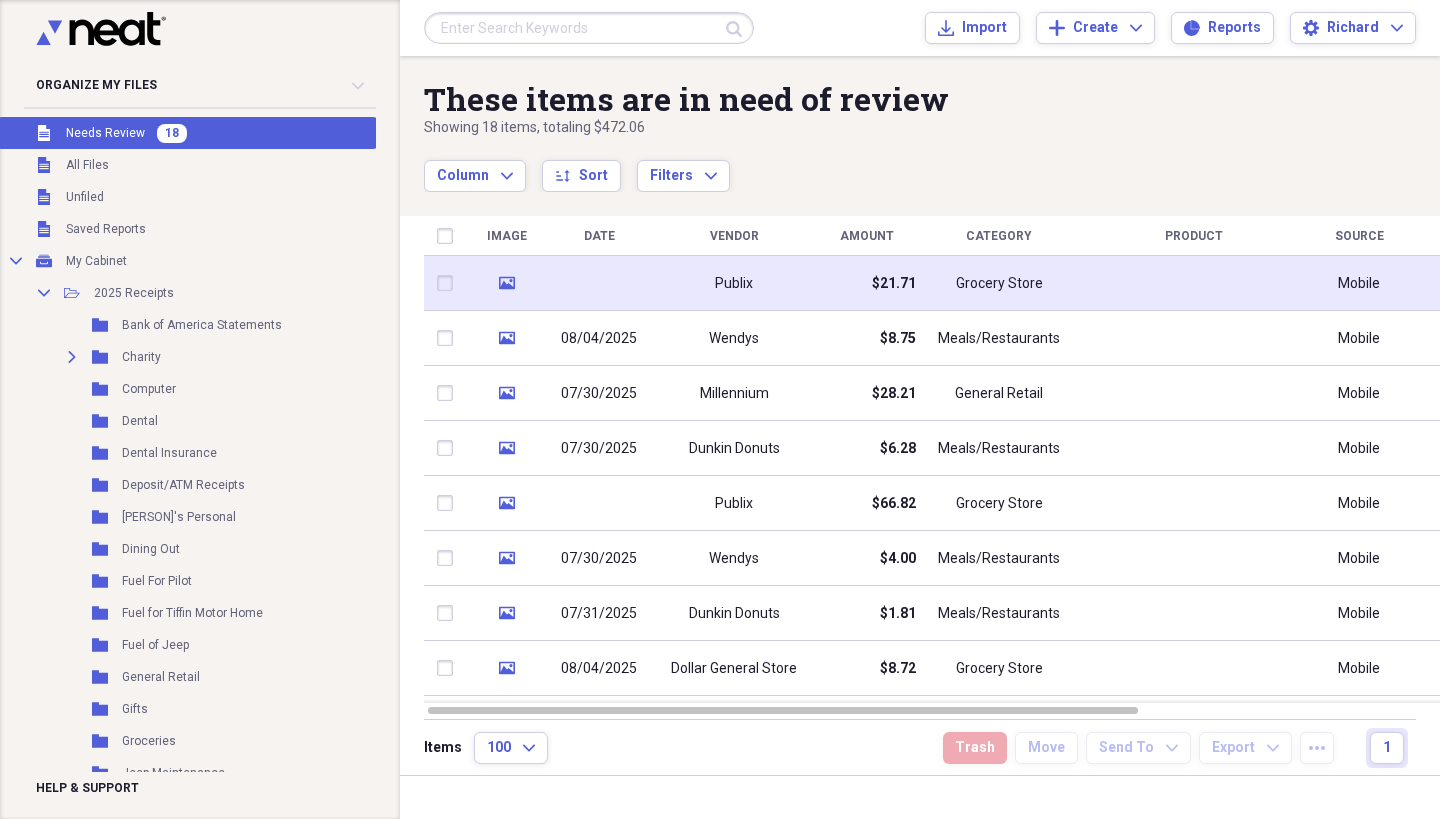 click on "$21.71" at bounding box center (866, 283) 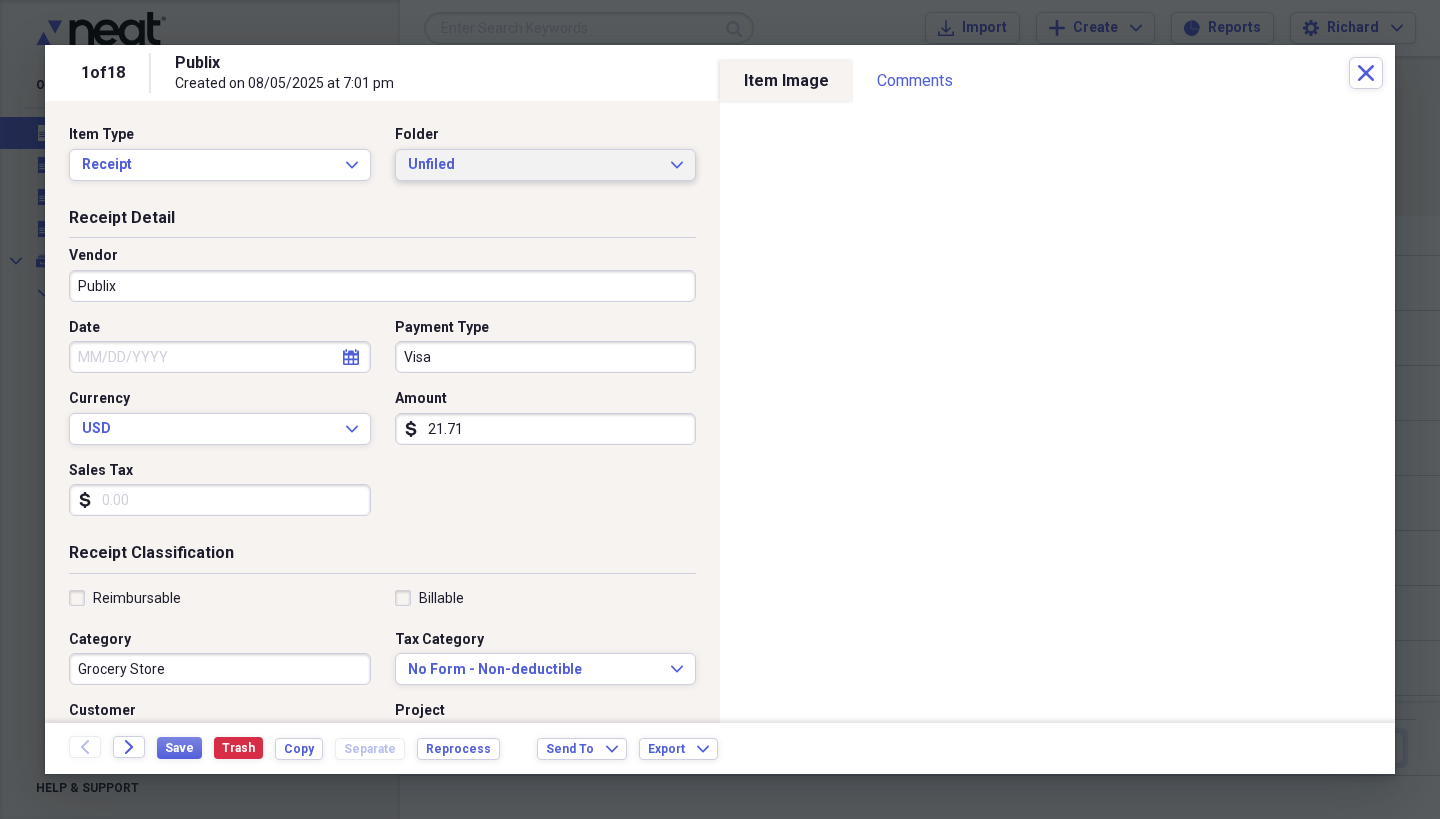 click on "Expand" 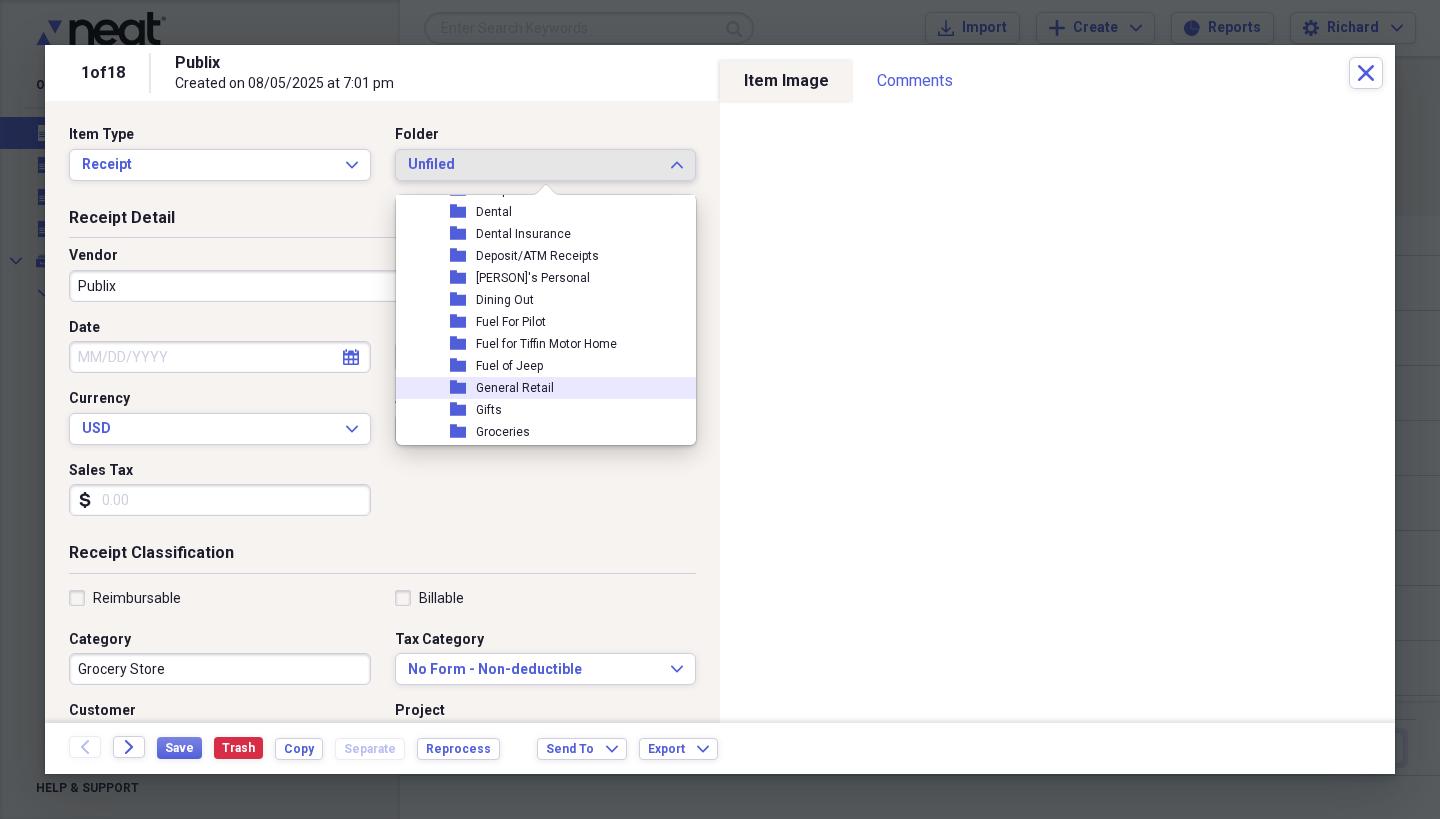 scroll, scrollTop: 209, scrollLeft: 1, axis: both 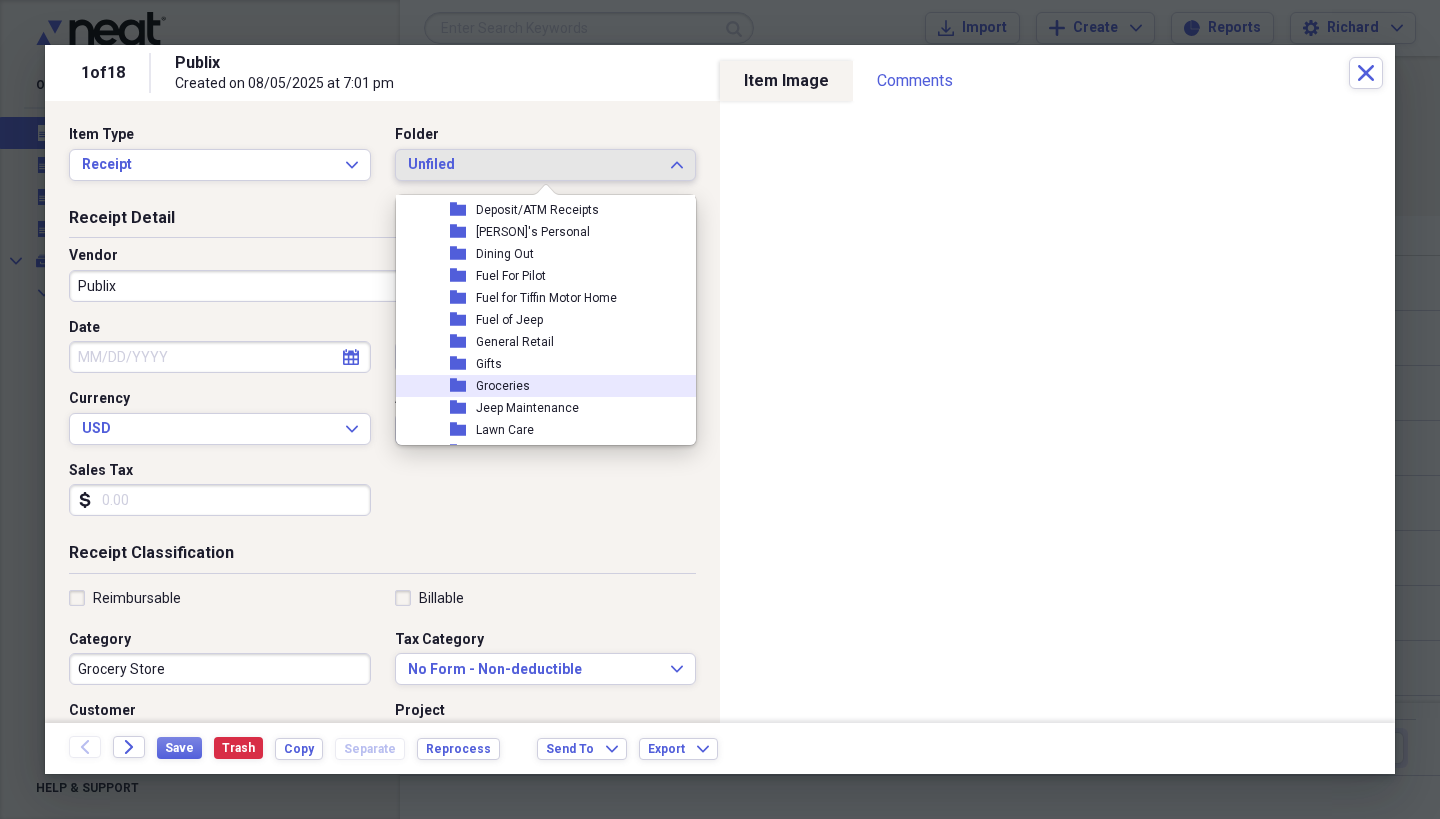click on "Groceries" at bounding box center [503, 386] 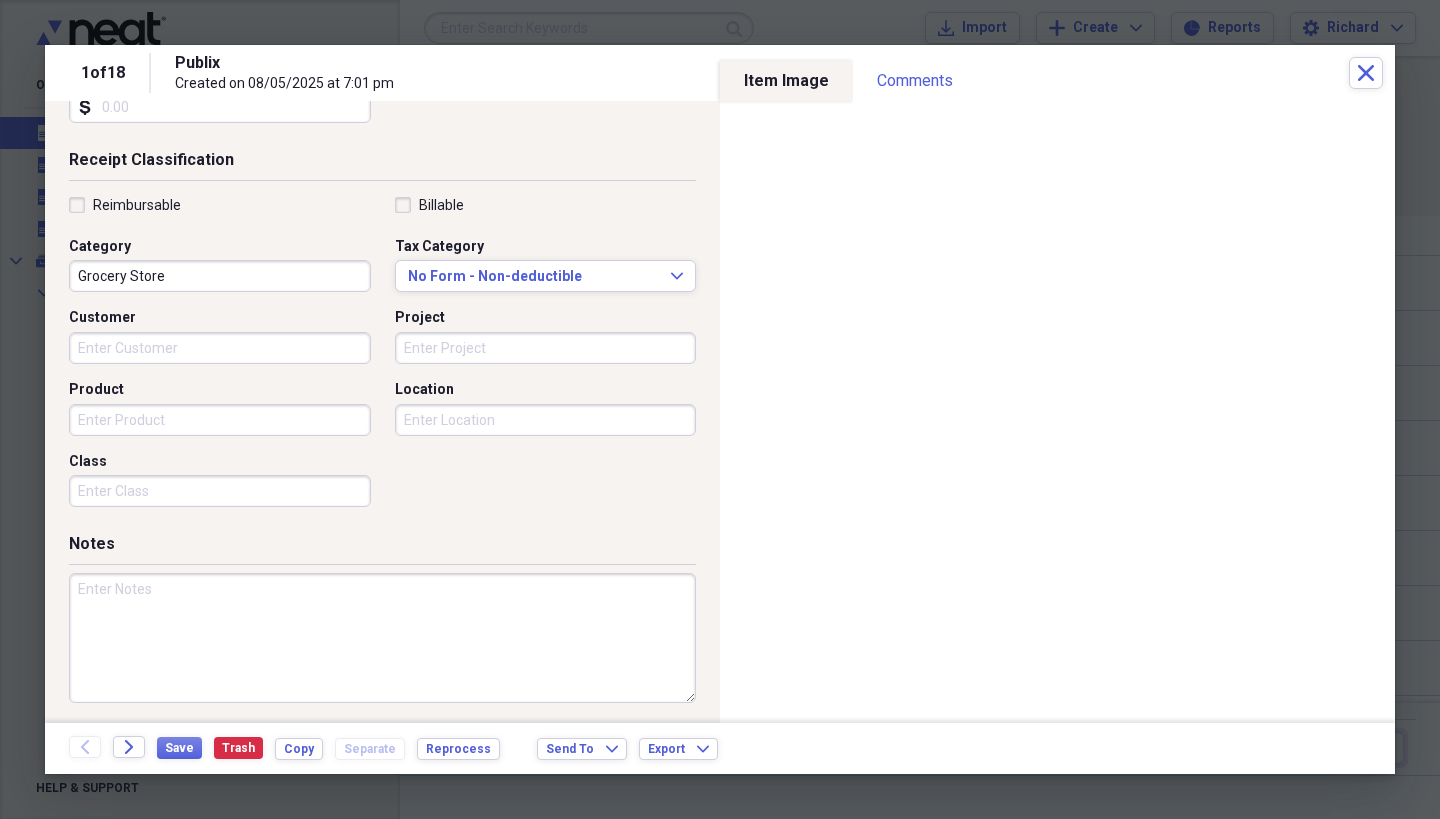 scroll, scrollTop: 392, scrollLeft: 0, axis: vertical 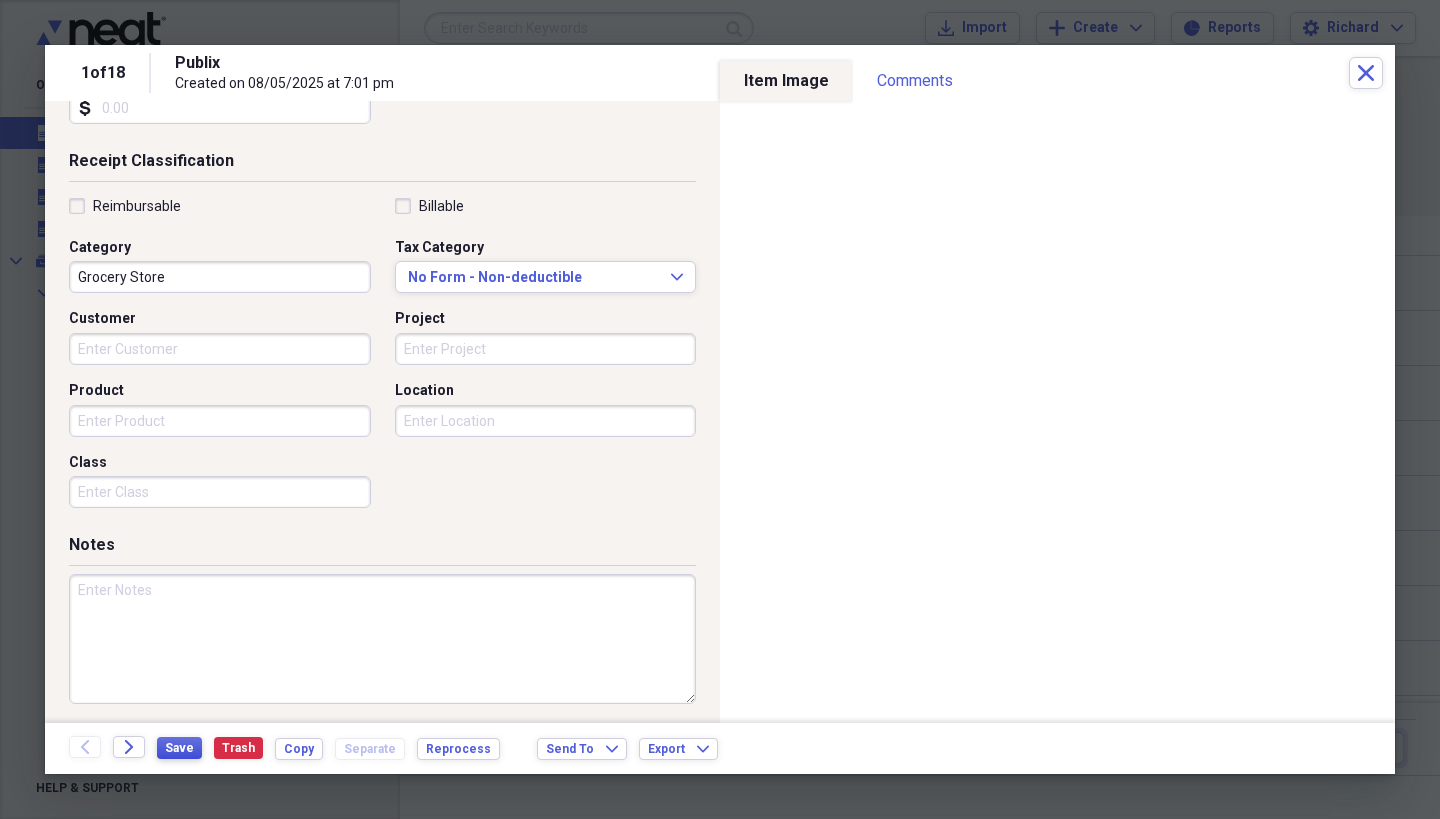 click on "Save" at bounding box center (179, 748) 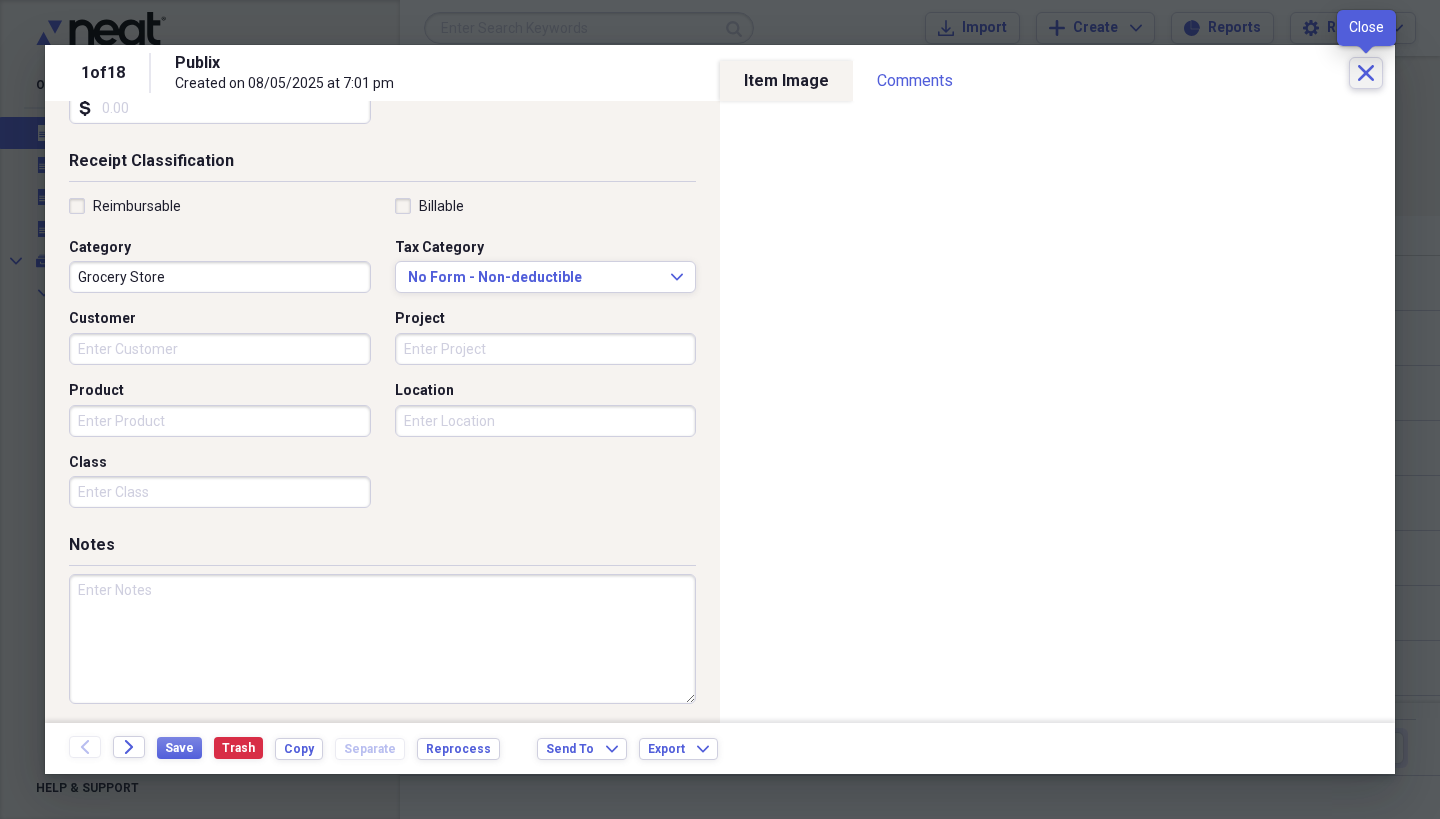 click on "Close" 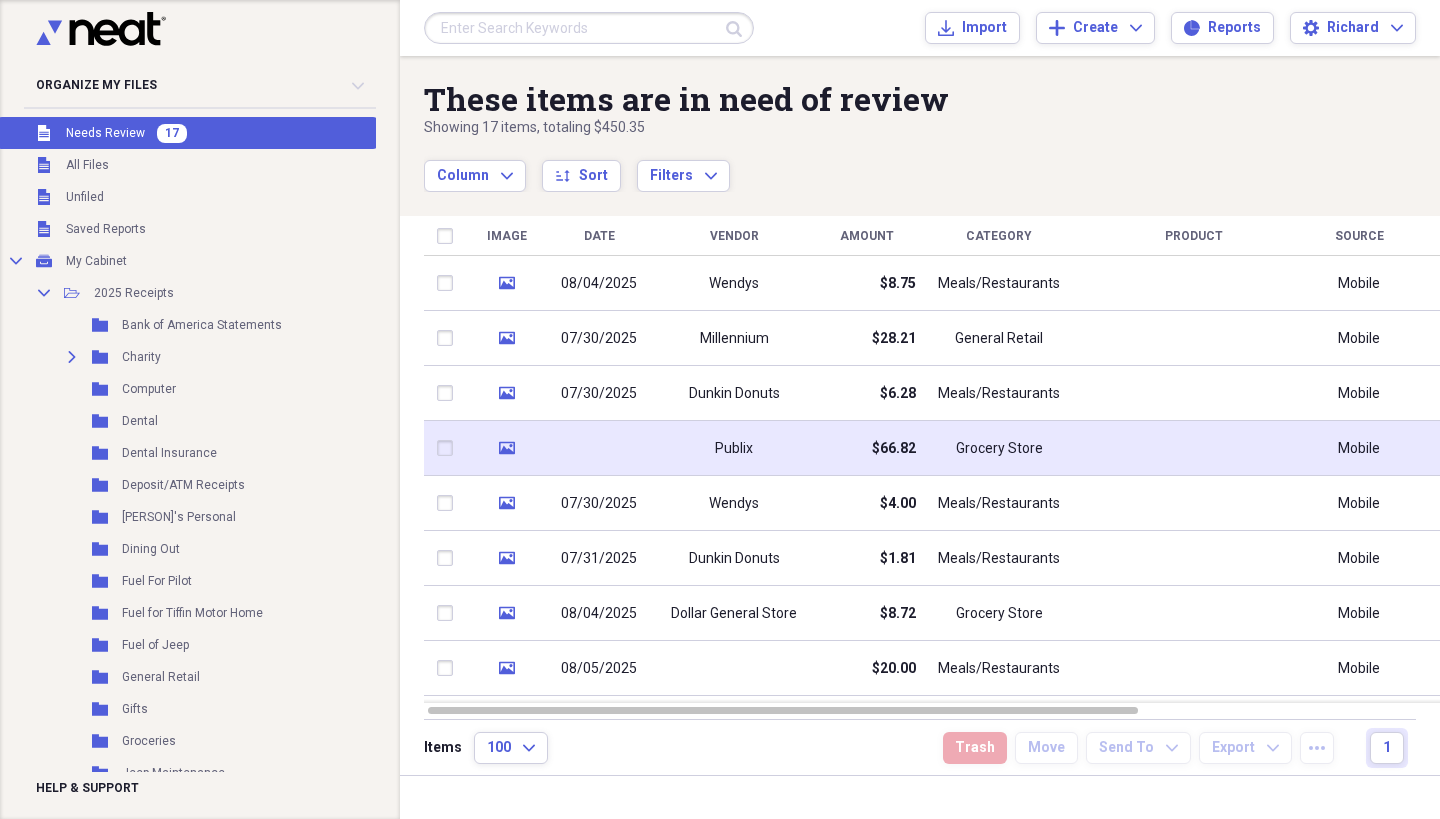 click on "Publix" at bounding box center [734, 448] 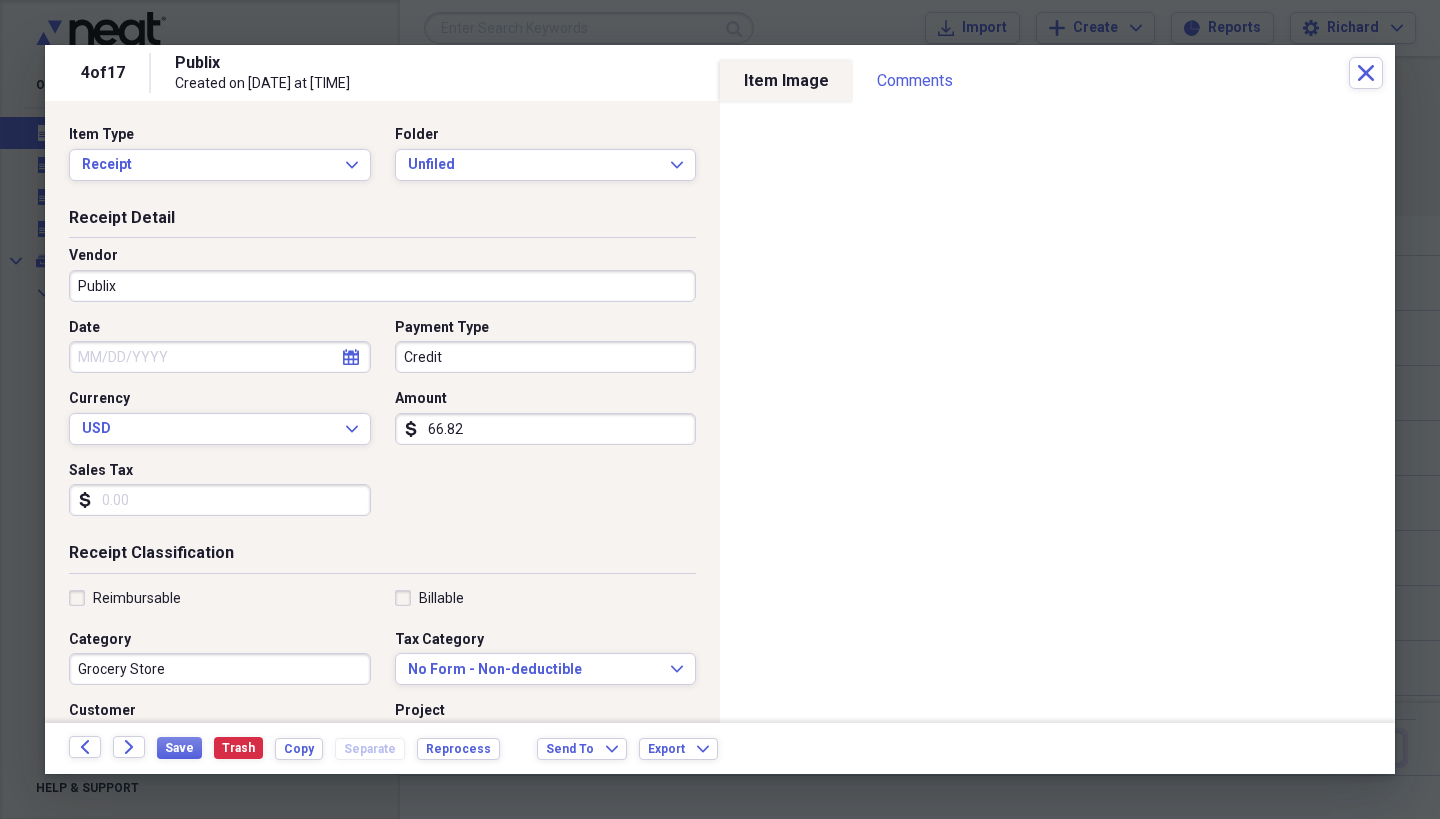 click on "calendar" 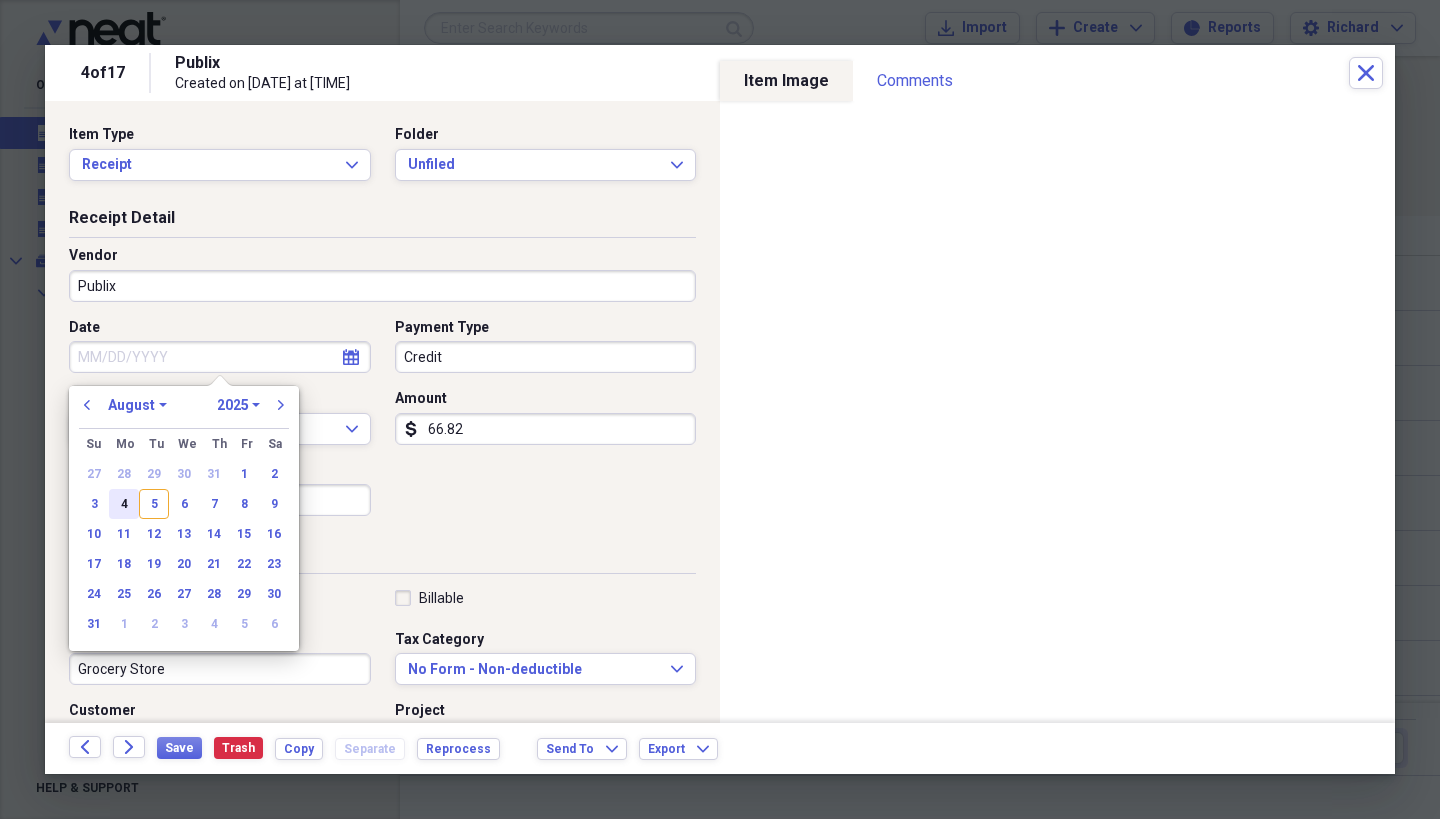 click on "4" at bounding box center [124, 504] 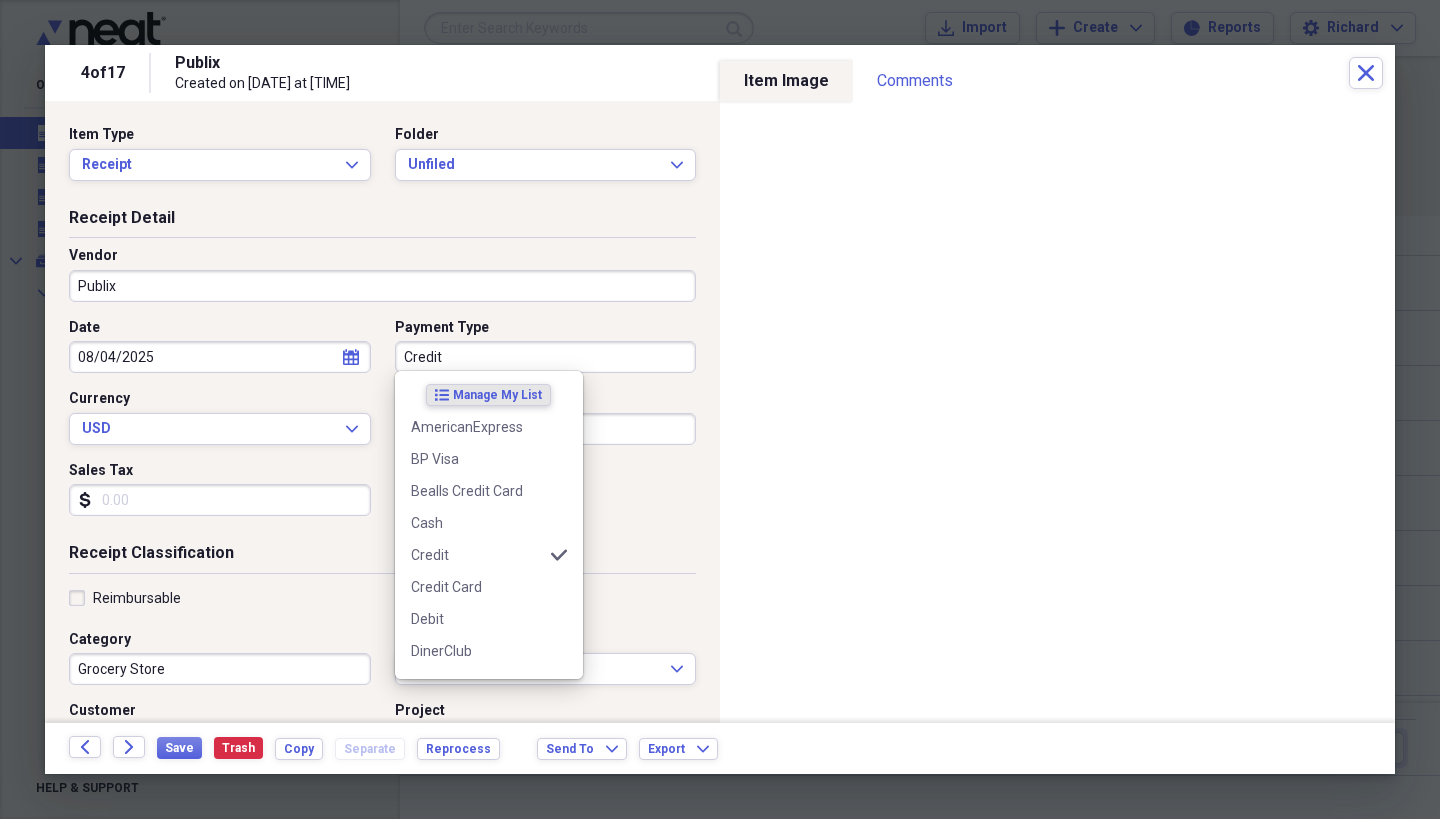 click on "Credit" at bounding box center [546, 357] 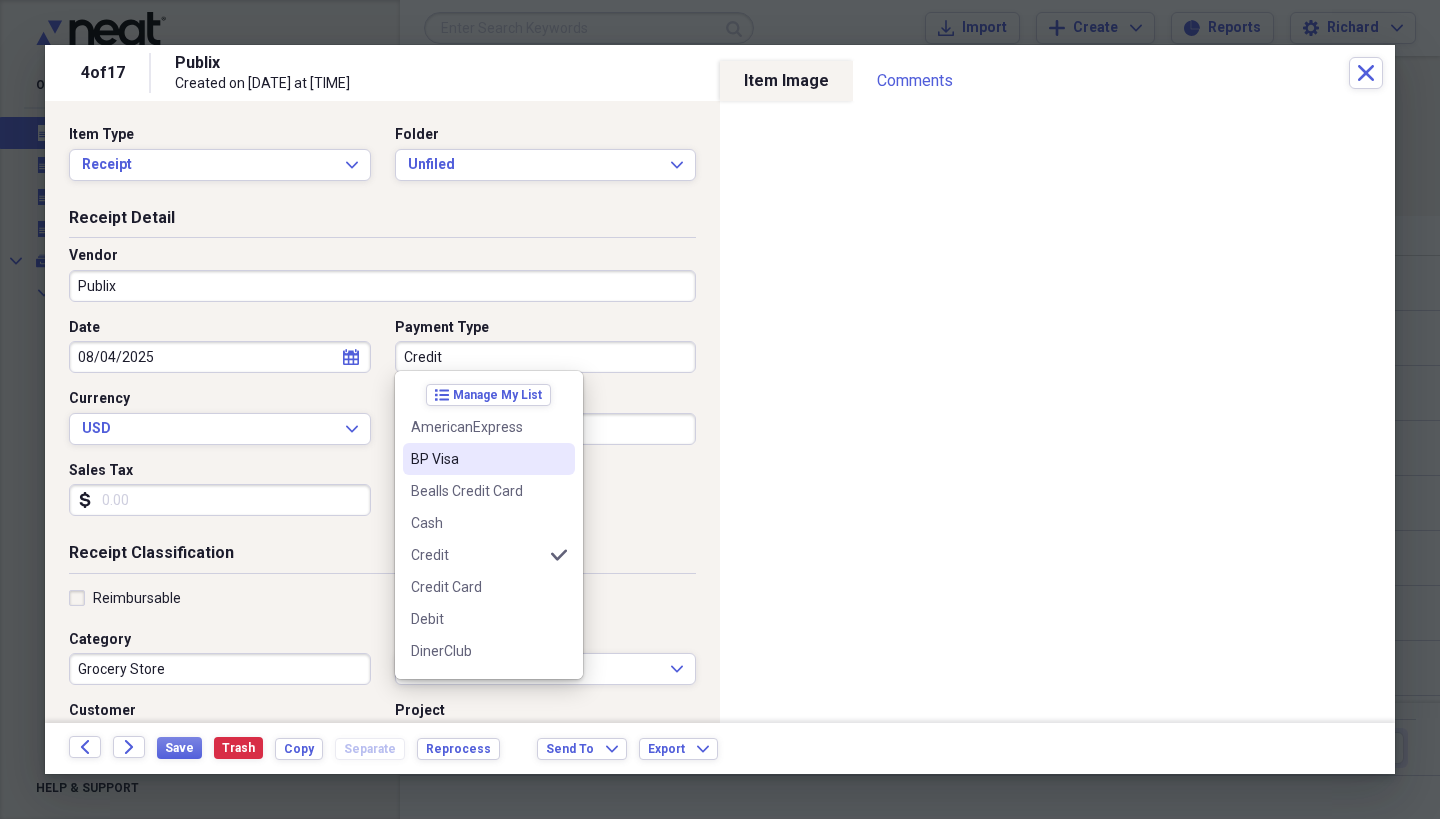 click on "BP Visa" at bounding box center [477, 459] 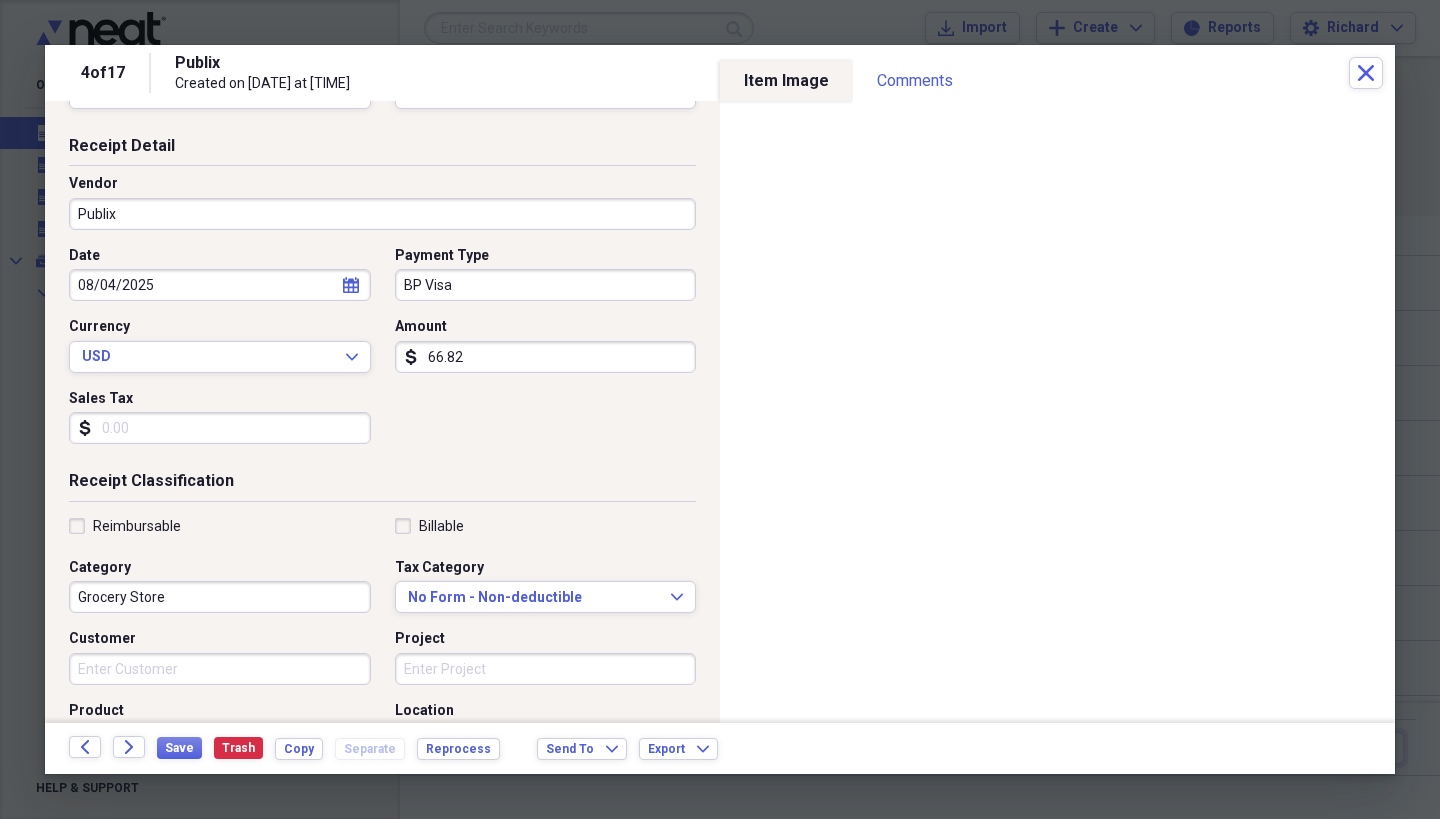 scroll, scrollTop: 52, scrollLeft: 0, axis: vertical 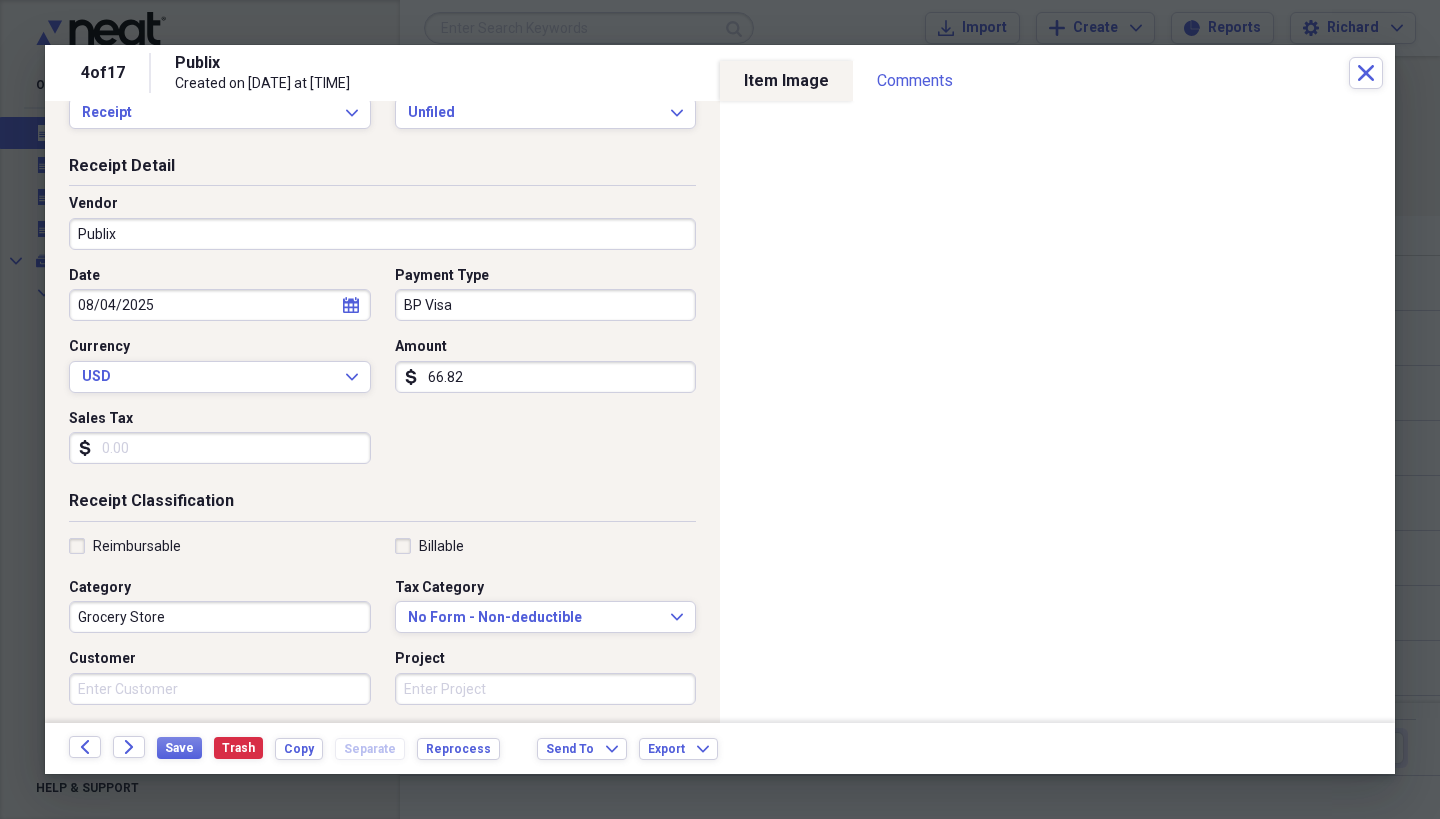click on "66.82" at bounding box center [546, 377] 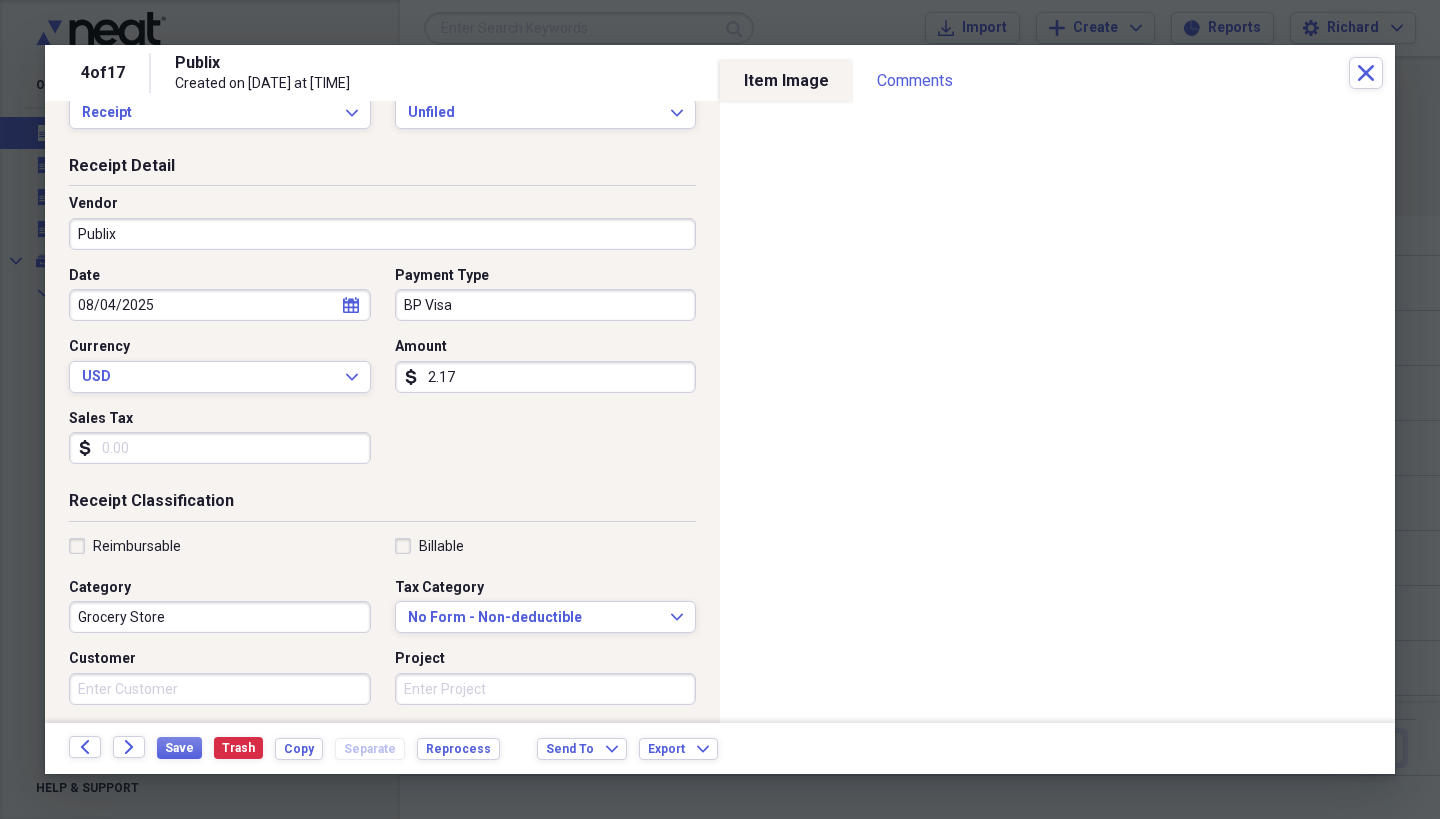type on "21.71" 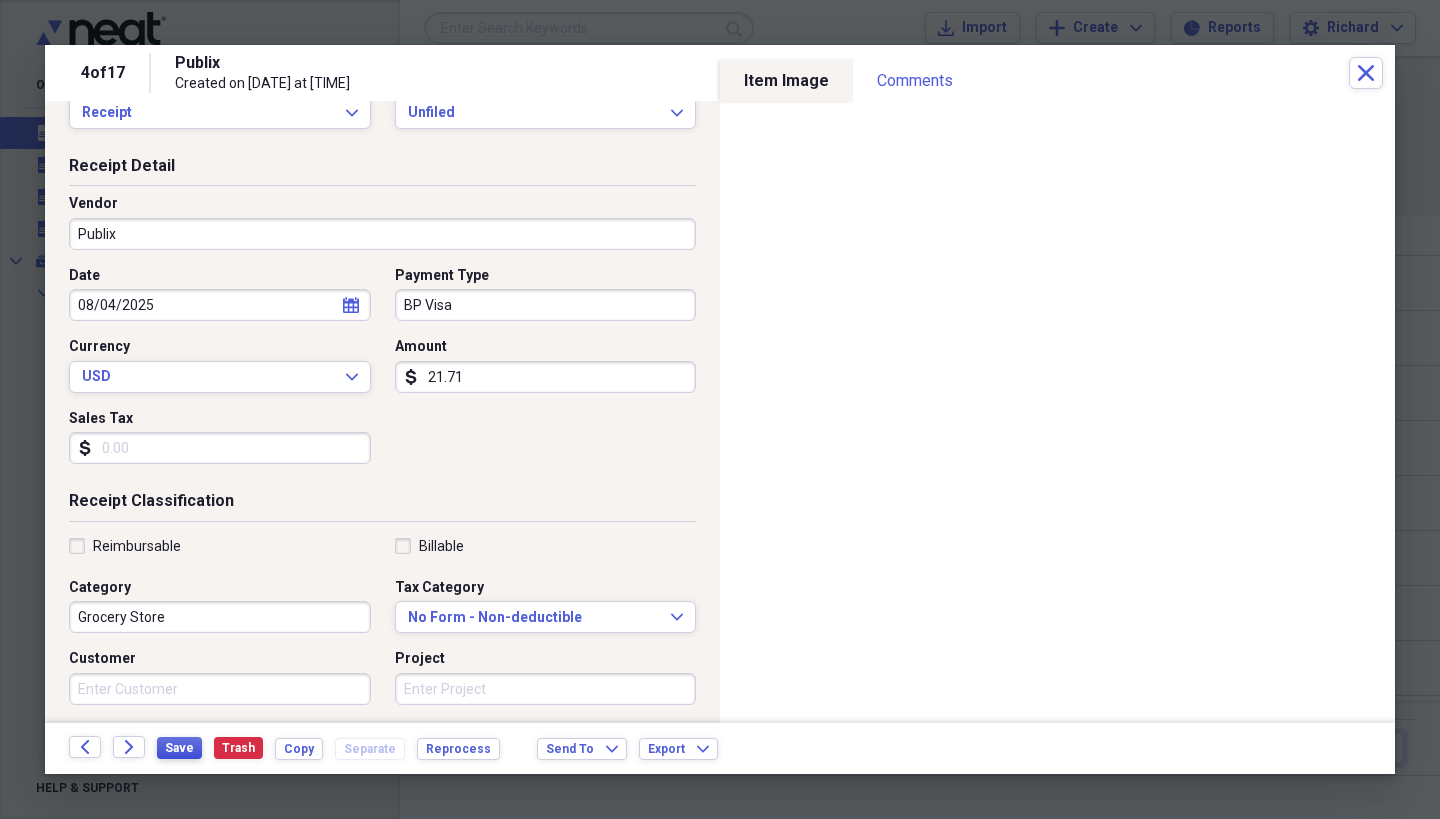 click on "Save" at bounding box center (179, 748) 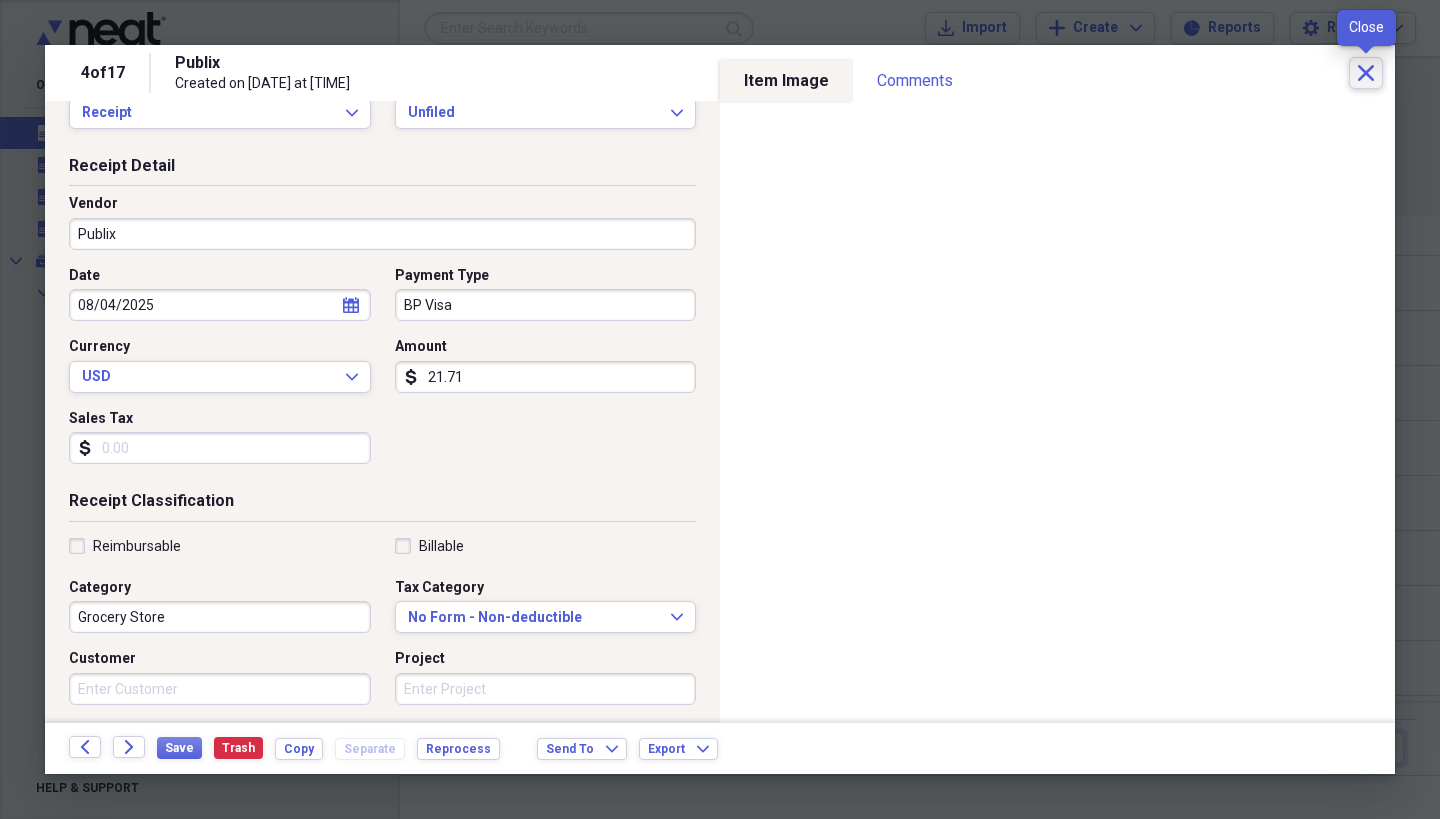 click 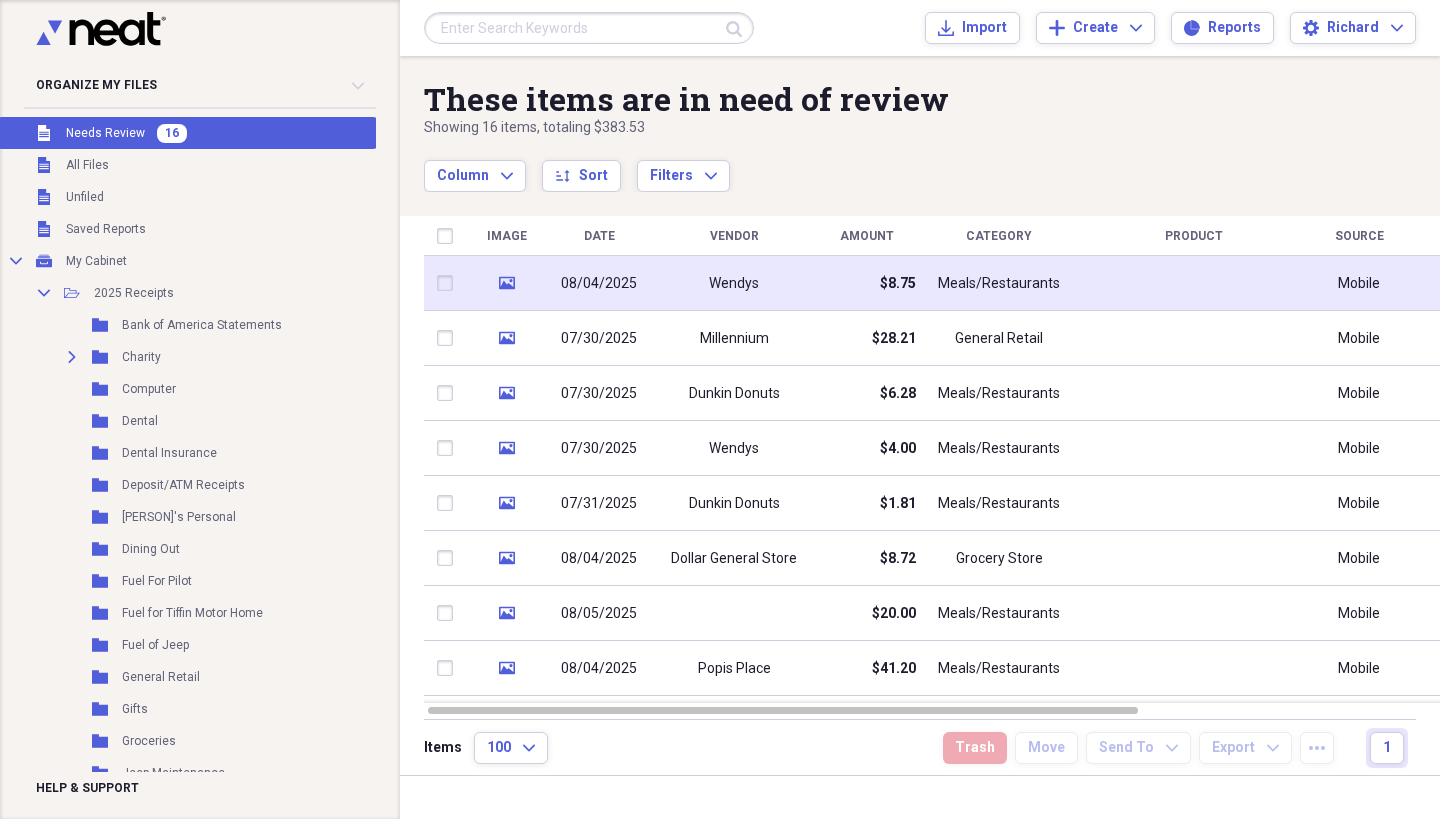 click on "Wendys" at bounding box center (734, 283) 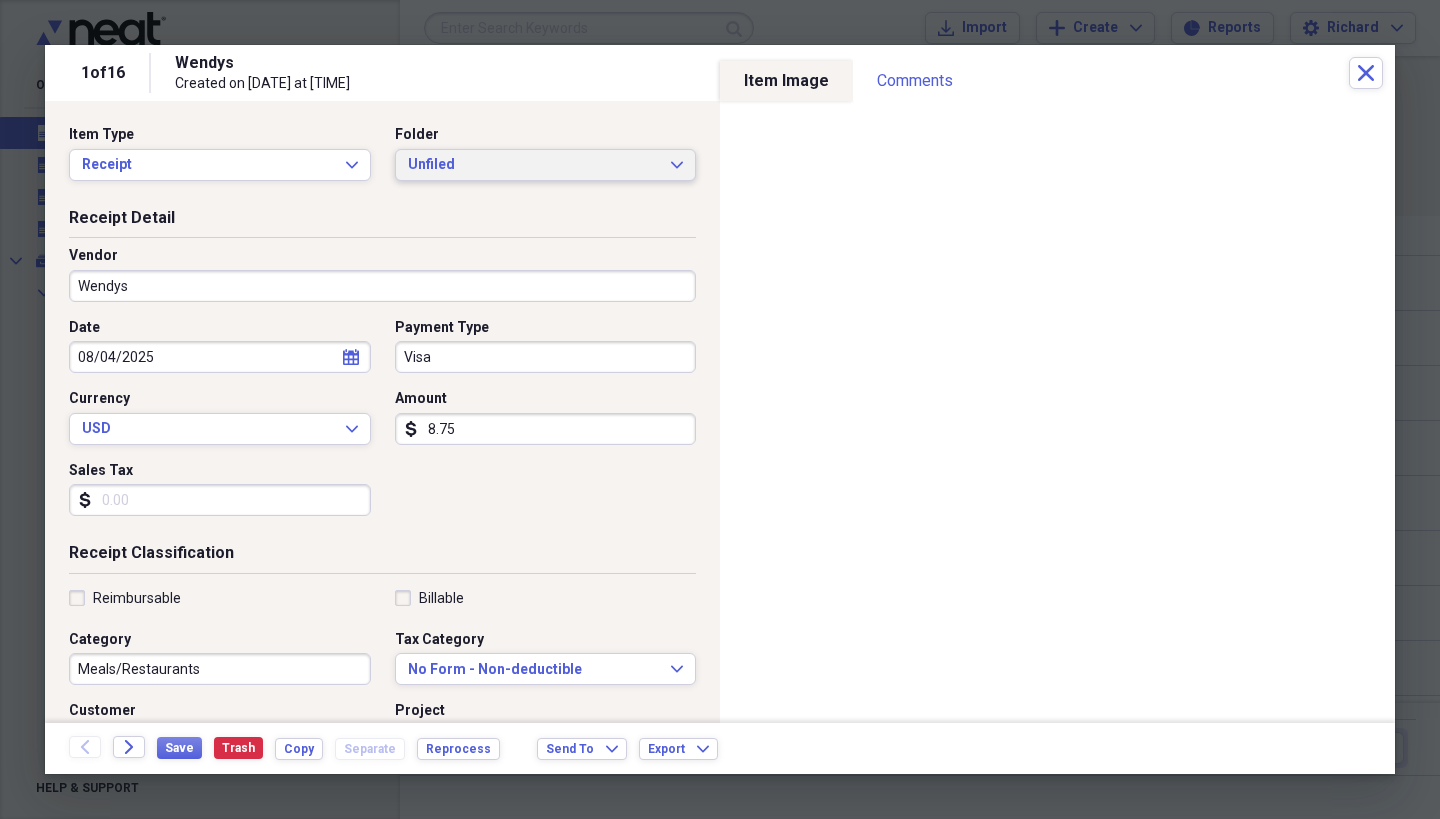 click on "Expand" 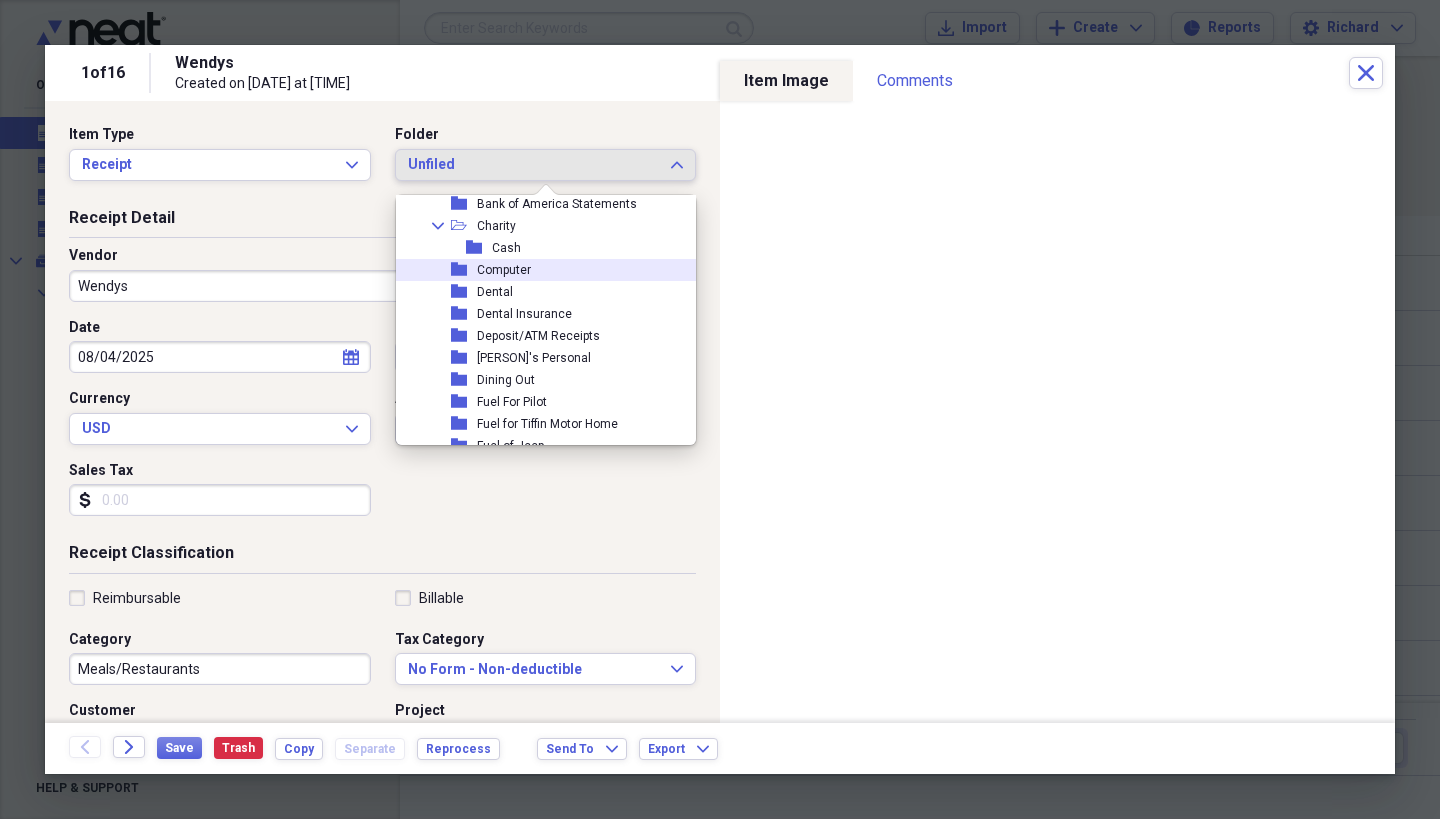 scroll, scrollTop: 88, scrollLeft: 0, axis: vertical 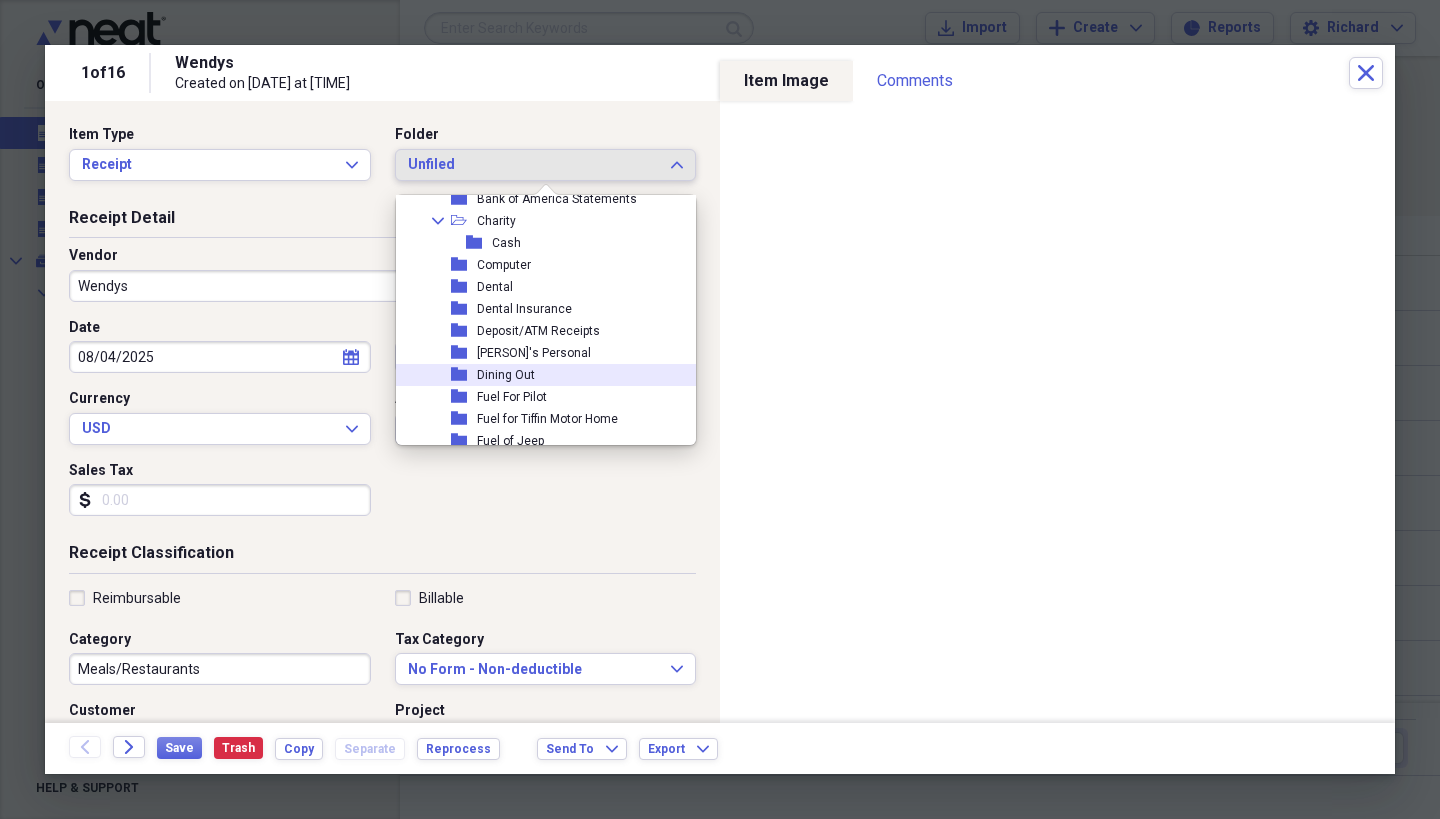 click on "Dining Out" at bounding box center [506, 375] 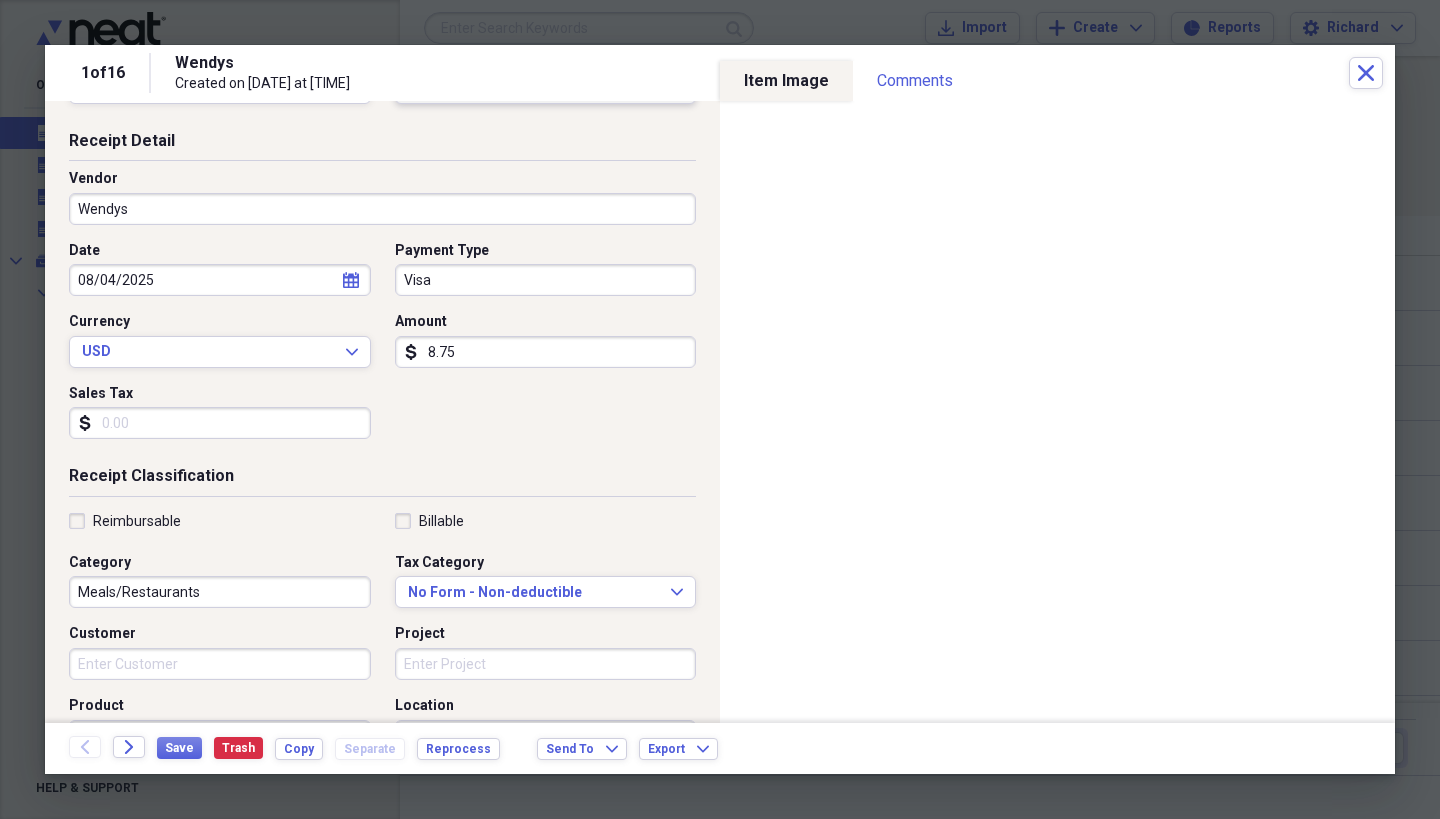 scroll, scrollTop: 79, scrollLeft: 0, axis: vertical 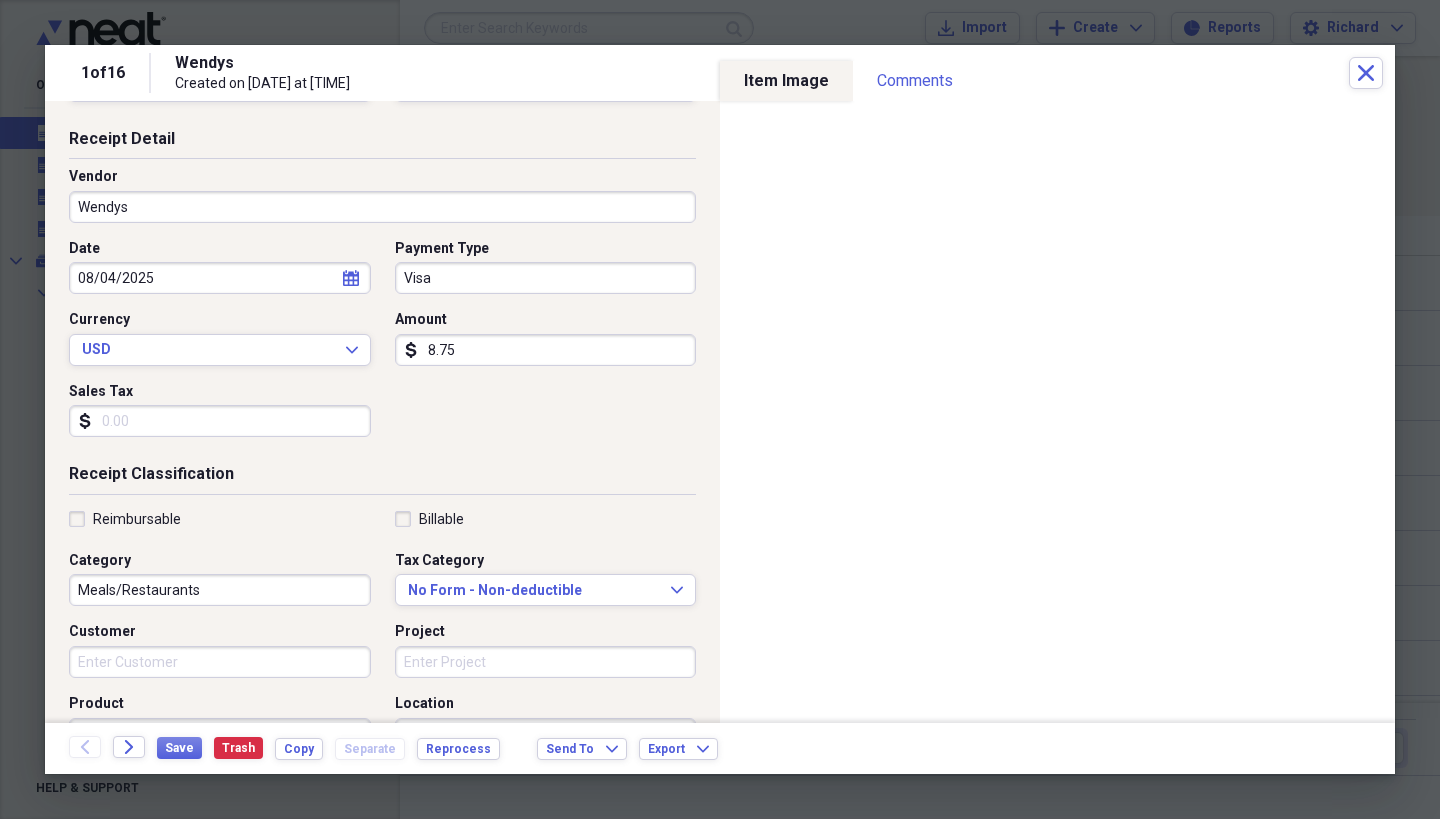 click on "8.75" at bounding box center [546, 350] 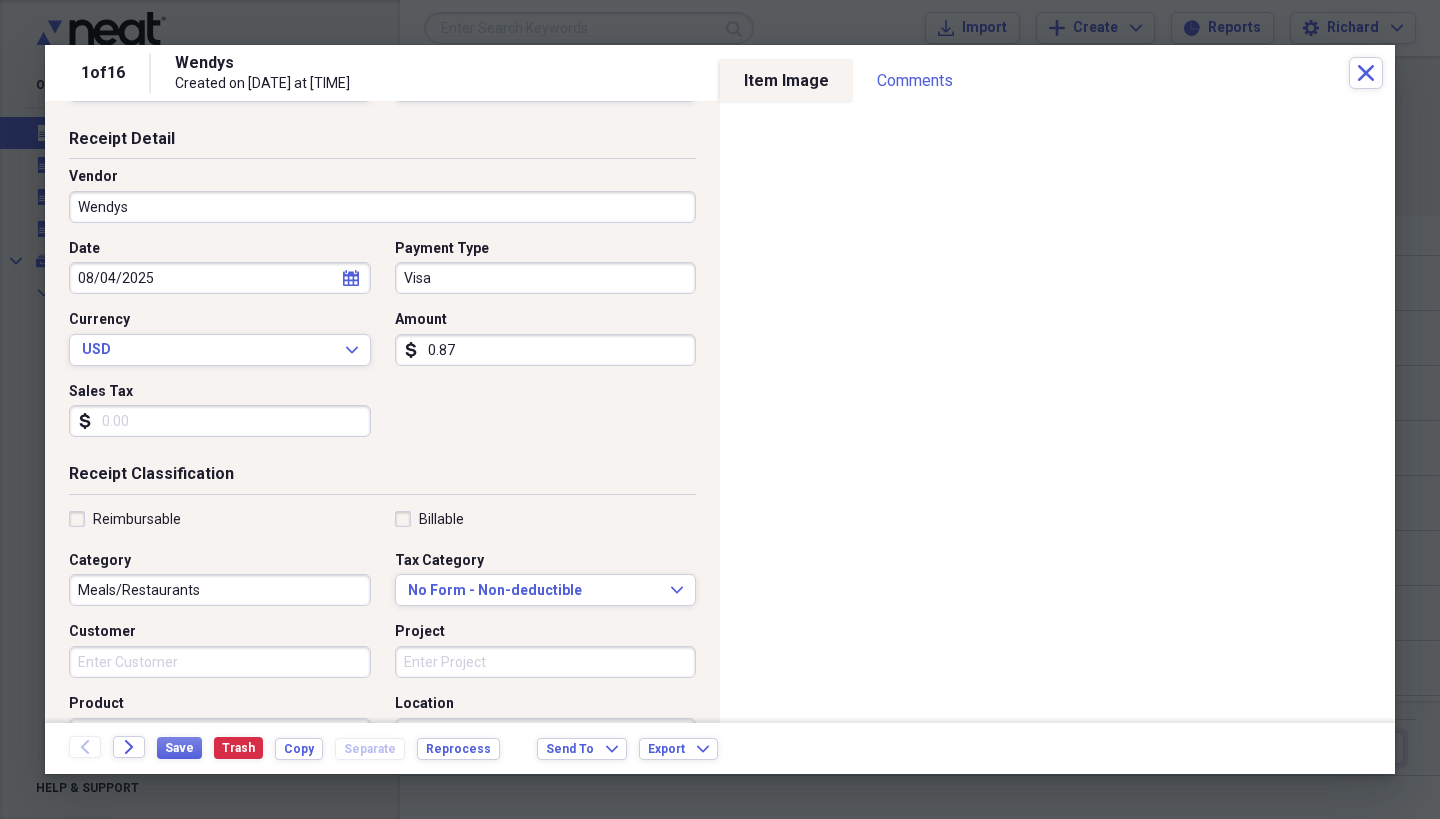 type on "8.75" 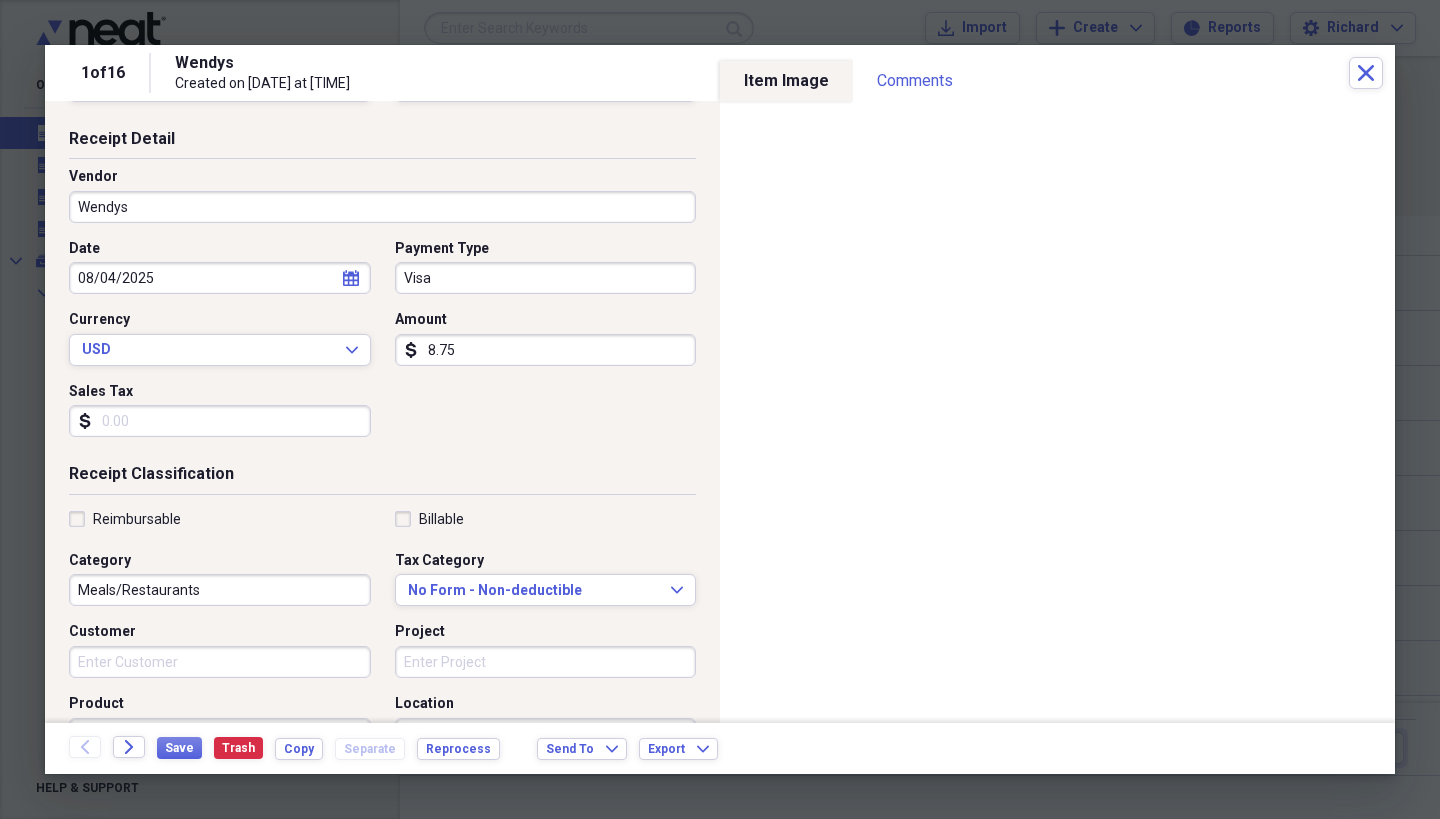 click on "Sales Tax" at bounding box center (220, 421) 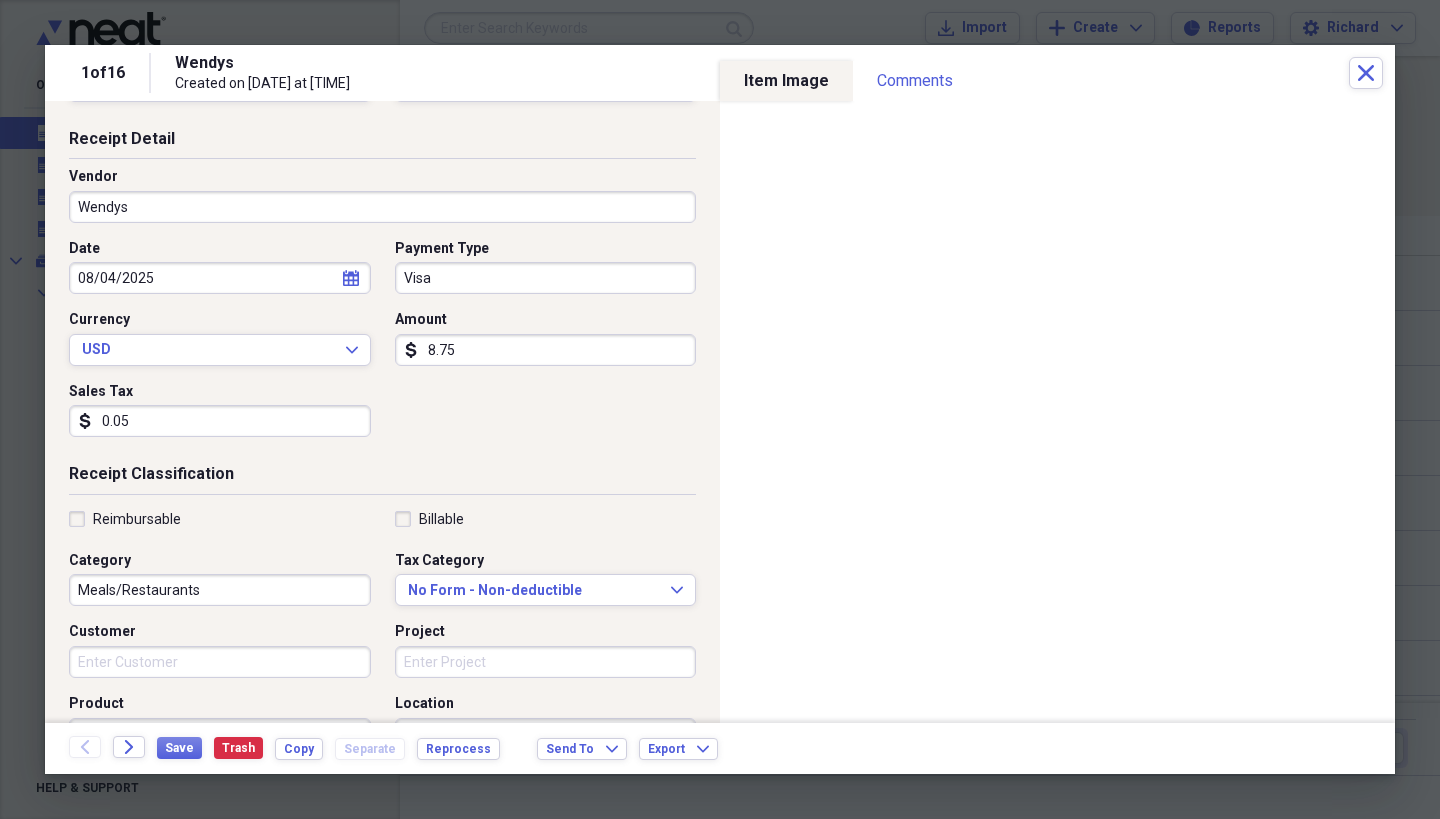 type on "0.57" 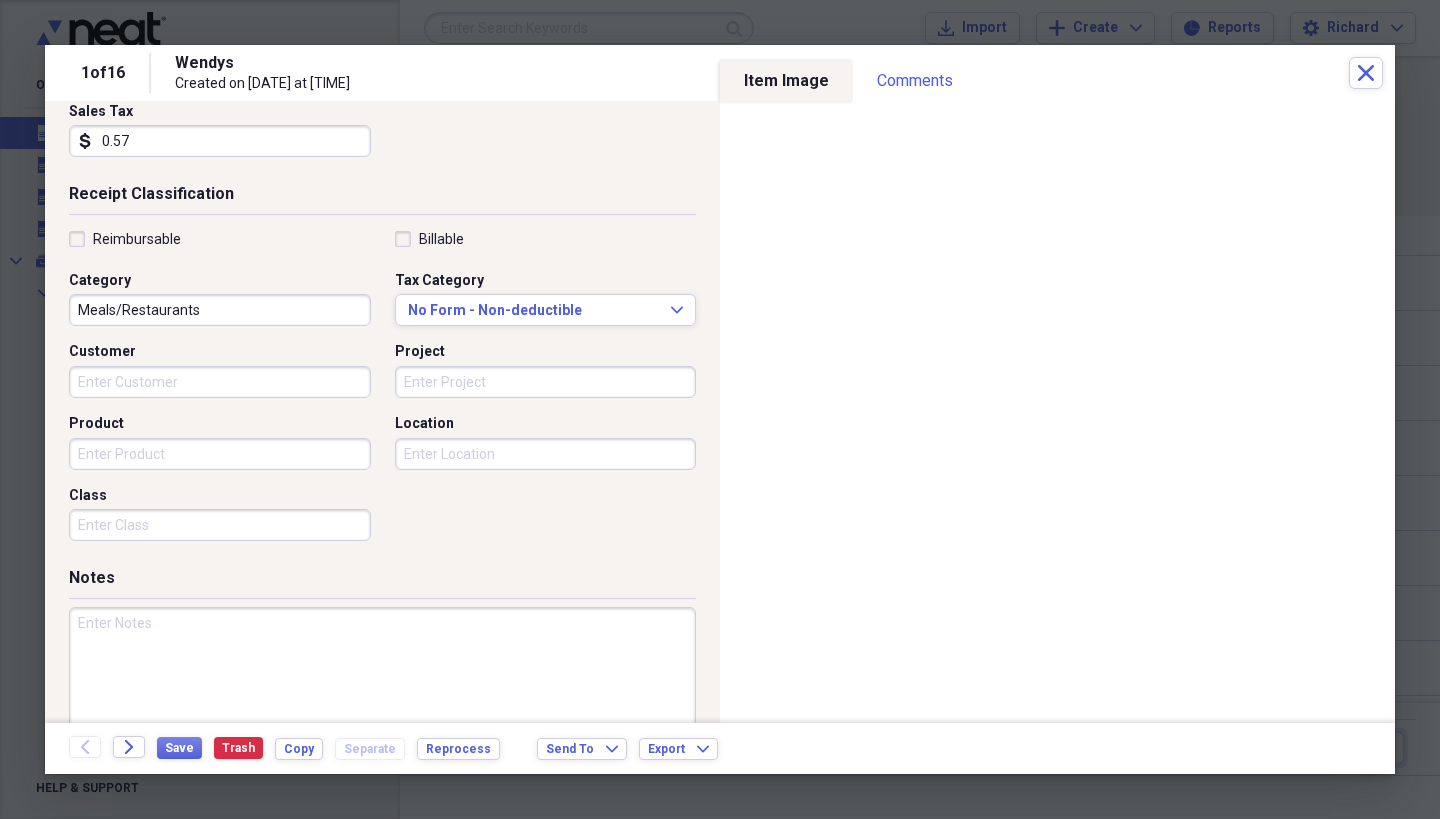 scroll, scrollTop: 316, scrollLeft: 0, axis: vertical 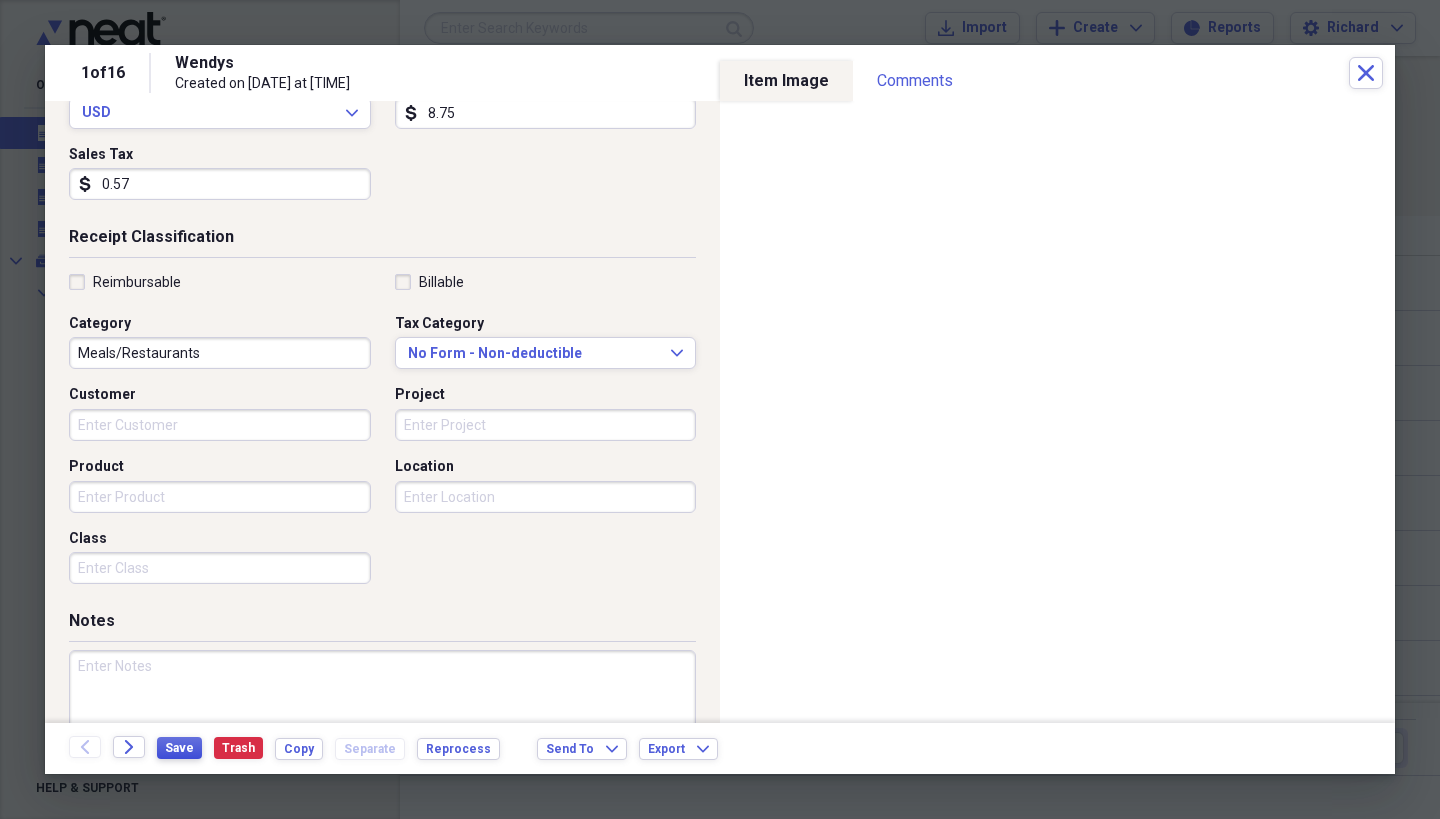 click on "Save" at bounding box center (179, 748) 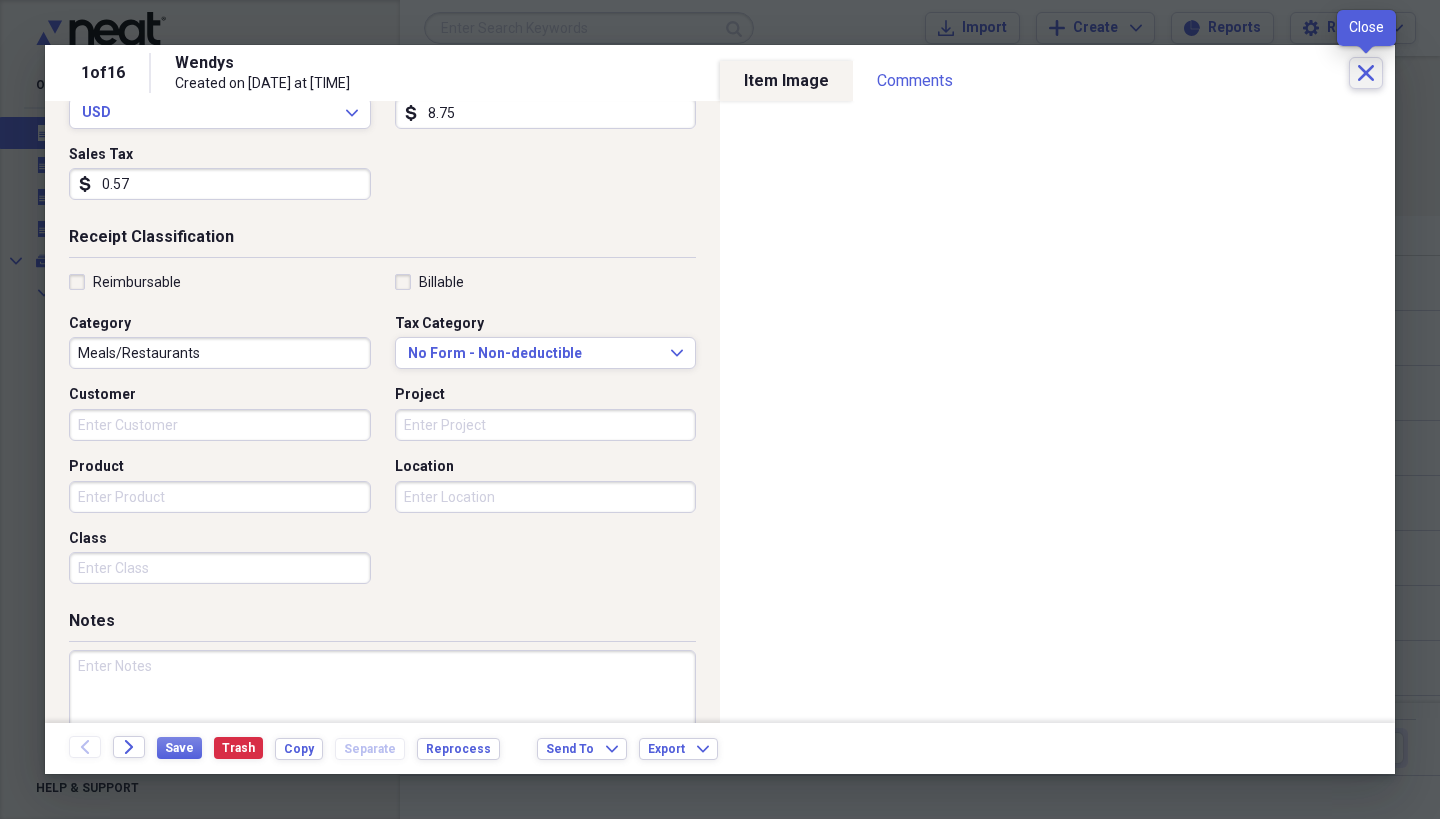 click on "Close" 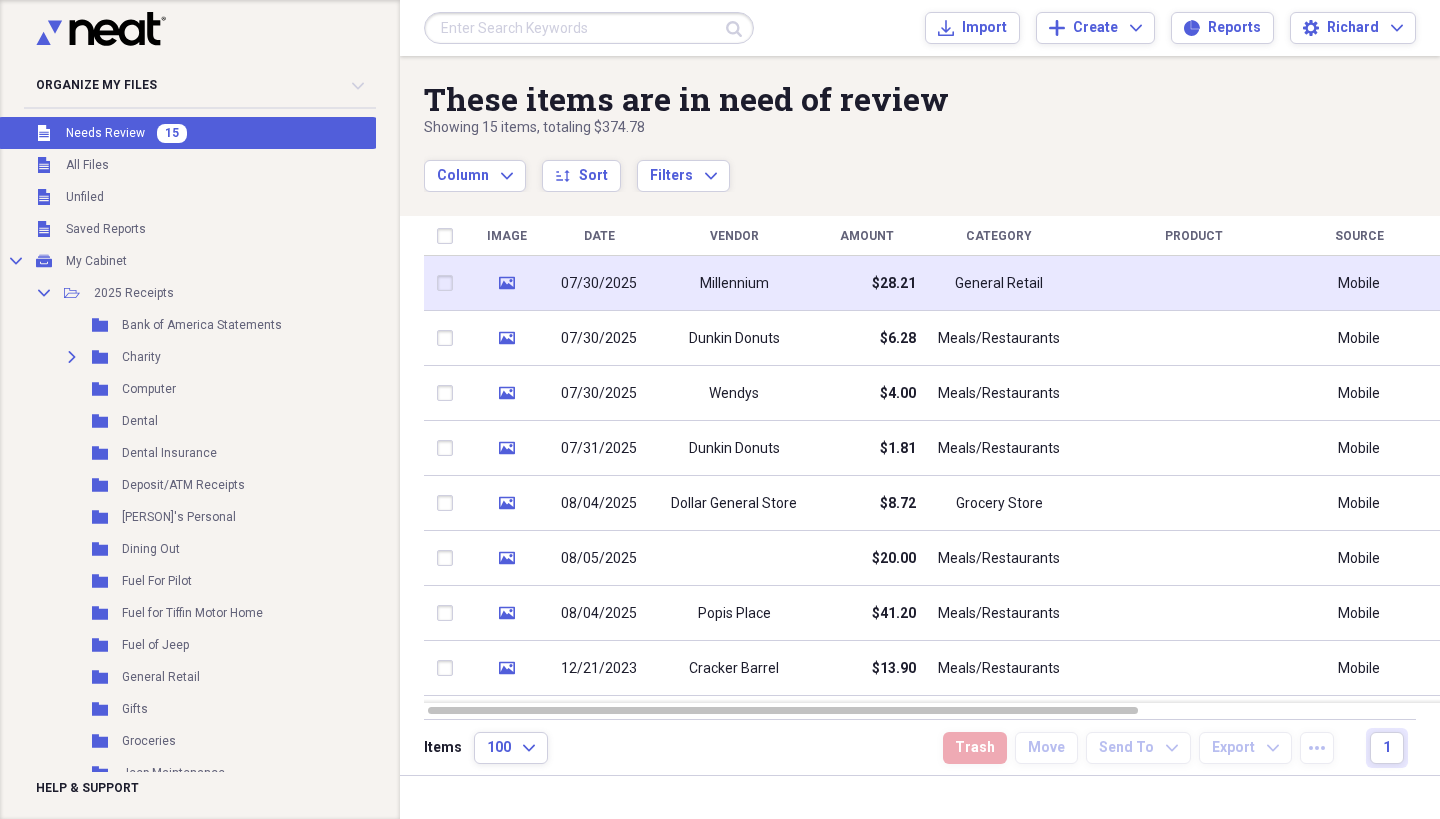 click on "Millennium" at bounding box center [734, 283] 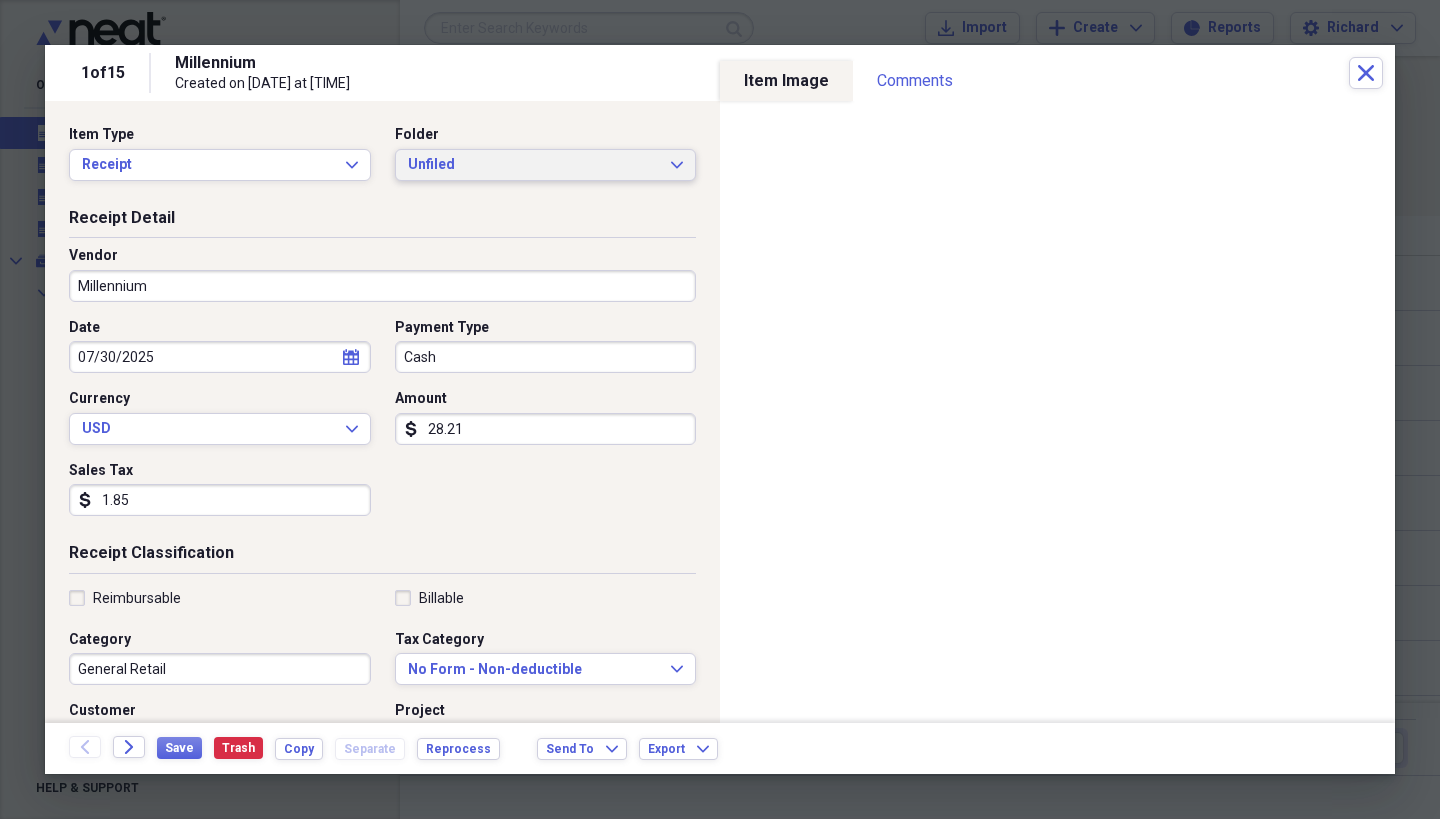 click on "Expand" 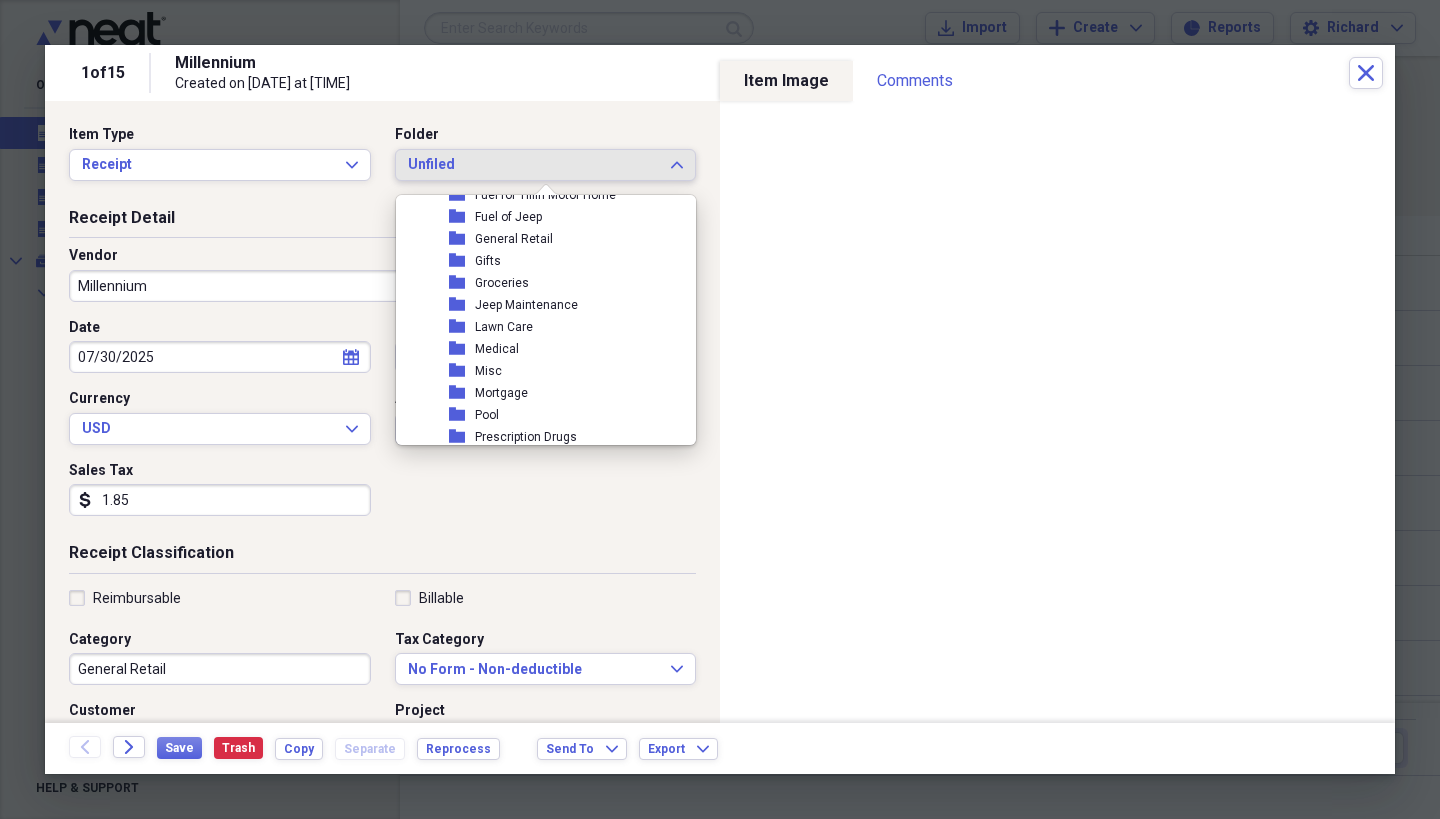 scroll, scrollTop: 312, scrollLeft: 4, axis: both 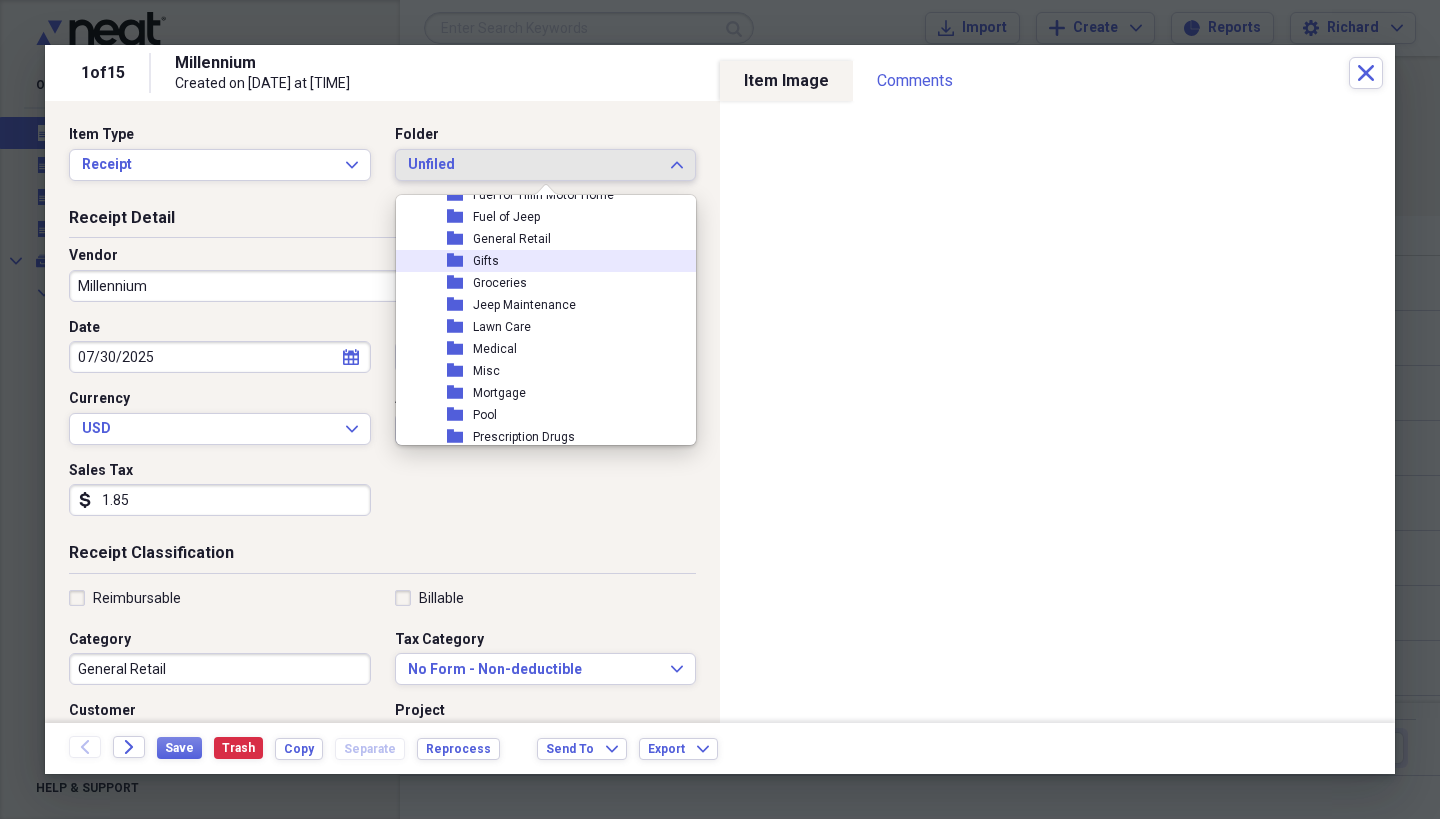click on "Gifts" at bounding box center [486, 261] 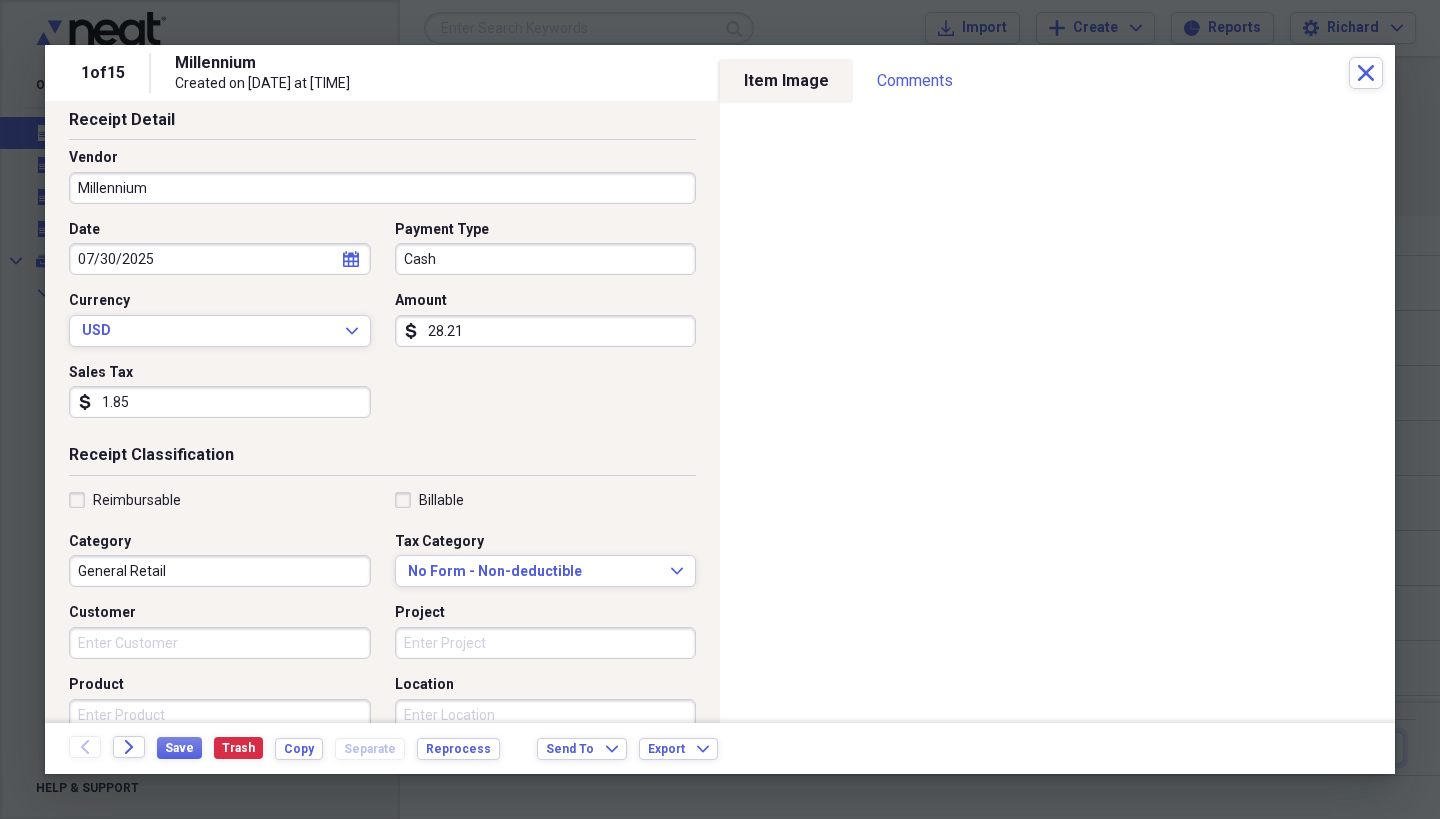 scroll, scrollTop: 98, scrollLeft: 0, axis: vertical 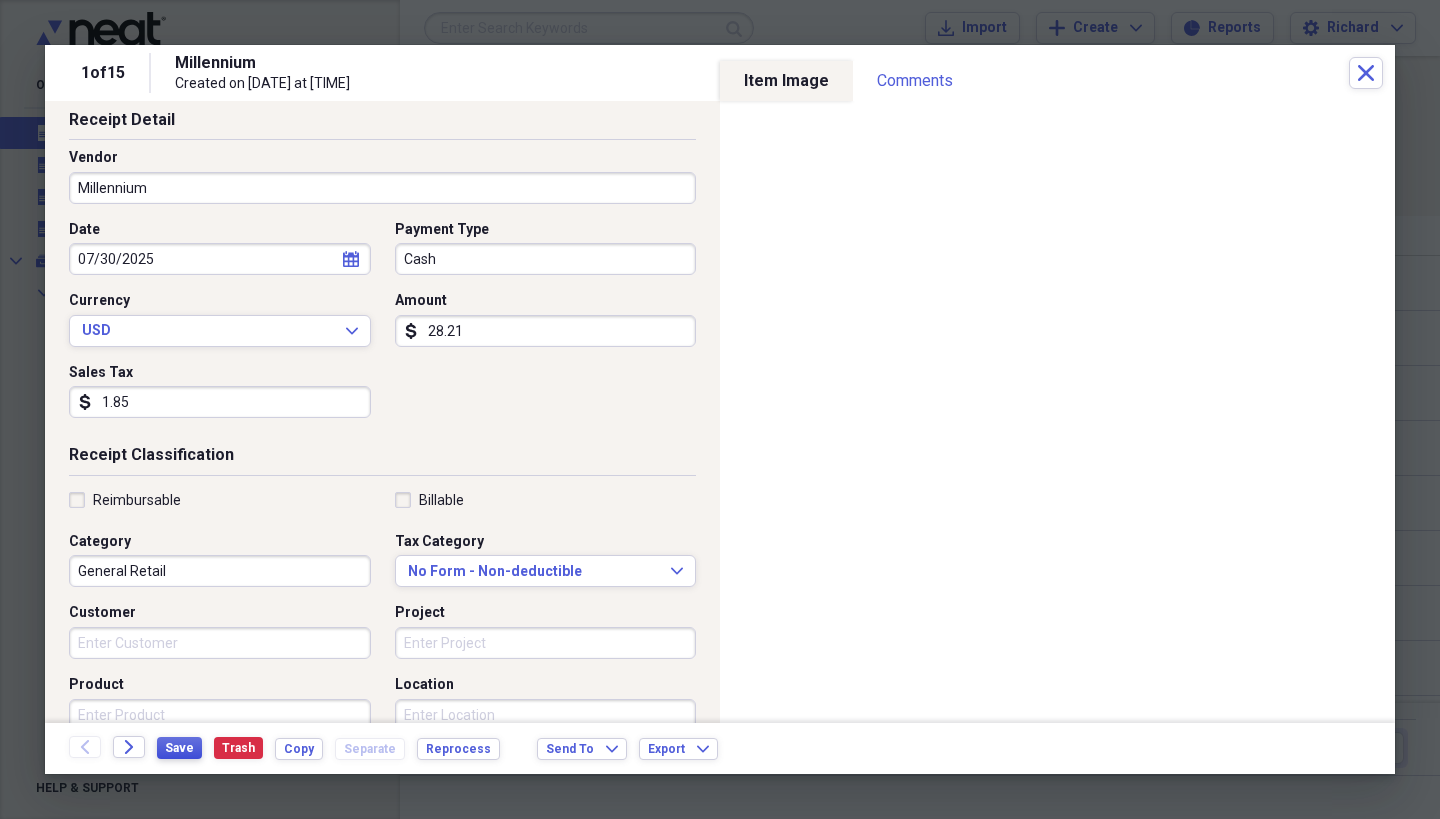 click on "Save" at bounding box center (179, 748) 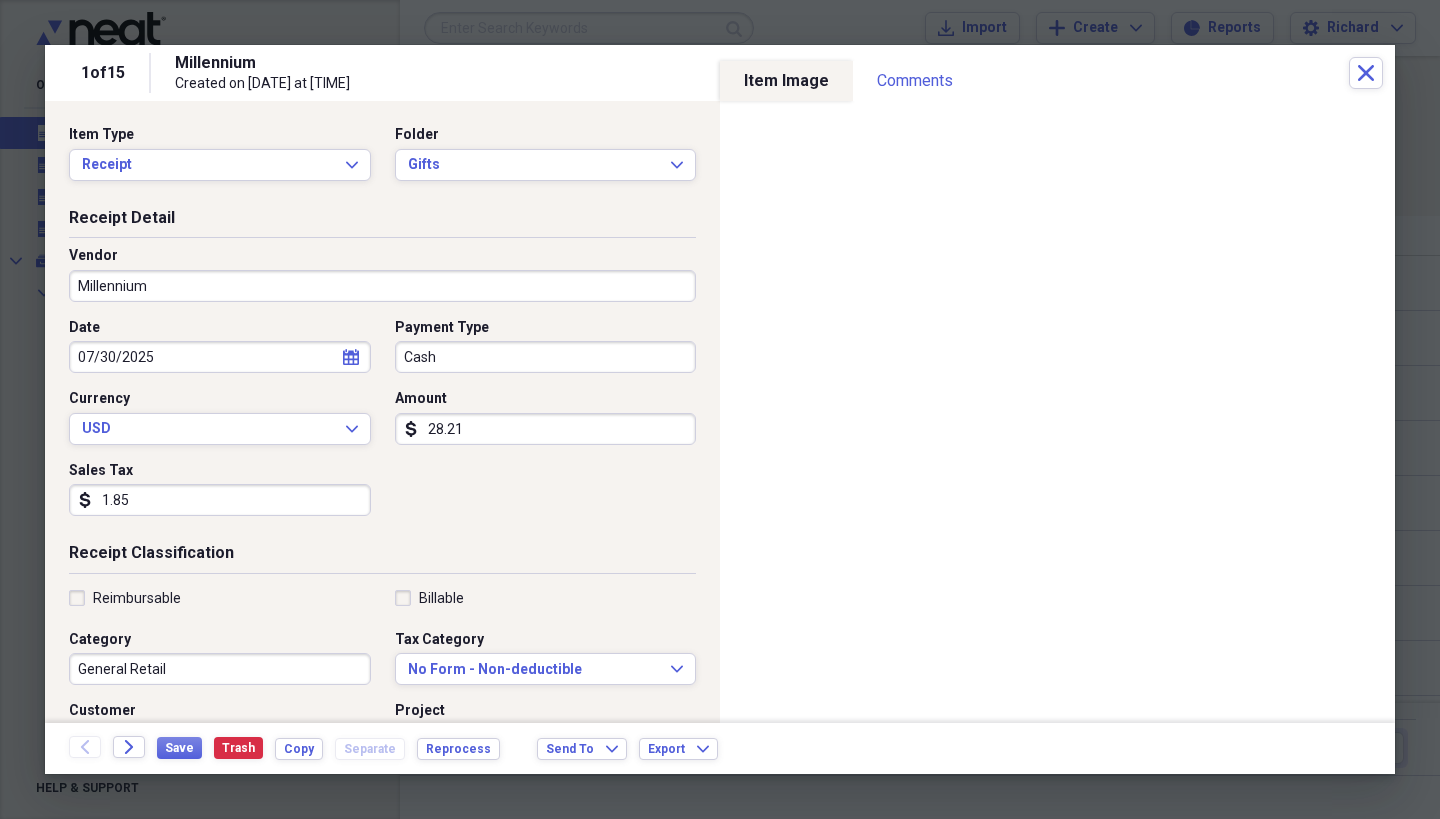 scroll, scrollTop: 0, scrollLeft: 0, axis: both 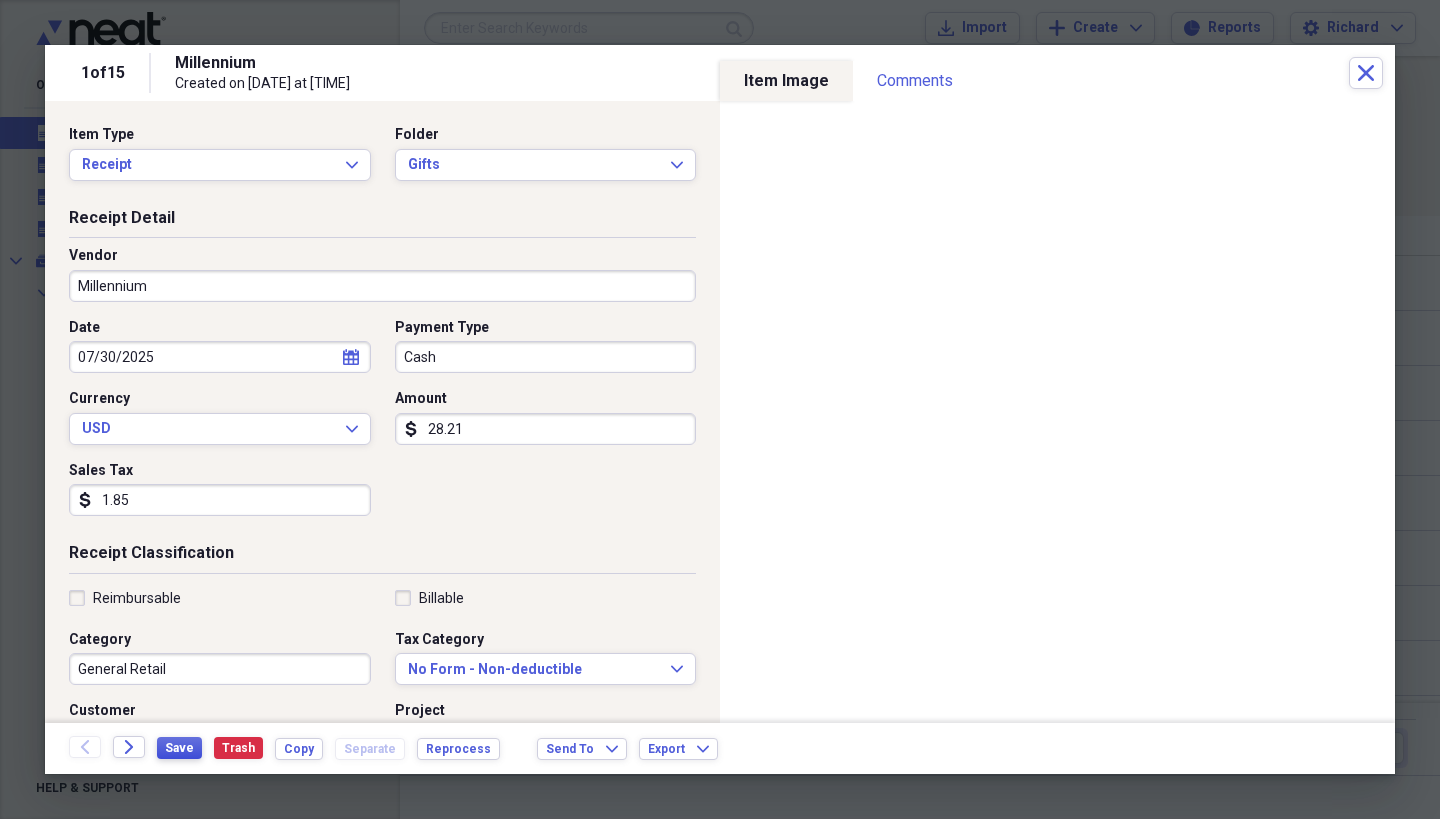 click on "Save" at bounding box center [179, 748] 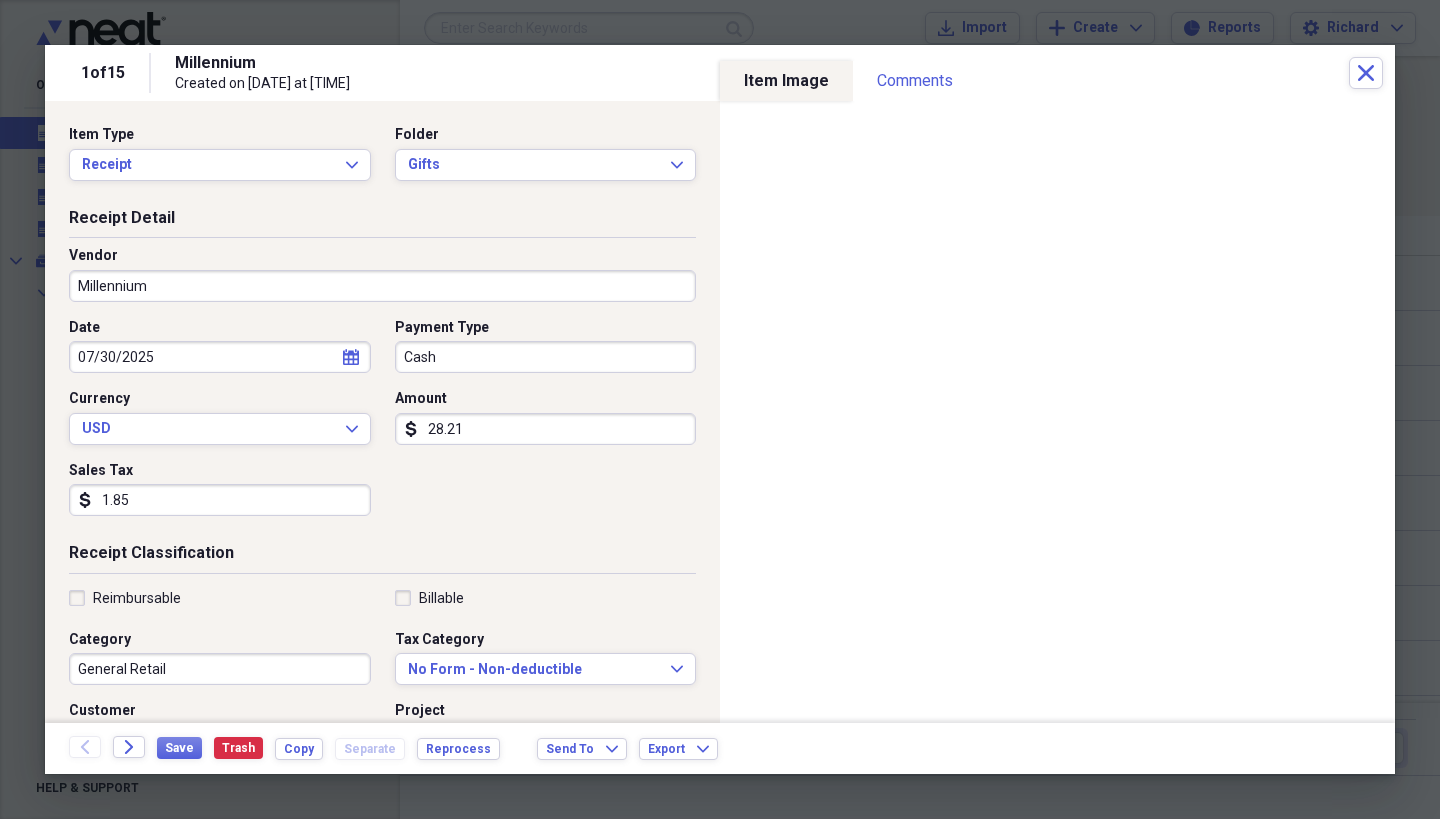 click on "Millennium" at bounding box center (382, 286) 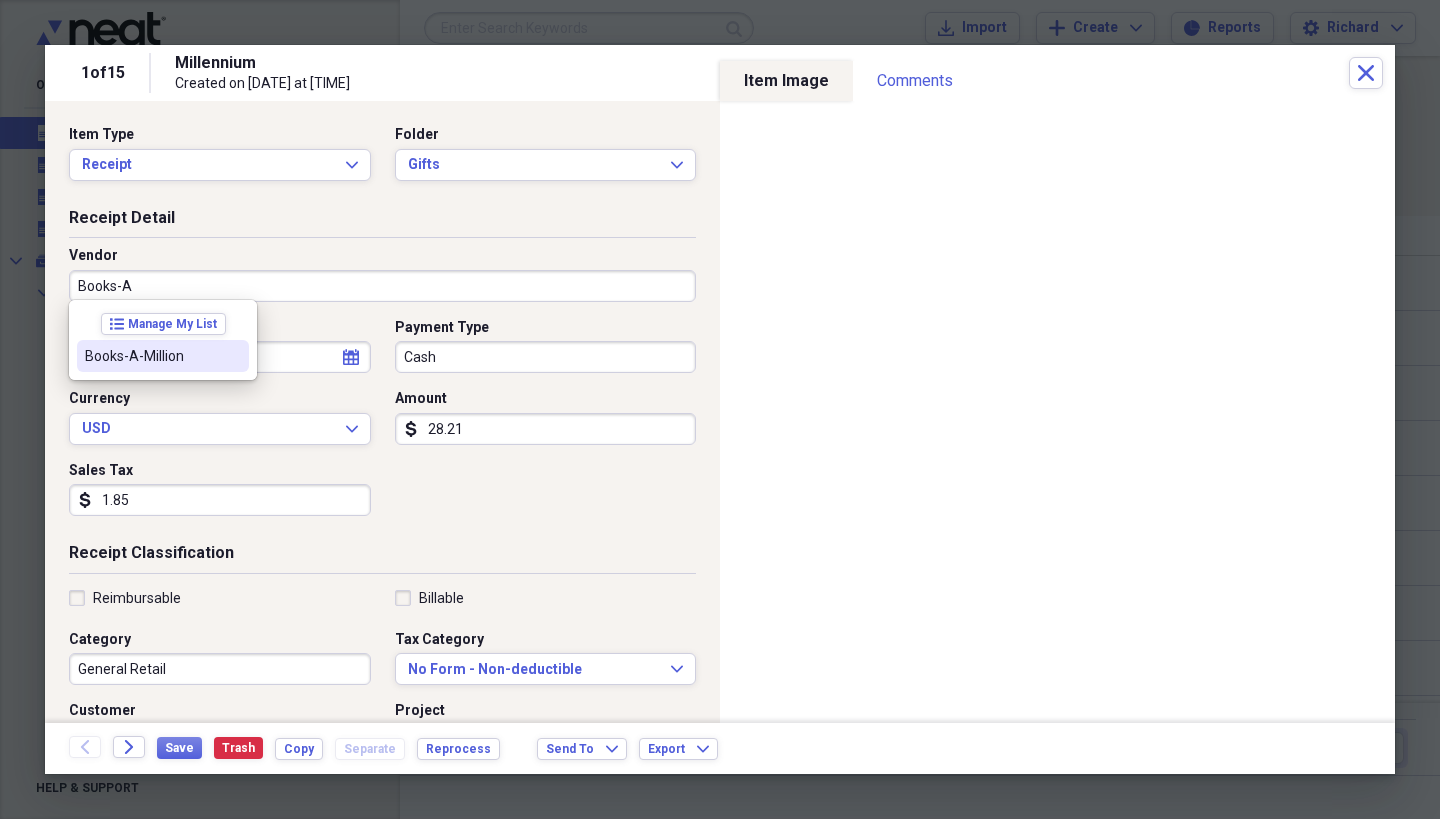 click on "Books-A-Million" at bounding box center (151, 356) 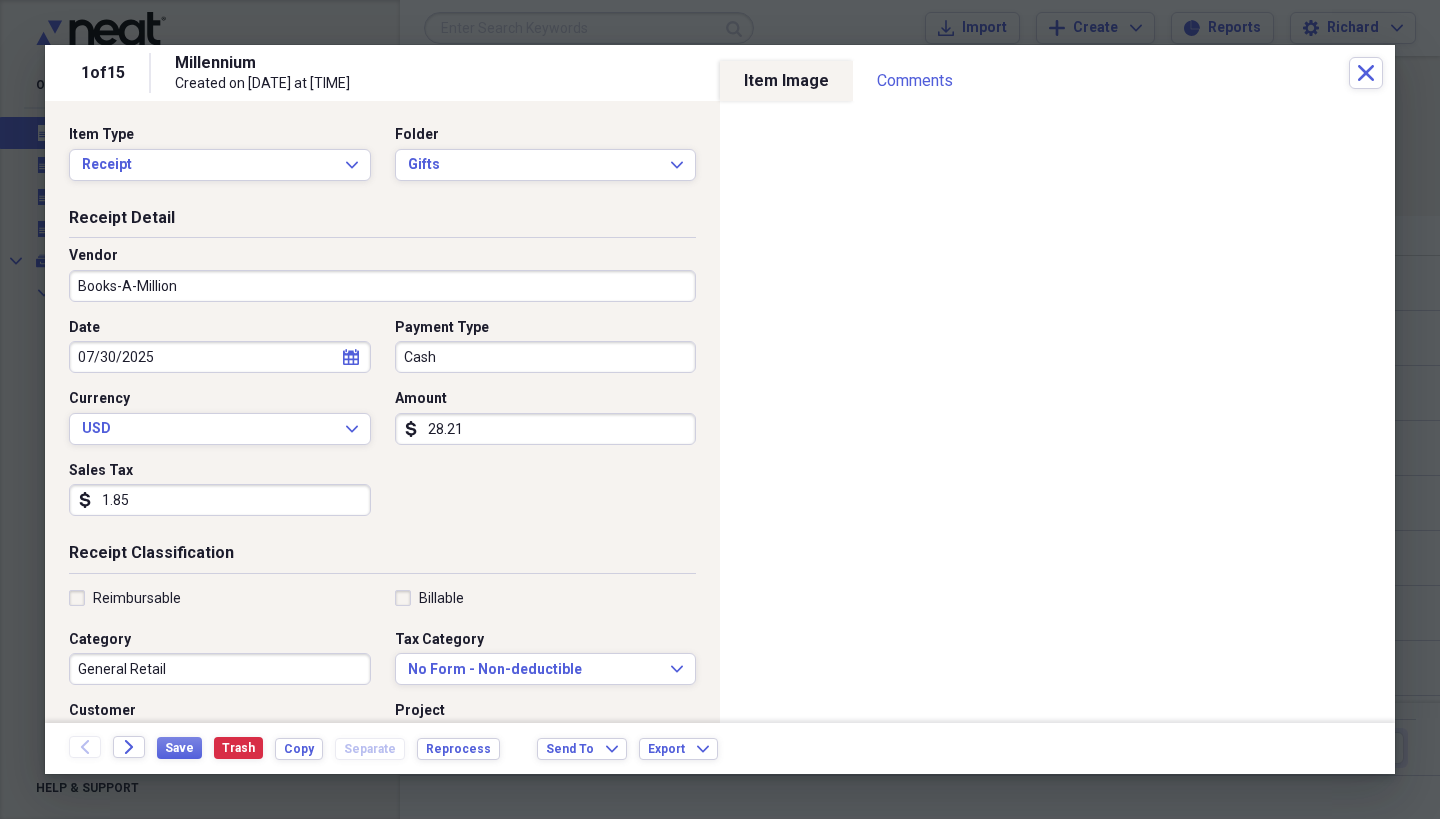 type on "Grocery Store" 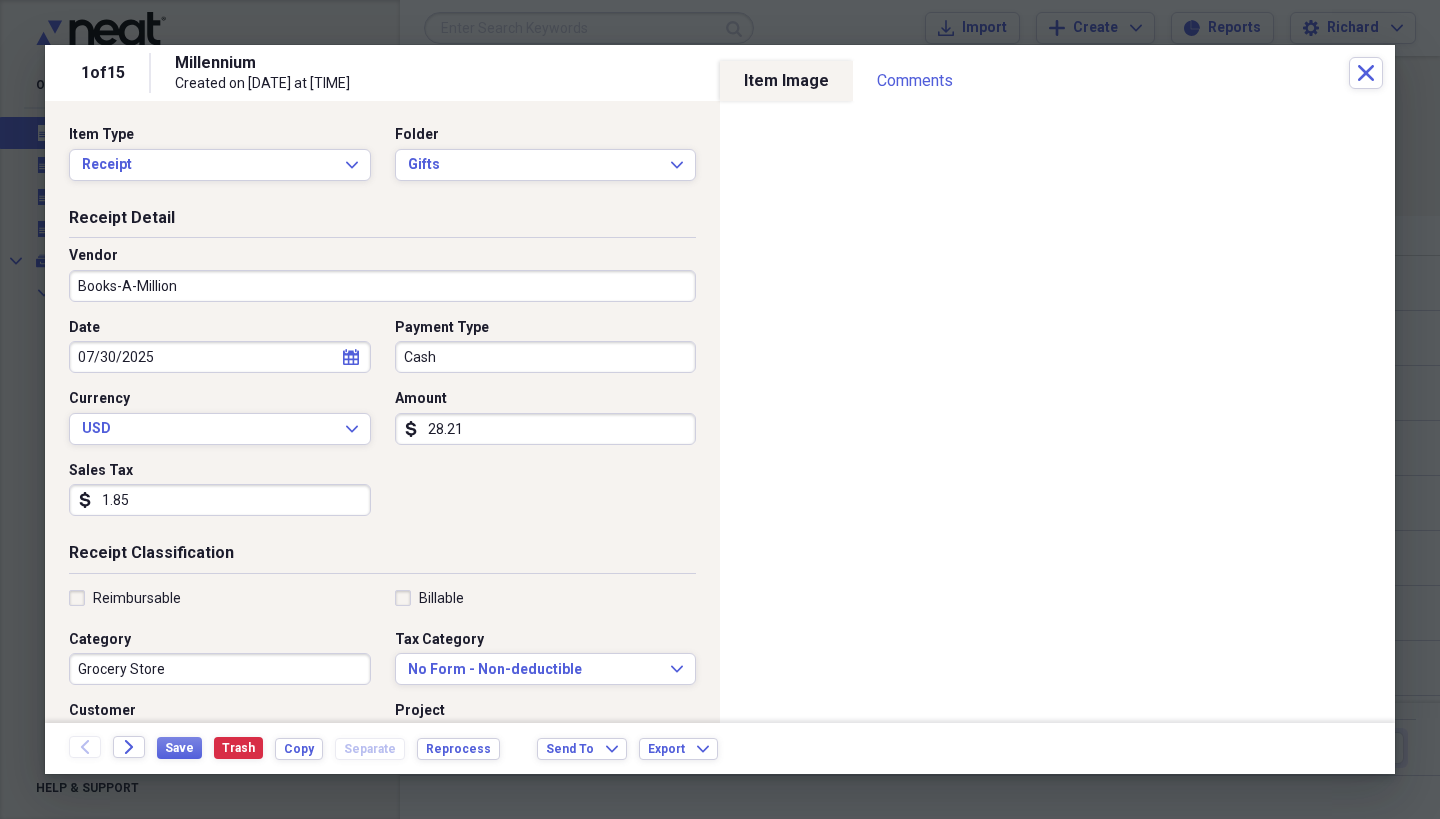 click on "Cash" at bounding box center (546, 357) 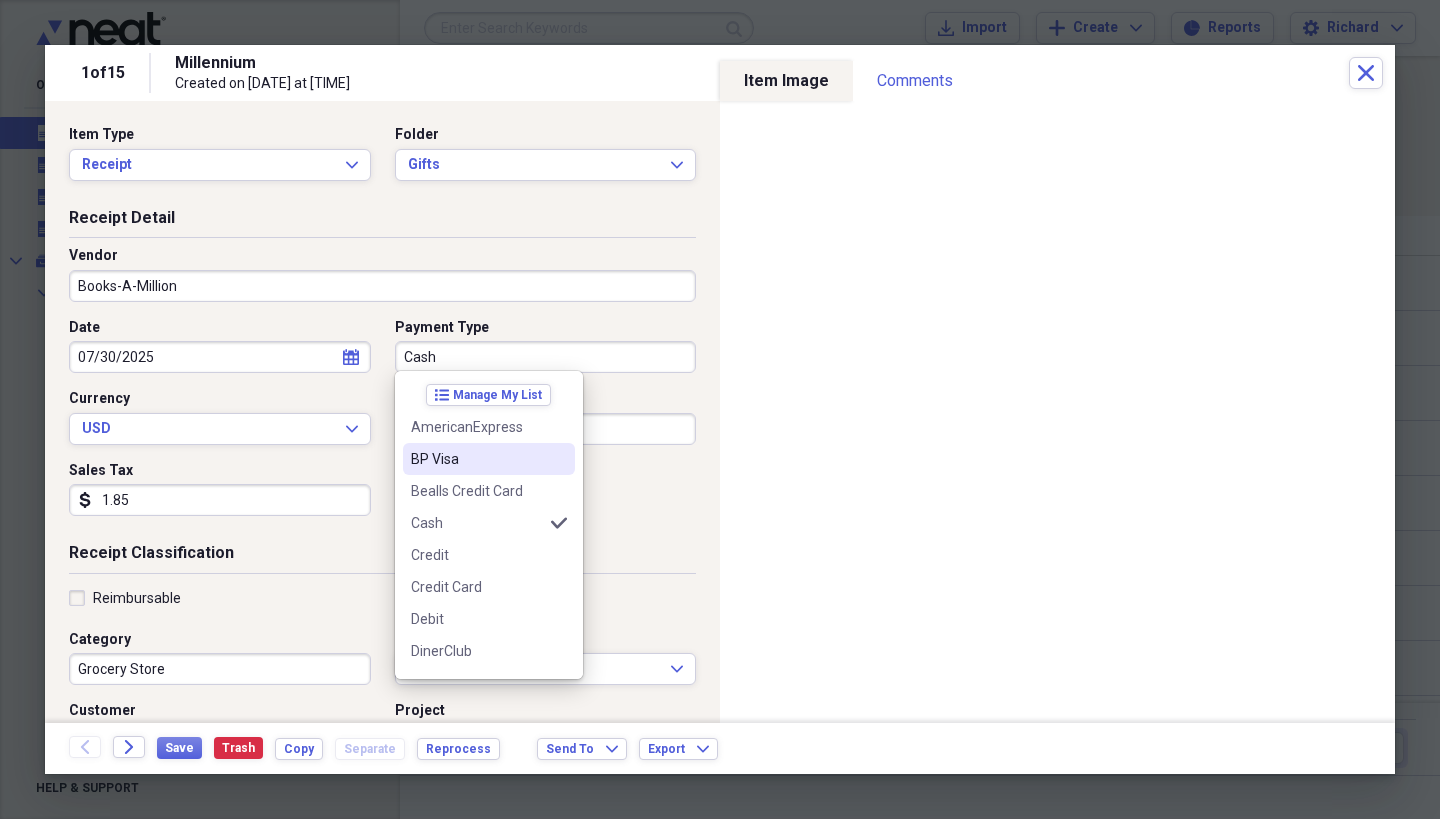 click on "BP Visa" at bounding box center (477, 459) 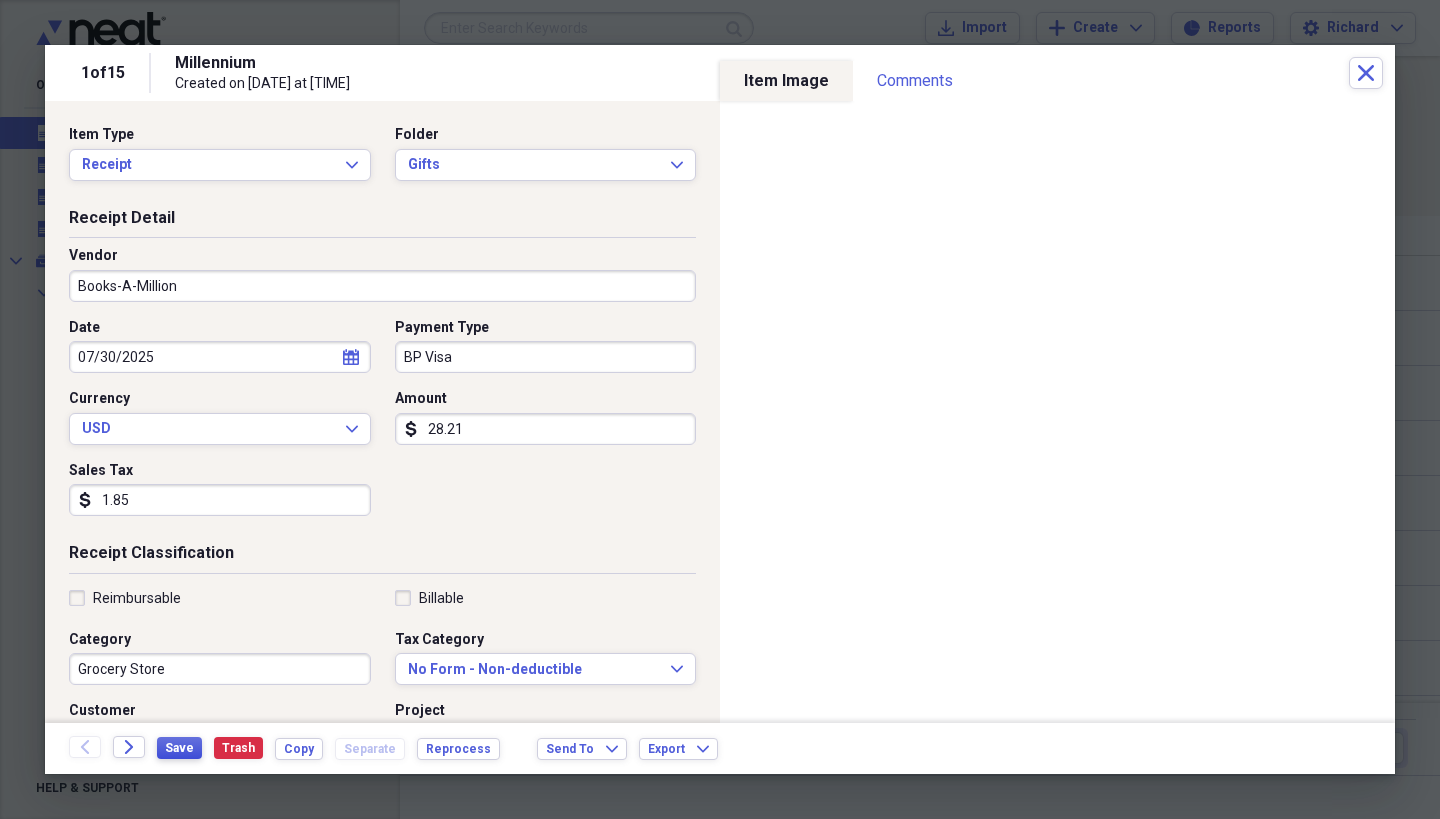 click on "Save" at bounding box center [179, 748] 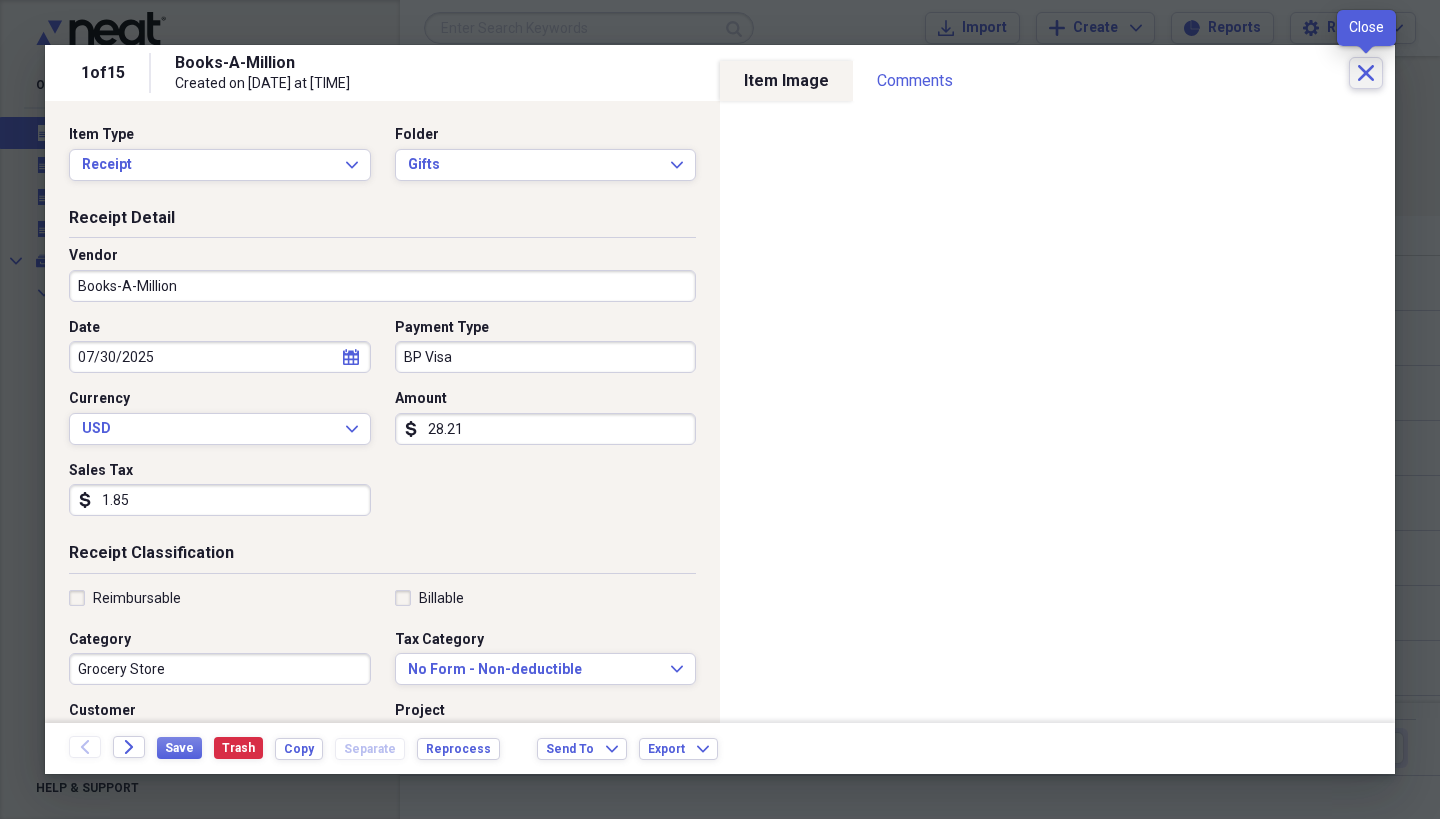 click on "Close" 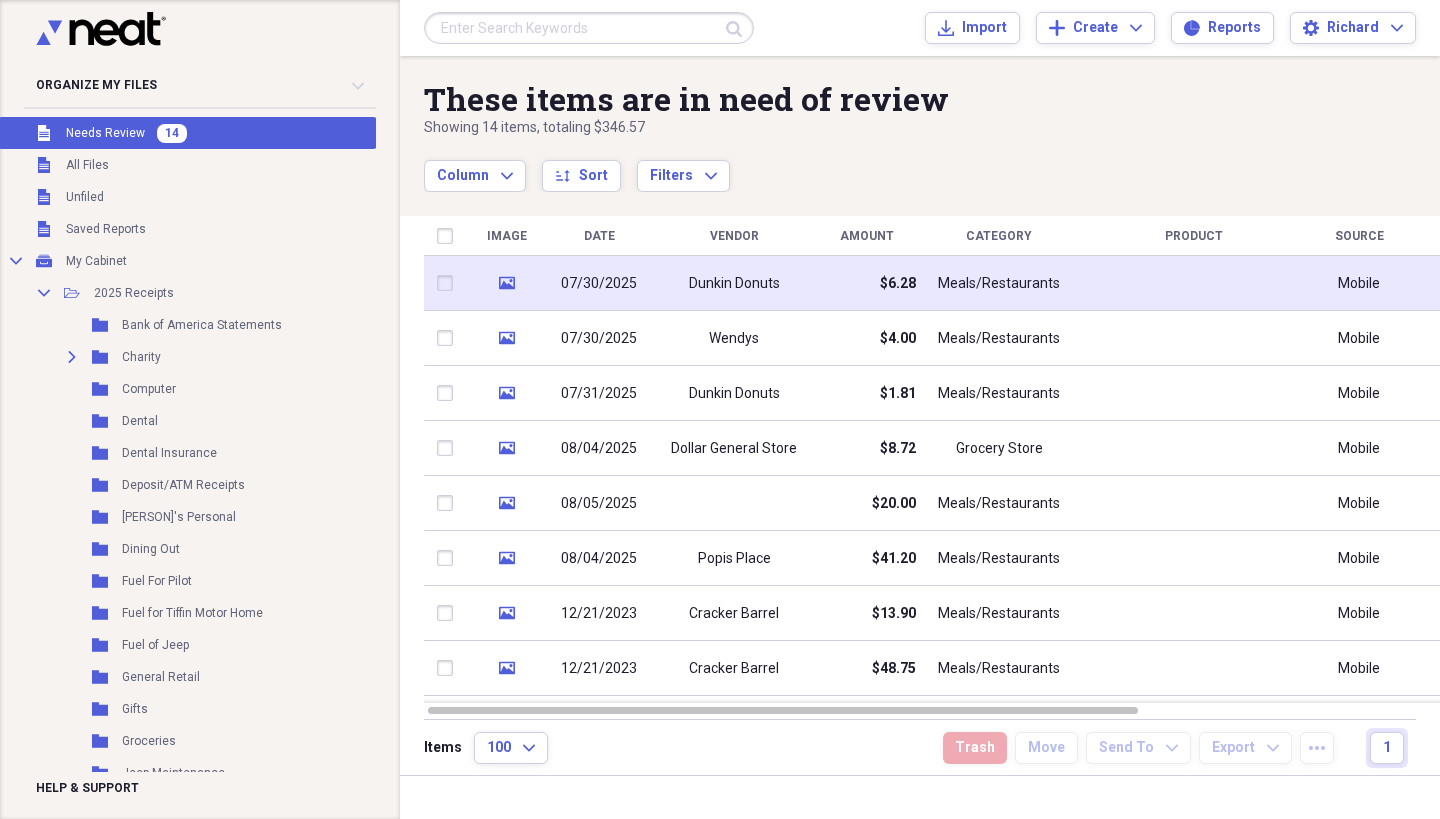 click on "Dunkin Donuts" at bounding box center (734, 284) 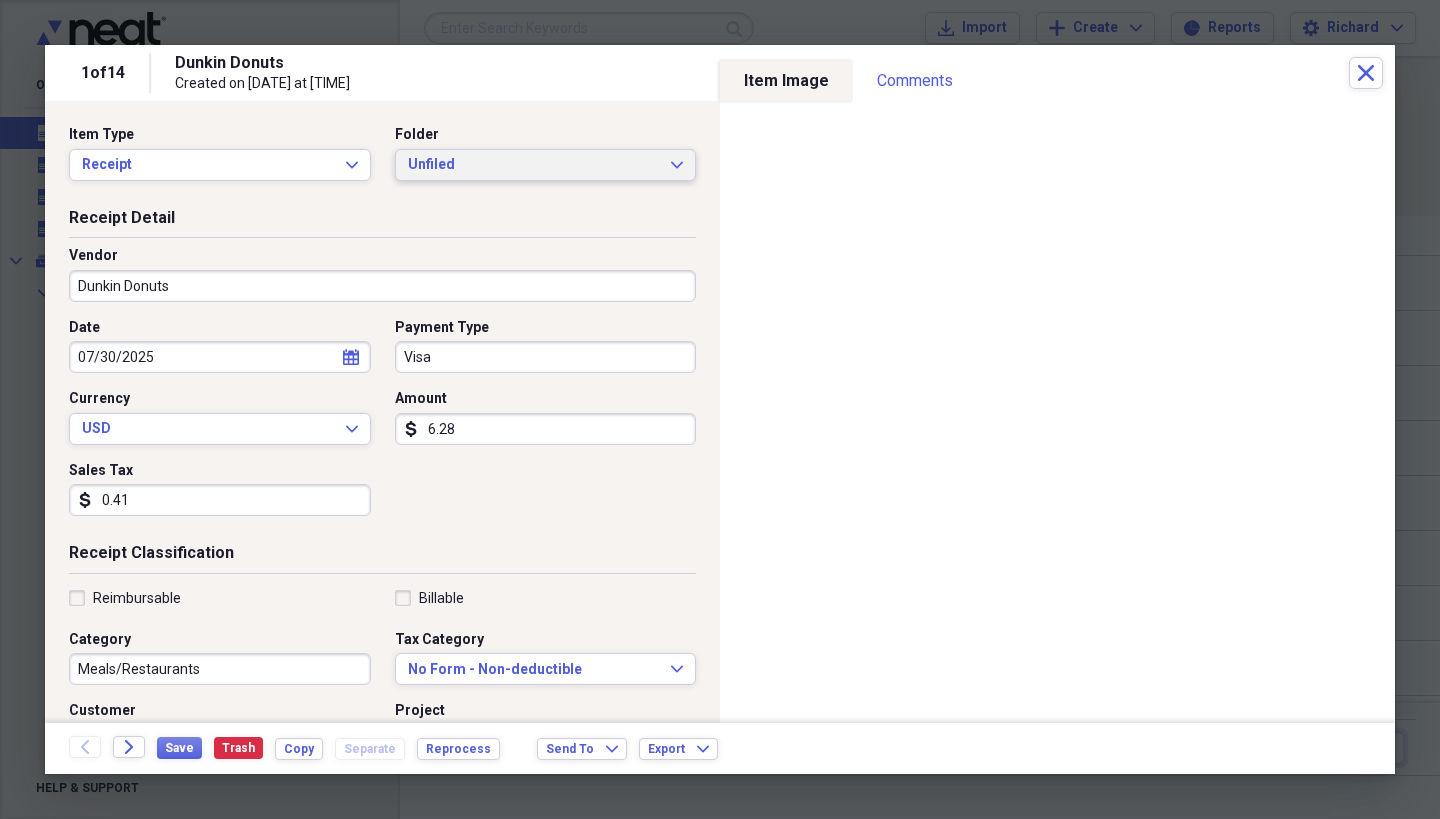 click on "Unfiled Expand" at bounding box center (546, 165) 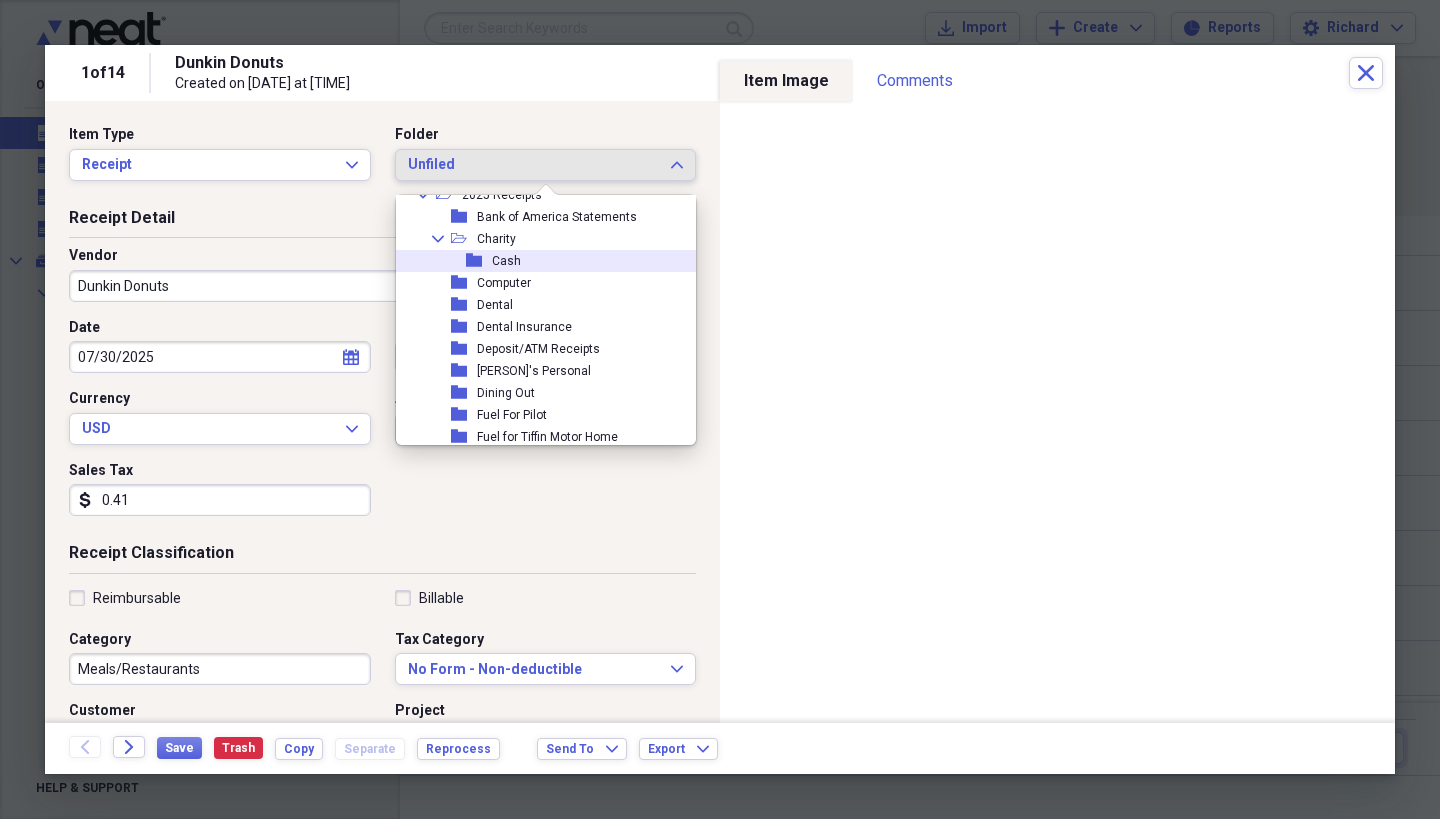 scroll, scrollTop: 71, scrollLeft: 0, axis: vertical 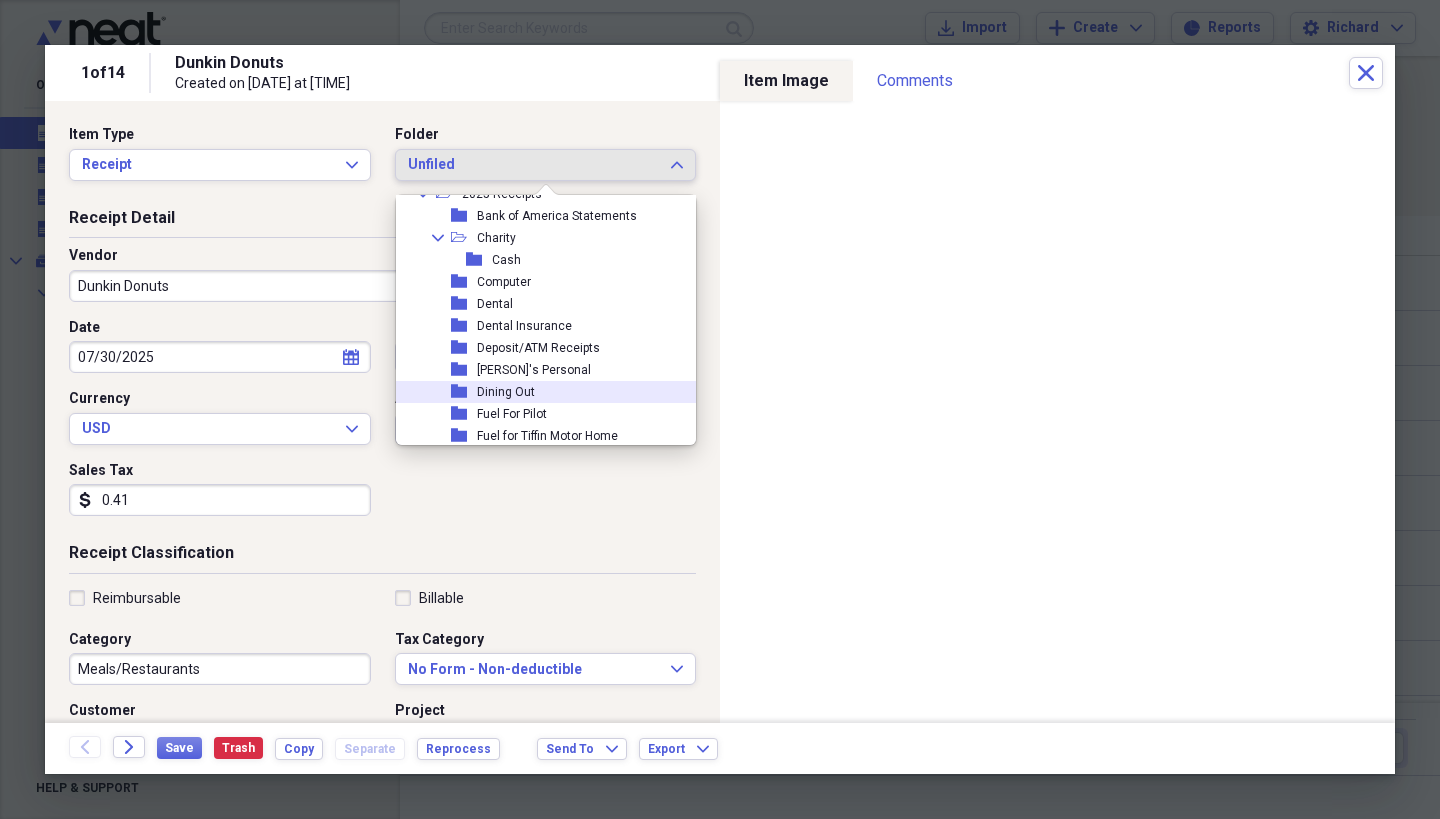 click on "Dining Out" at bounding box center (506, 392) 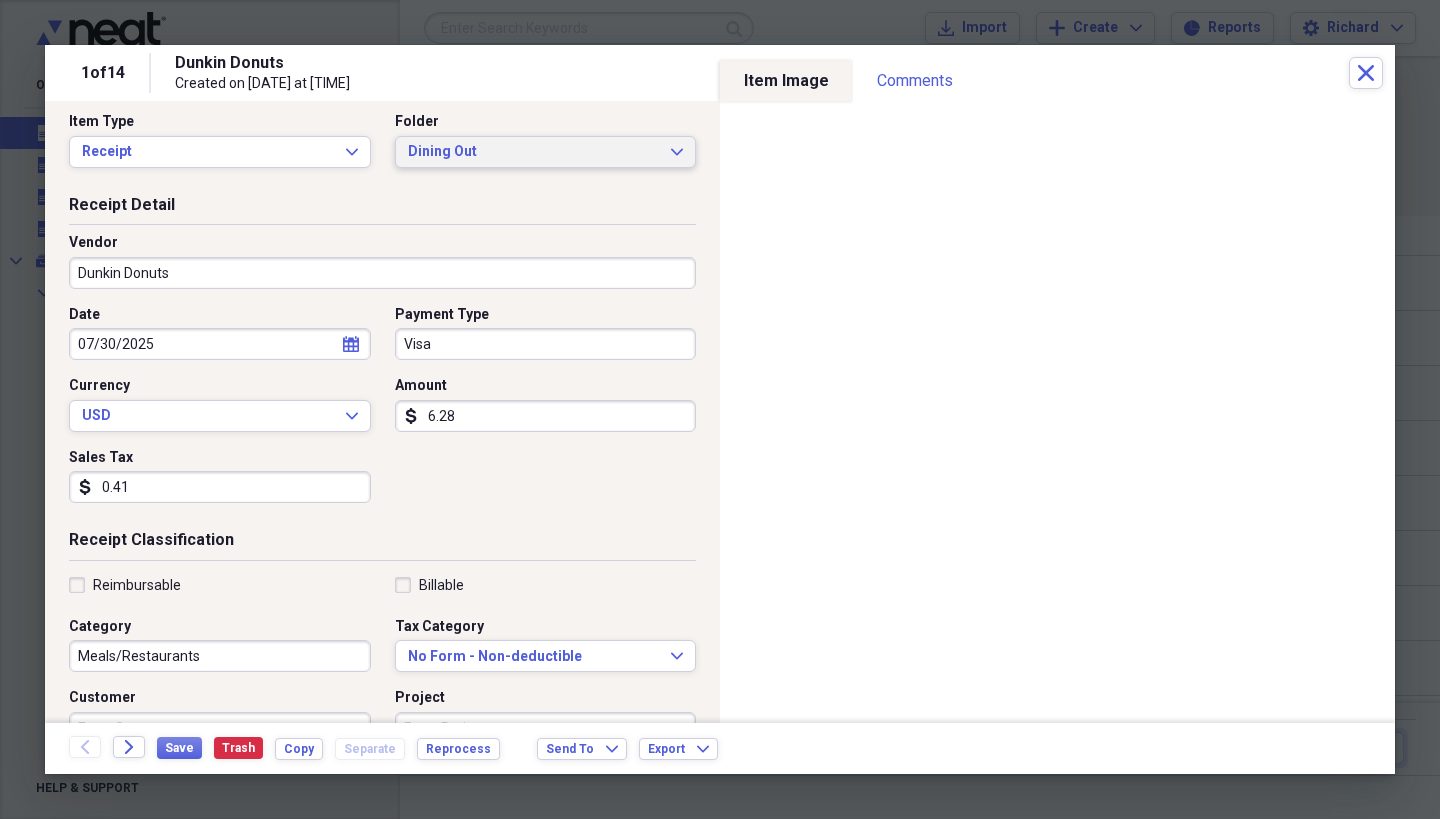 scroll, scrollTop: 14, scrollLeft: 0, axis: vertical 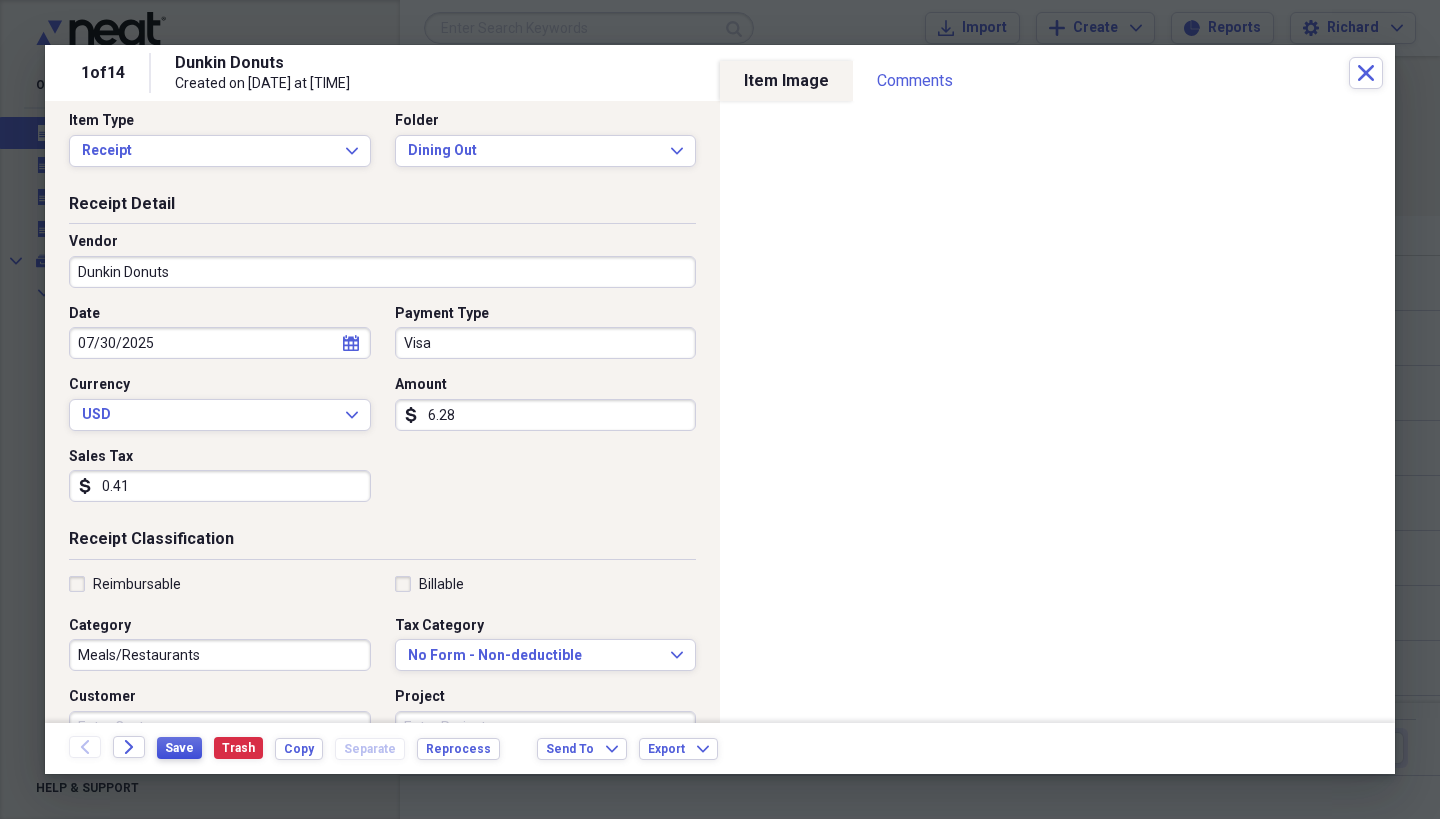 click on "Save" at bounding box center (179, 748) 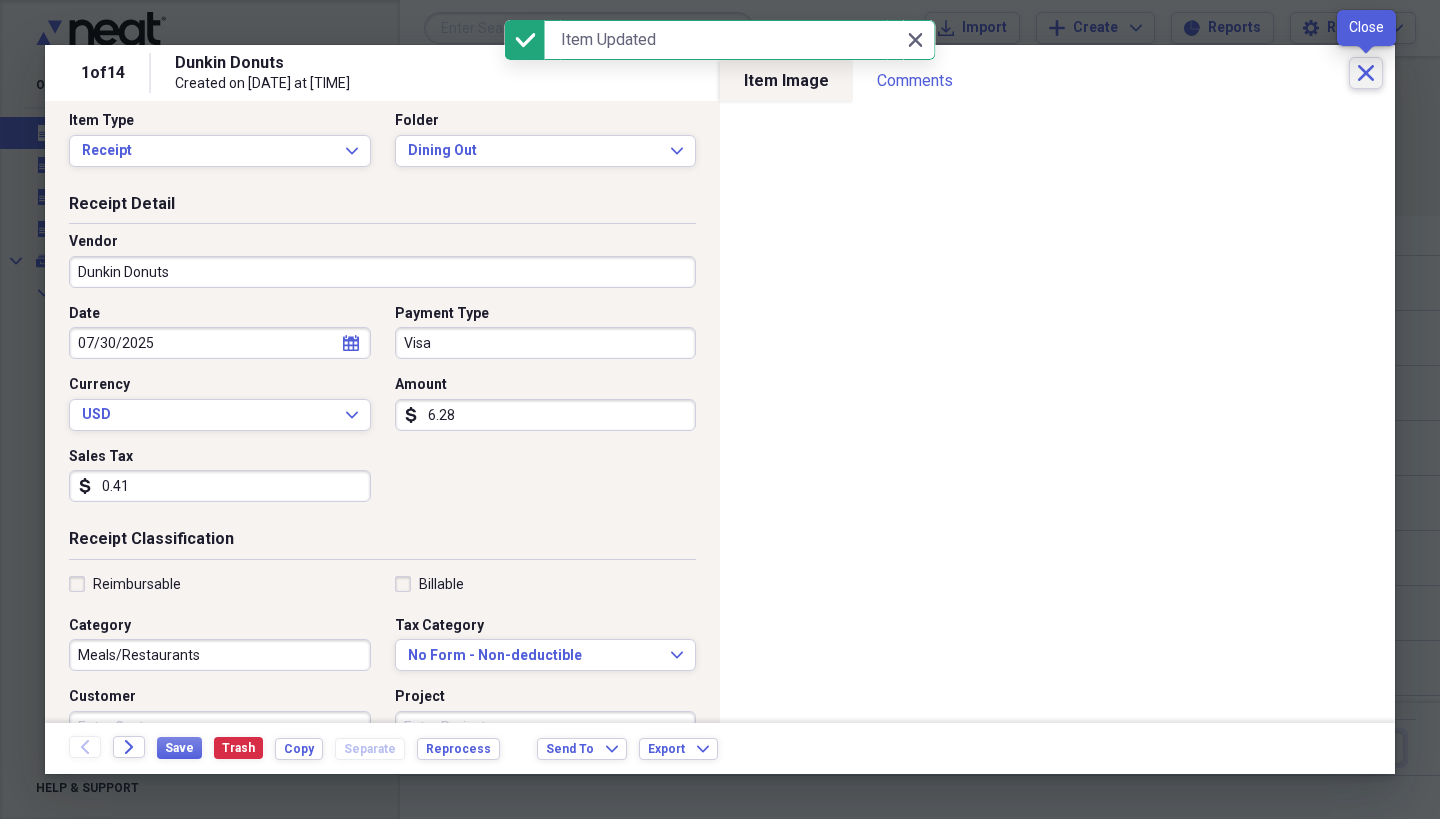 click on "Close" 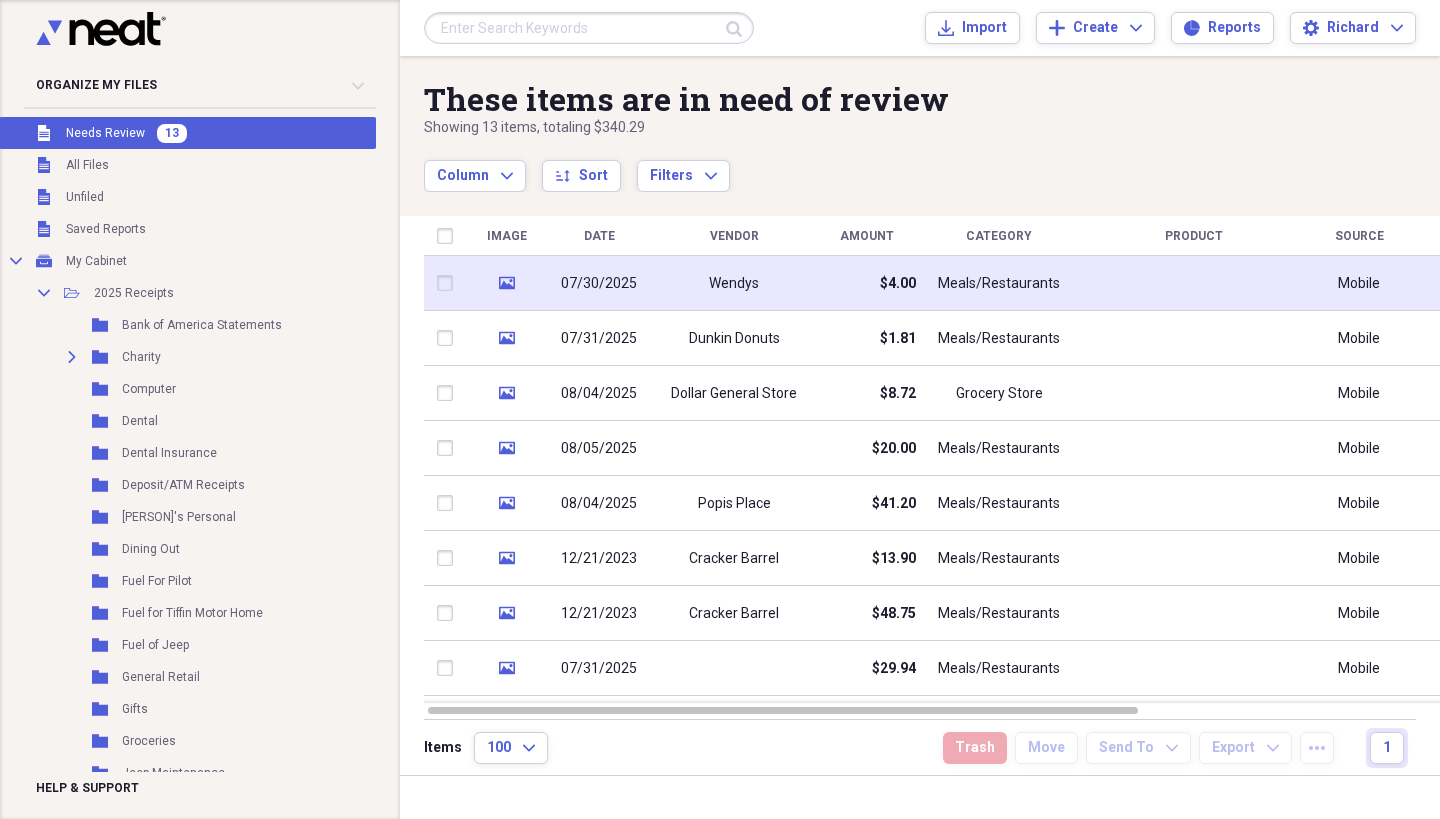 click on "Wendys" at bounding box center (734, 283) 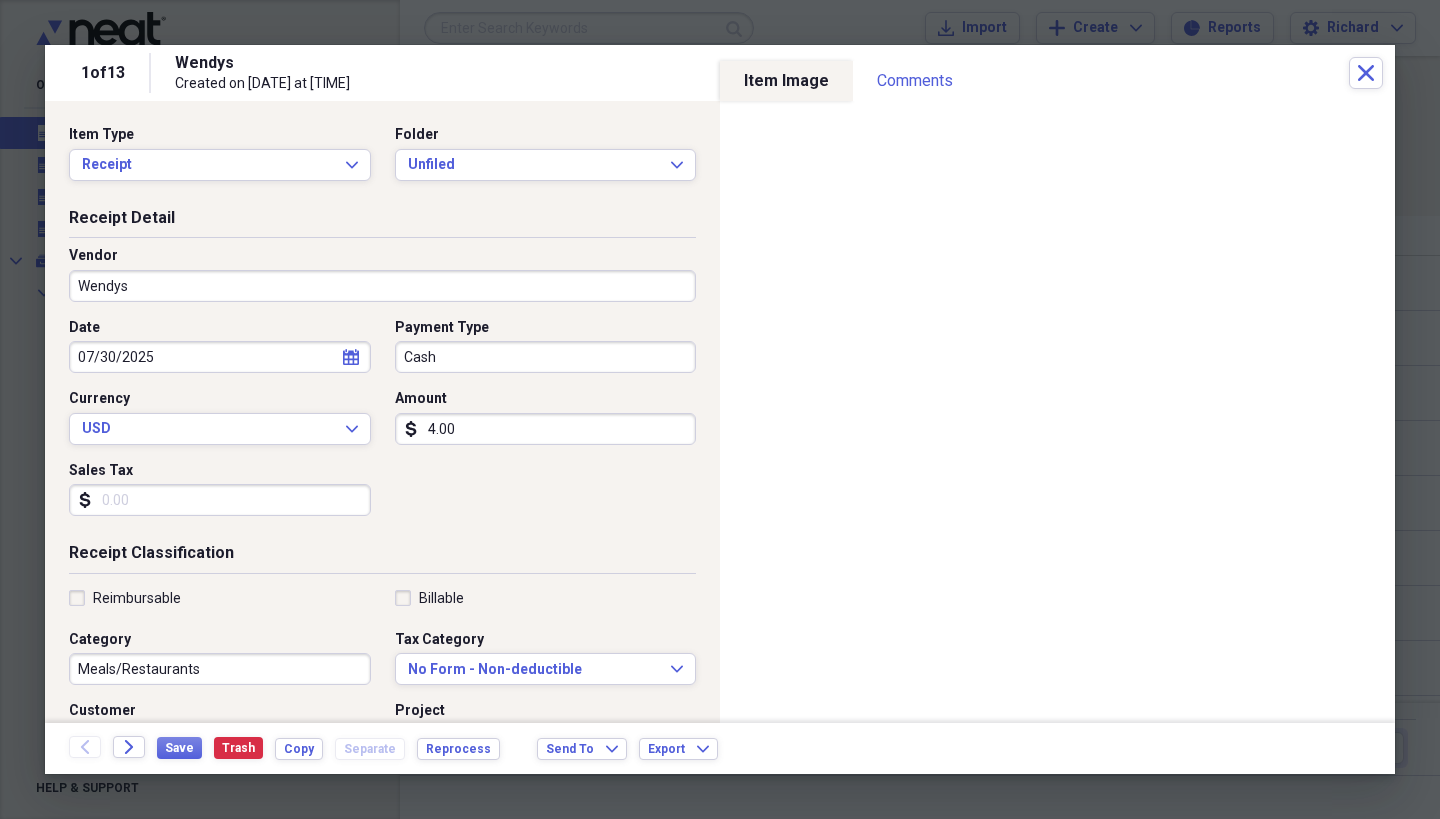 click on "Sales Tax" at bounding box center [220, 500] 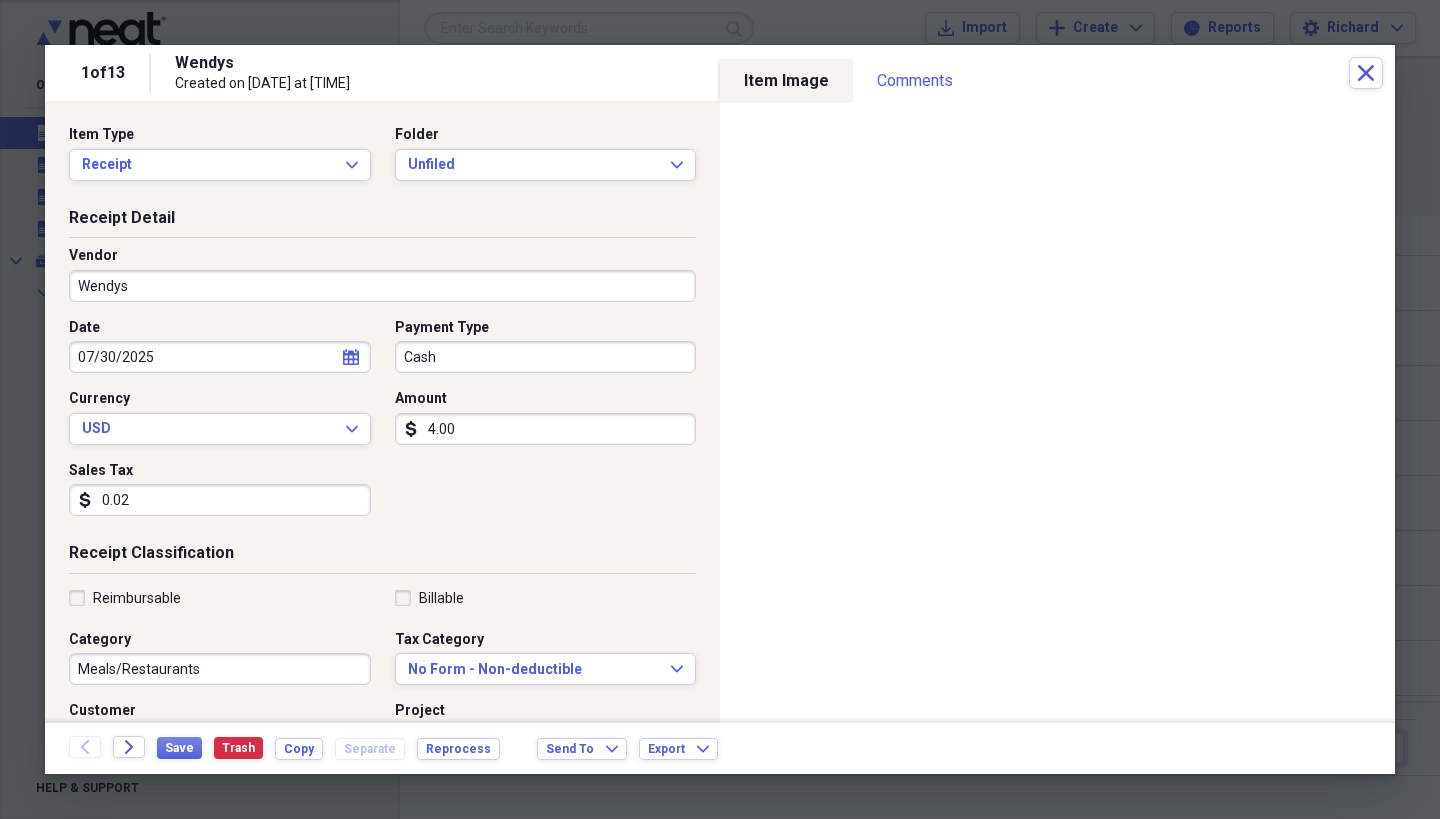 type on "0.21" 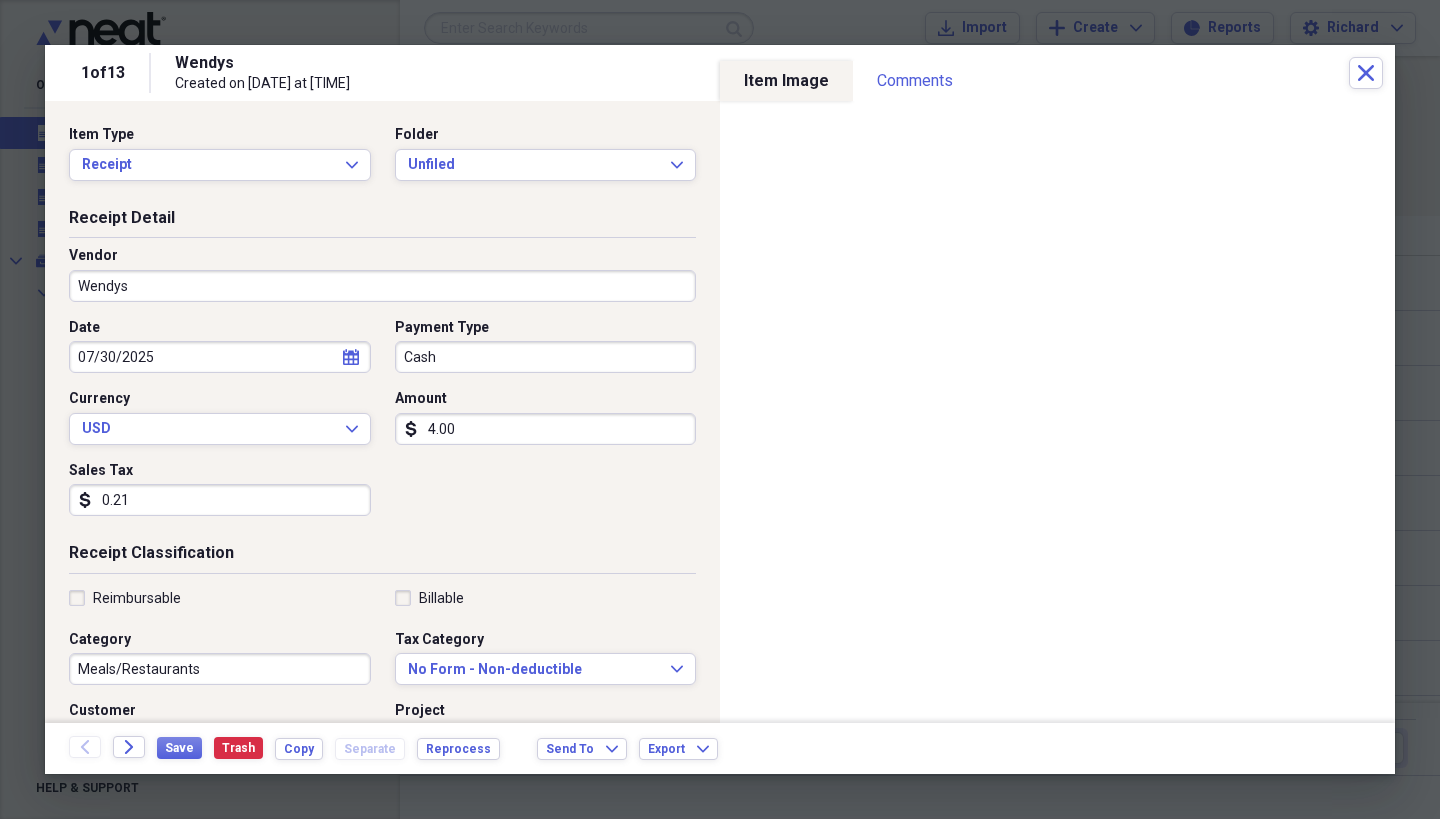 click on "4.00" at bounding box center (546, 429) 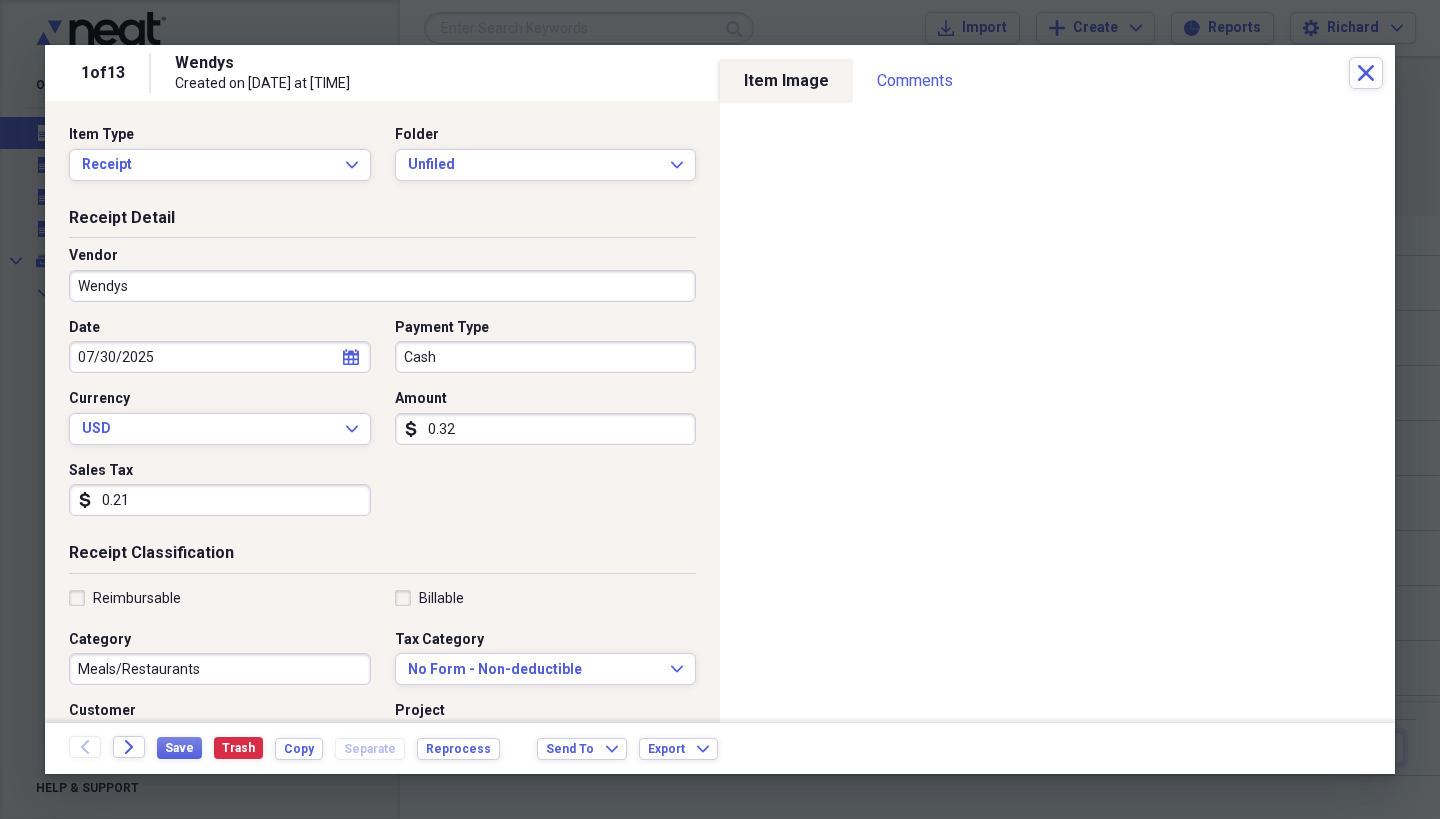 type on "3.20" 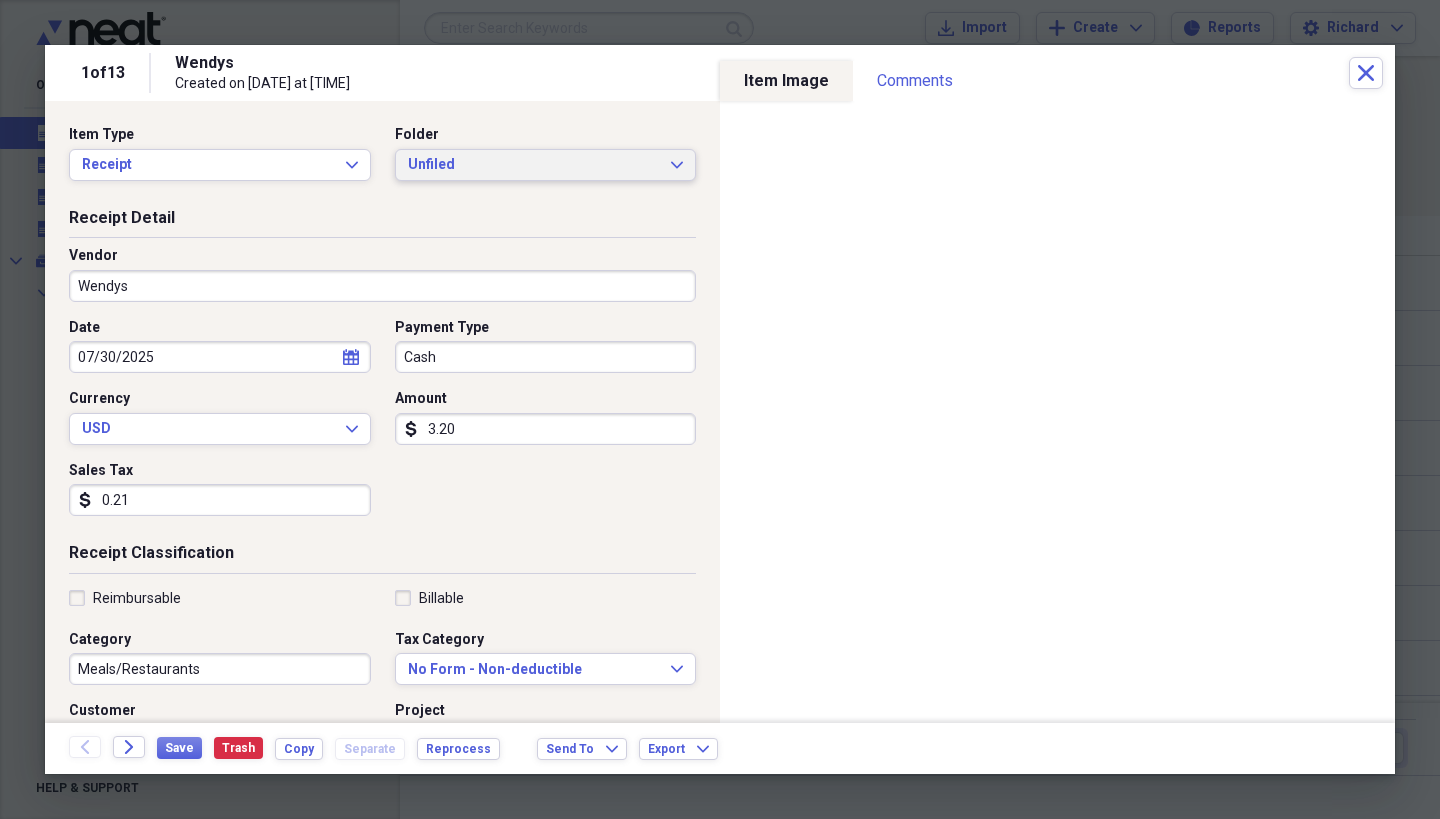 click on "Unfiled Expand" at bounding box center [546, 165] 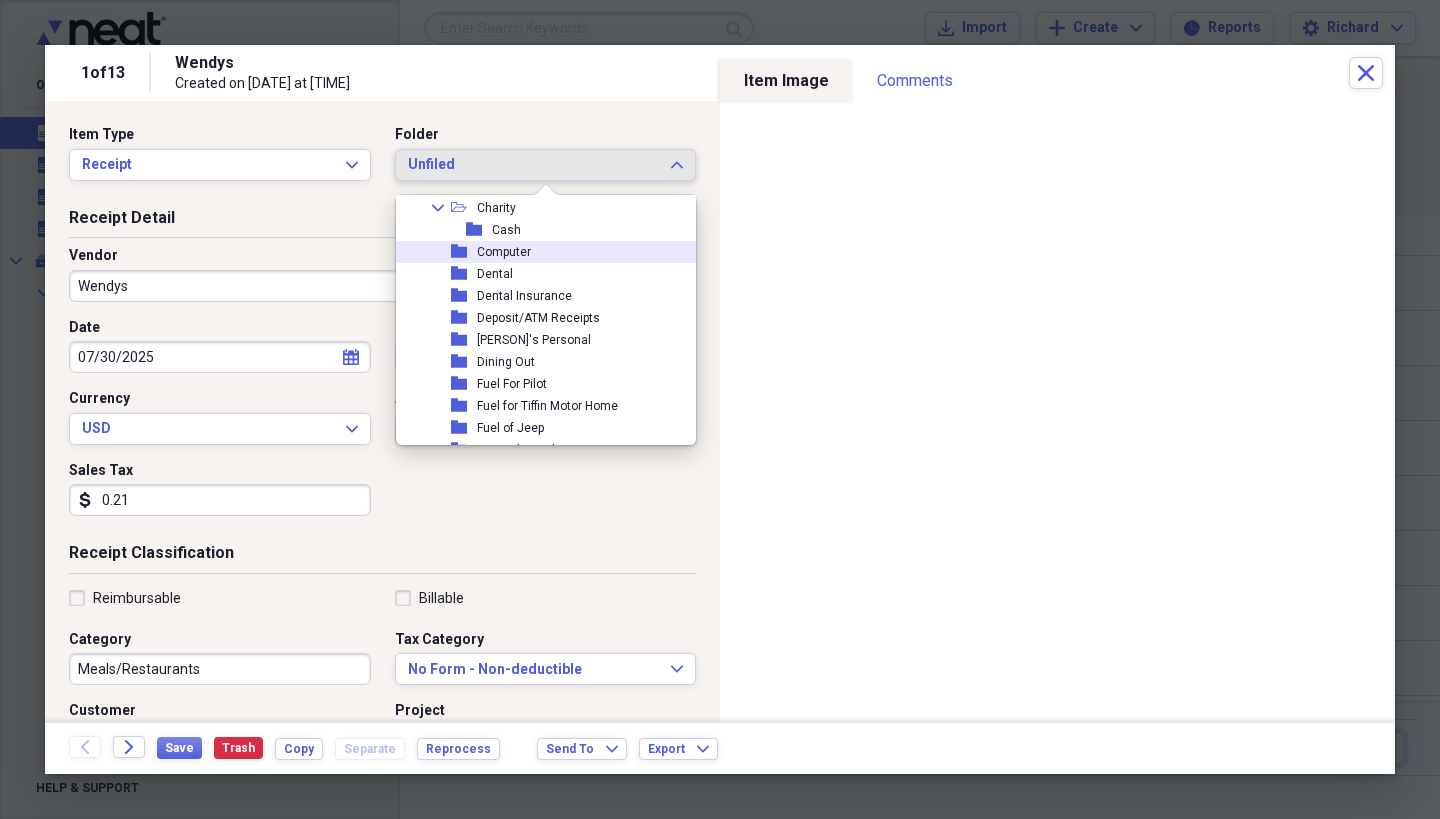 scroll, scrollTop: 103, scrollLeft: 0, axis: vertical 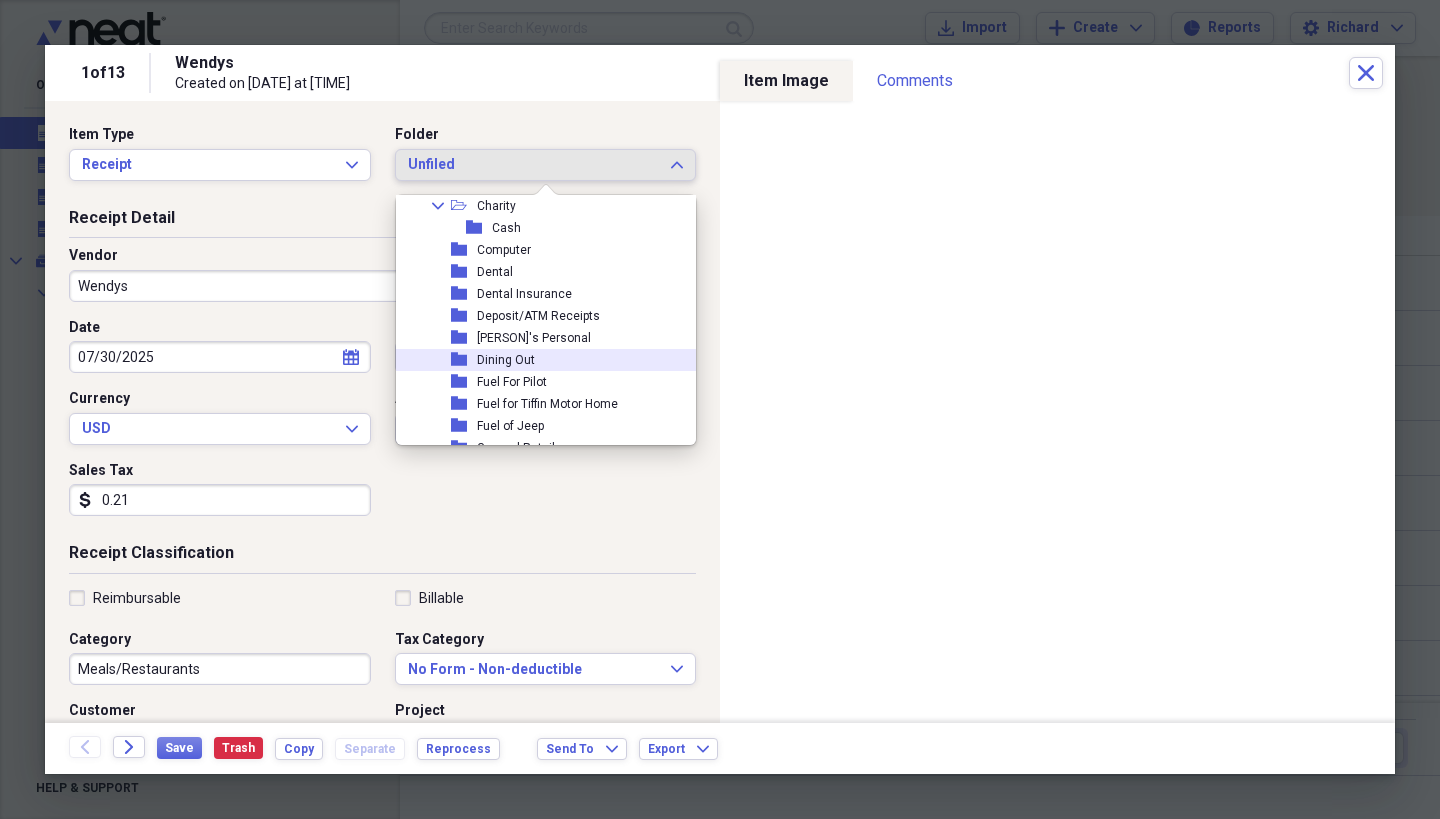 click on "Dining Out" at bounding box center [506, 360] 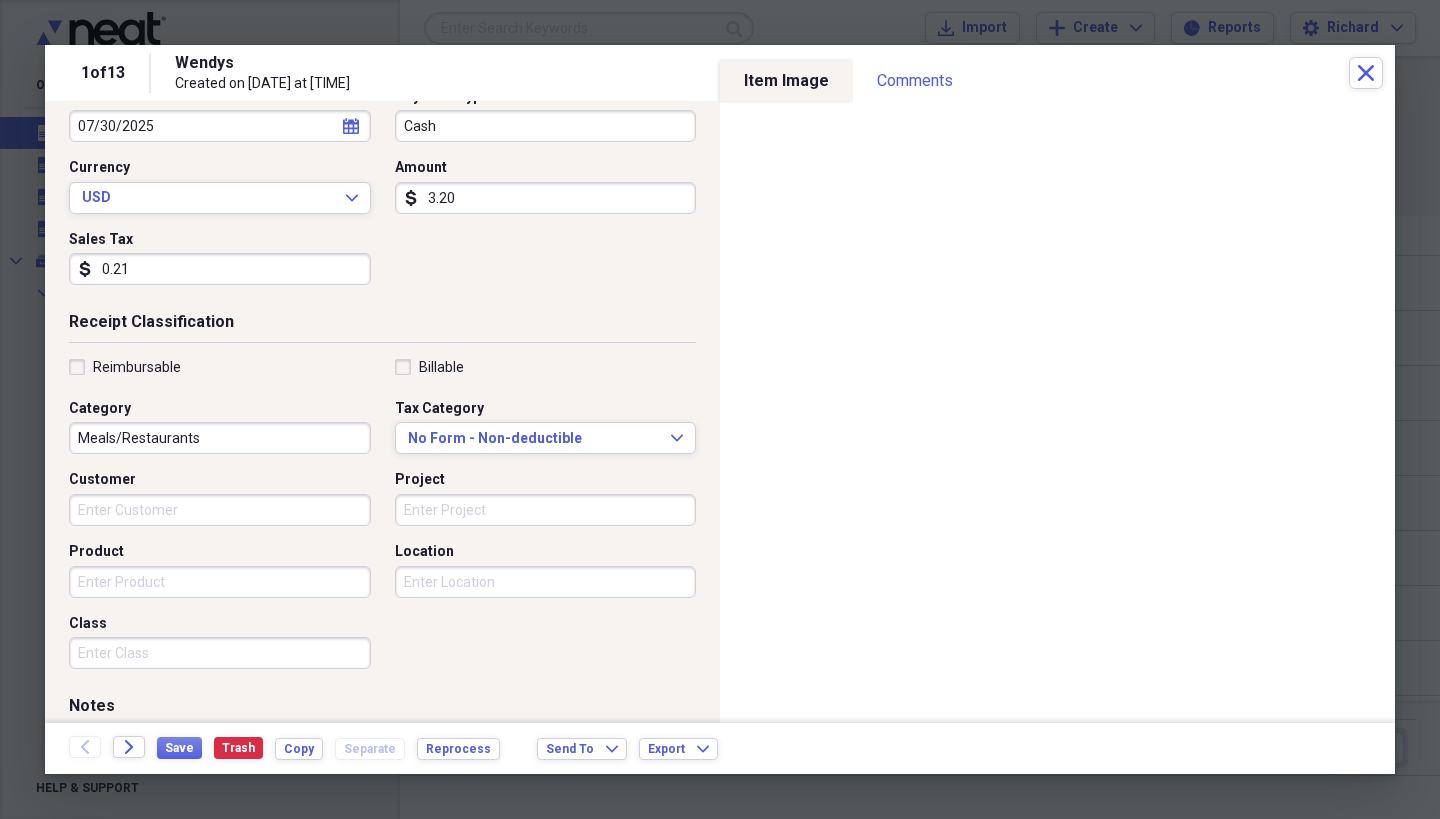 scroll, scrollTop: 244, scrollLeft: 0, axis: vertical 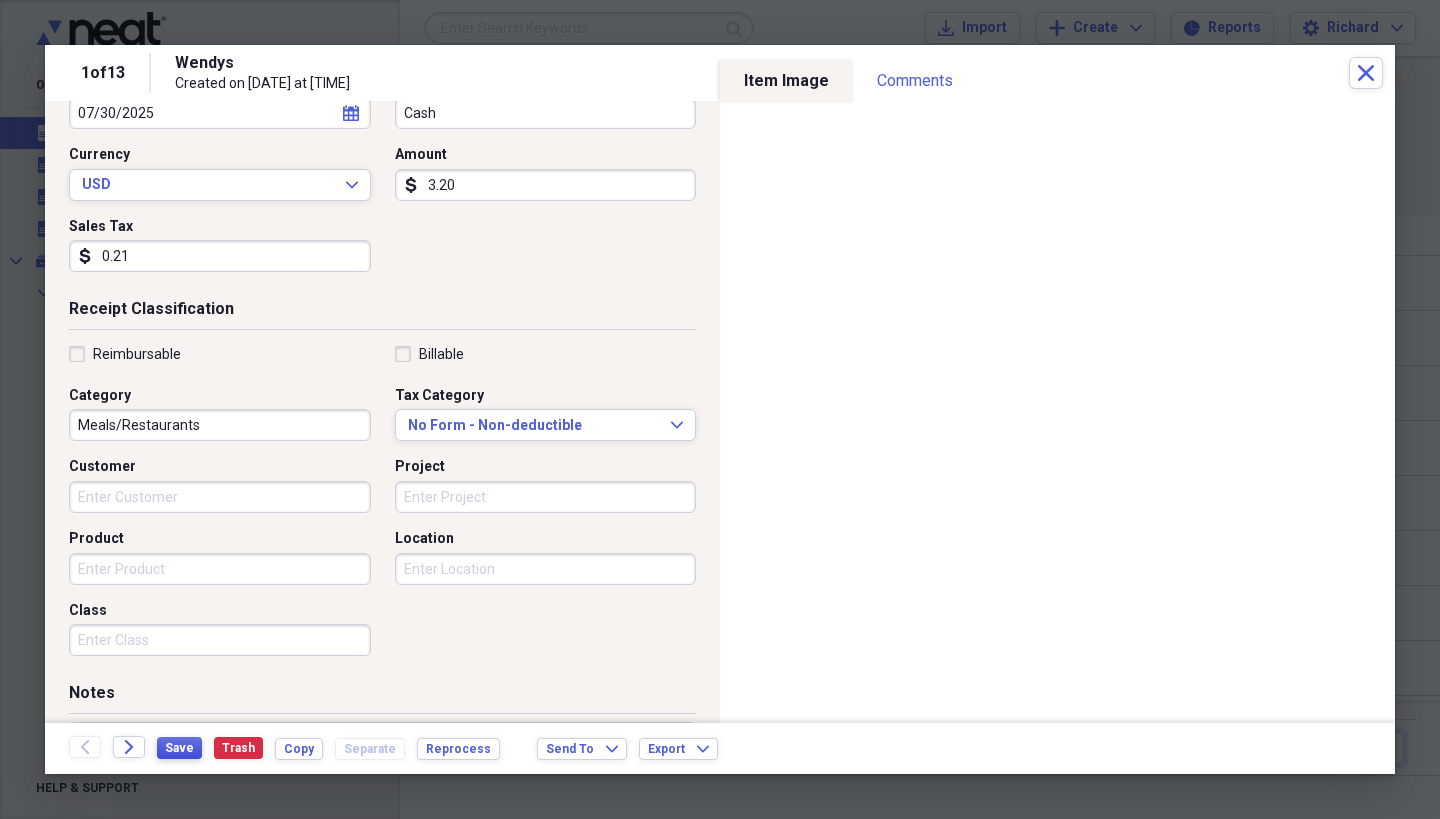 click on "Save" at bounding box center (179, 748) 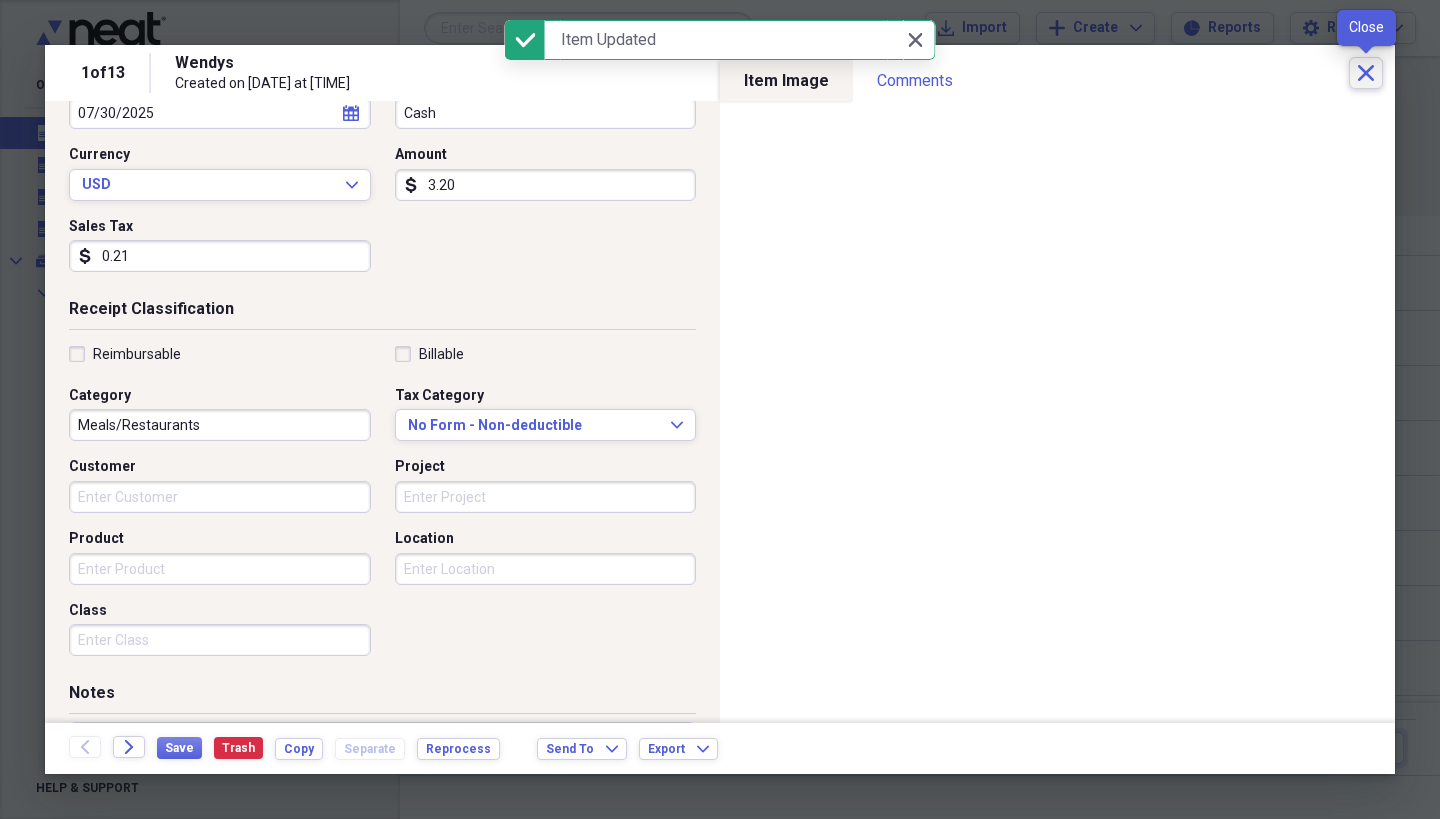 click on "Close" at bounding box center (1366, 73) 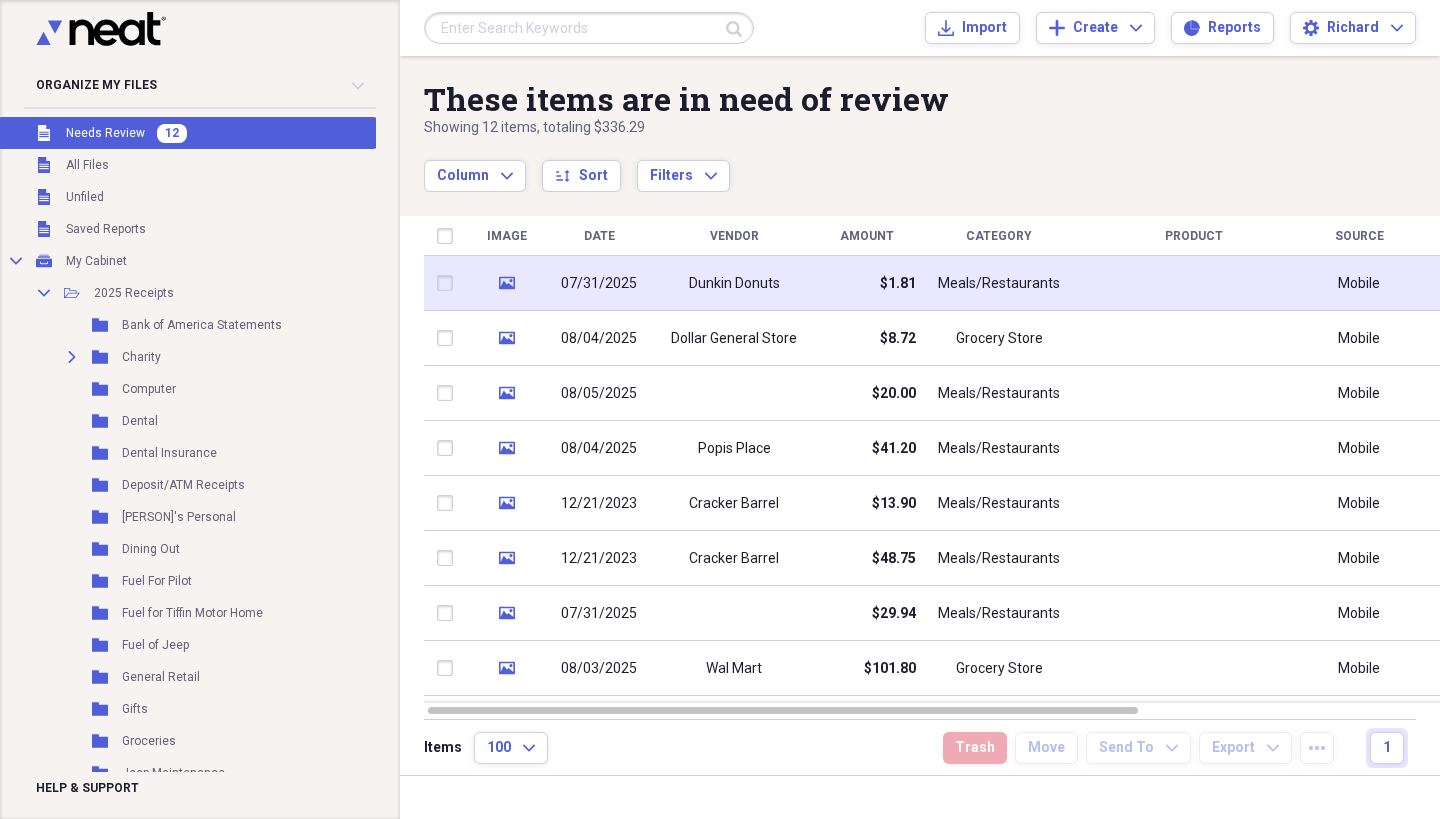 click on "$1.81" at bounding box center (866, 283) 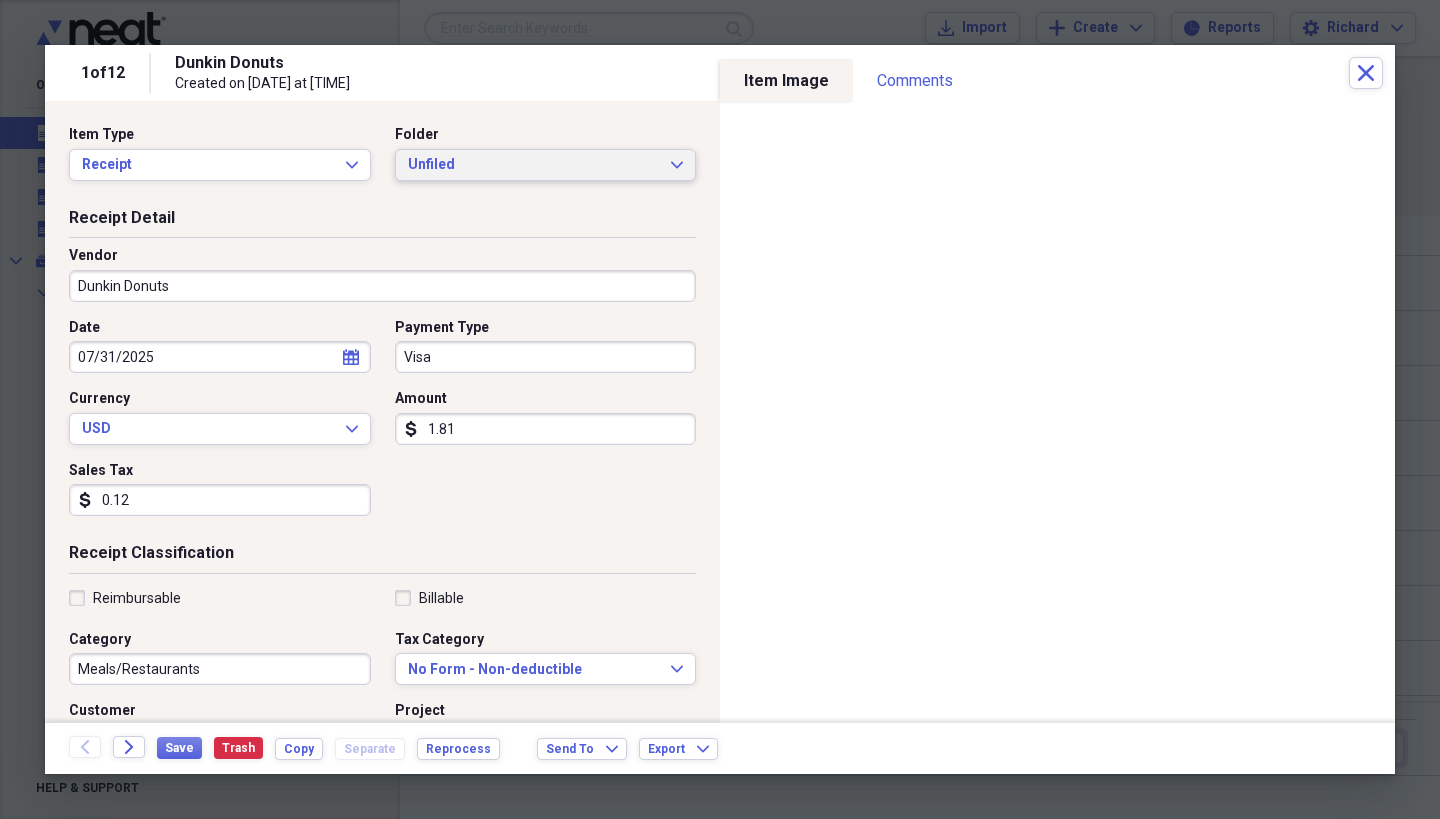 click on "Unfiled Expand" at bounding box center (546, 165) 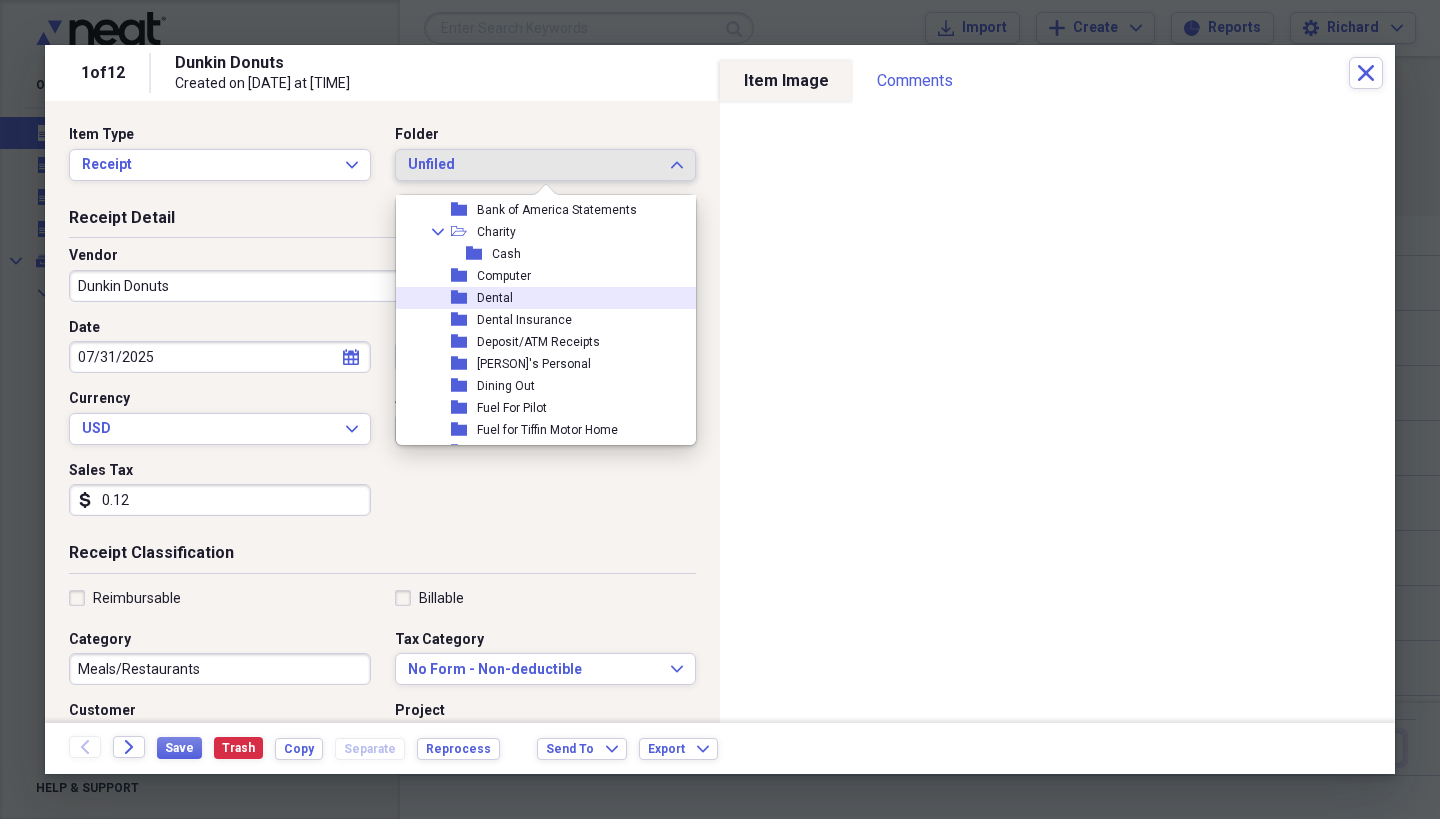 scroll, scrollTop: 78, scrollLeft: 0, axis: vertical 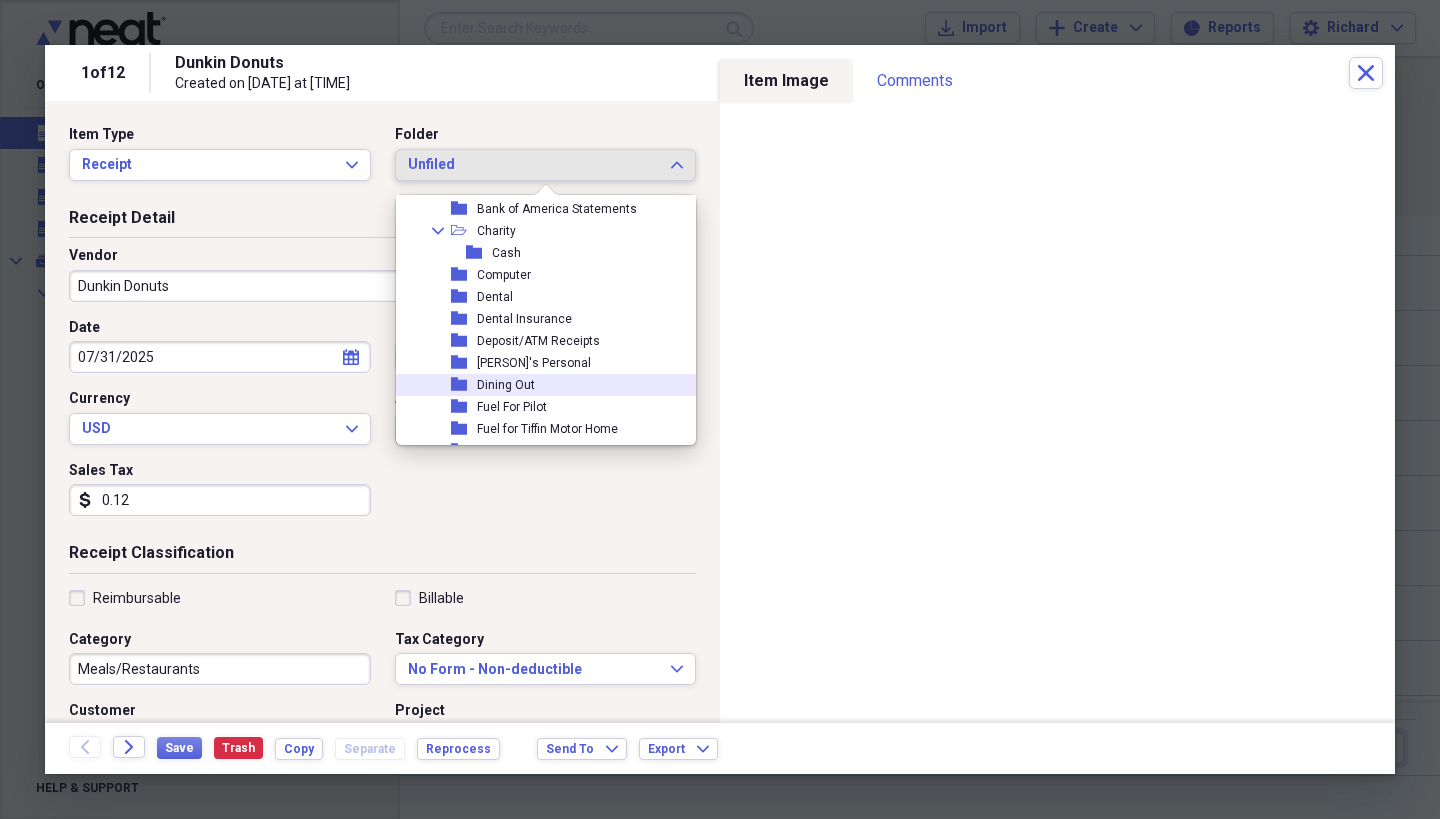 click on "Dining Out" at bounding box center [506, 385] 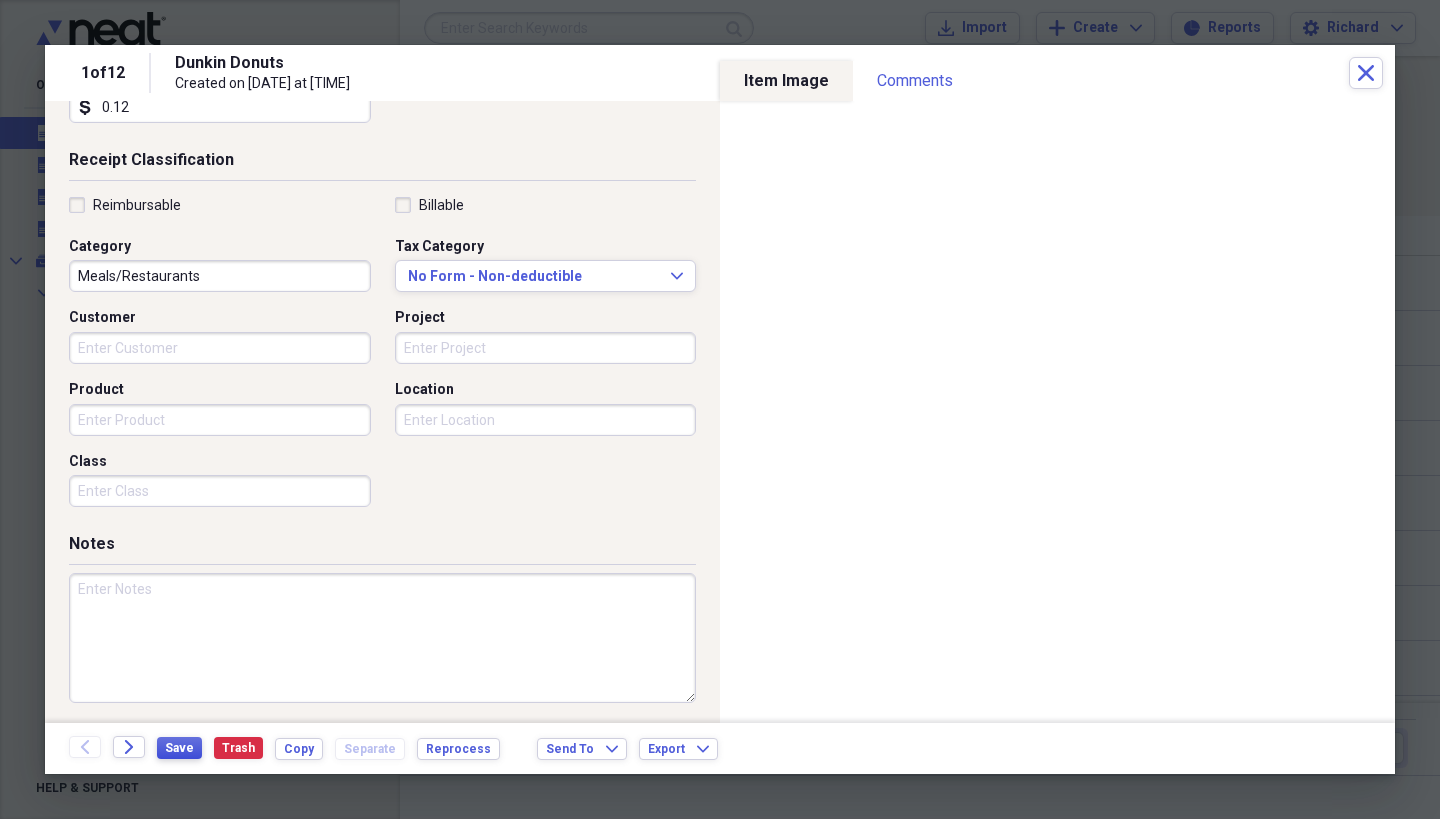 scroll, scrollTop: 392, scrollLeft: 0, axis: vertical 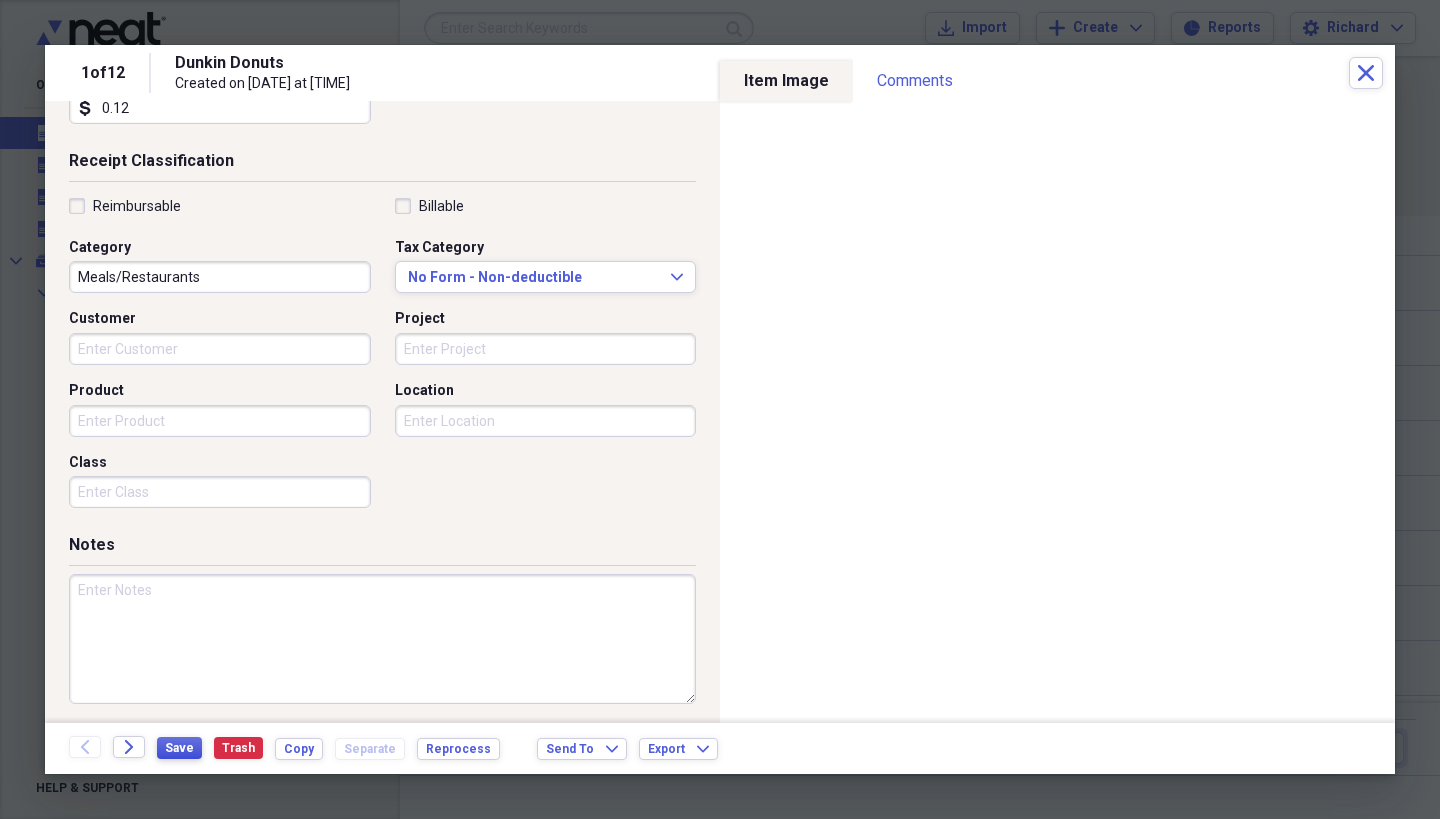click on "Save" at bounding box center [179, 748] 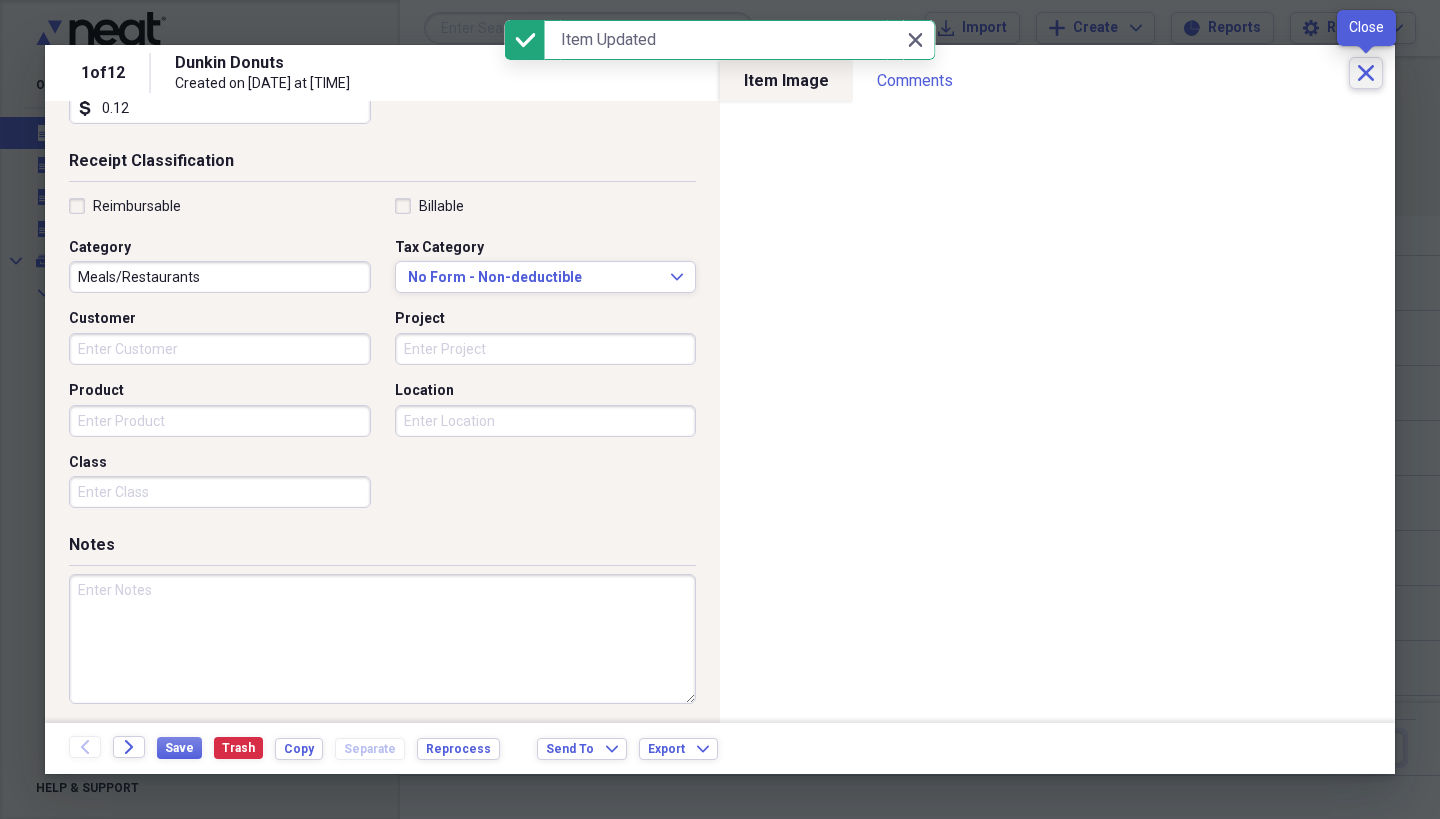 click on "Close" at bounding box center (1366, 73) 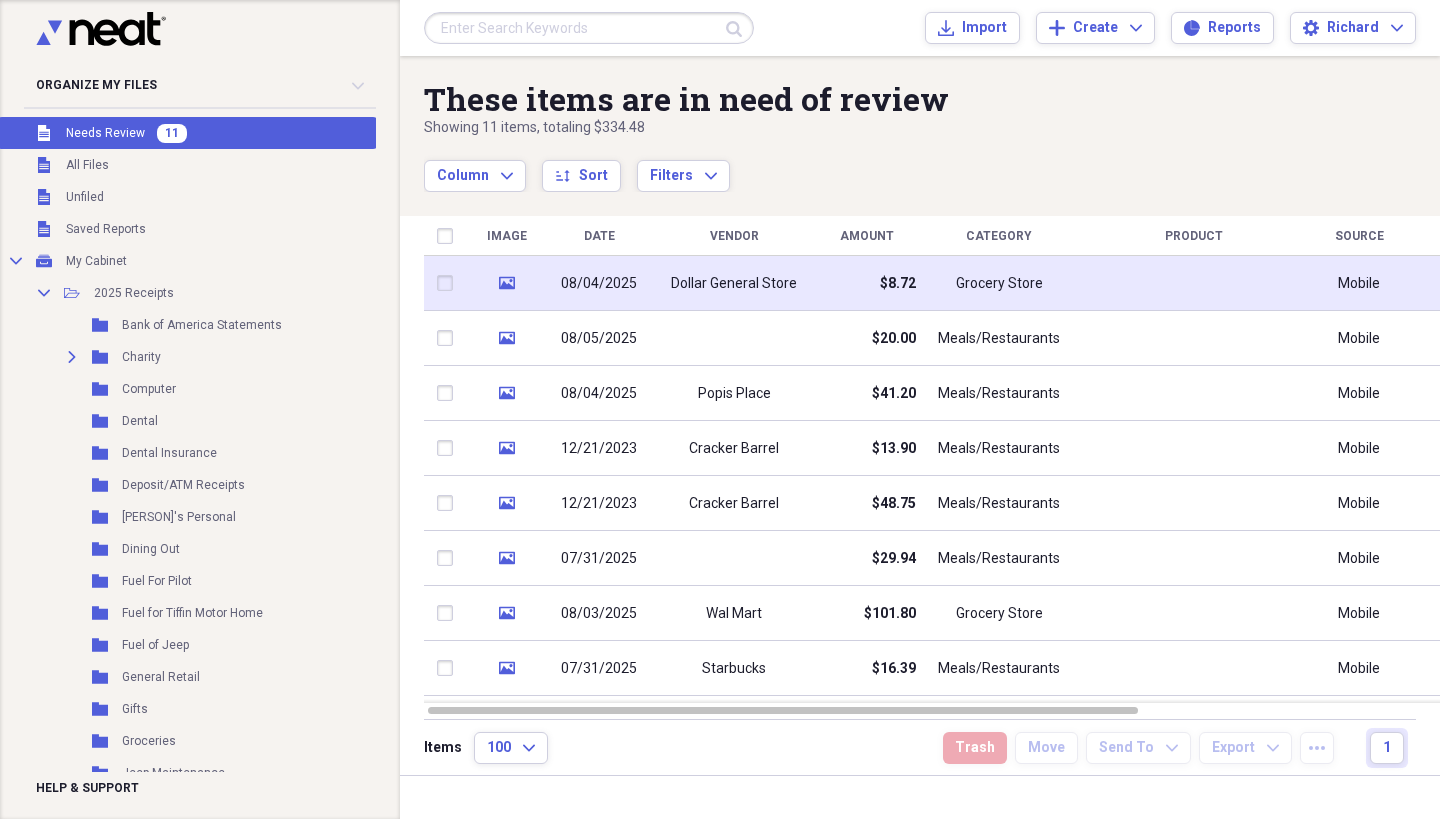 click on "$8.72" at bounding box center [866, 283] 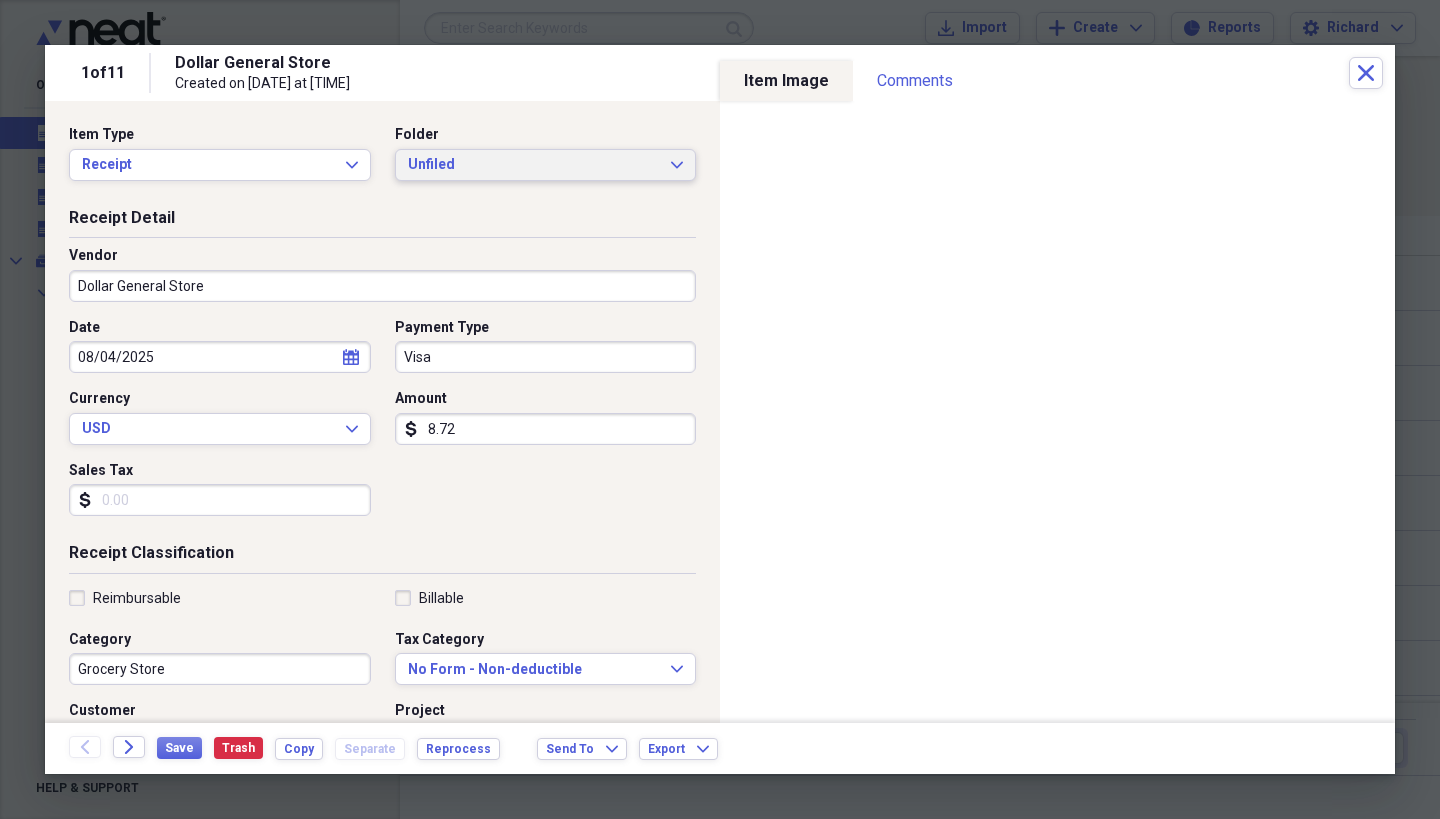click on "Expand" 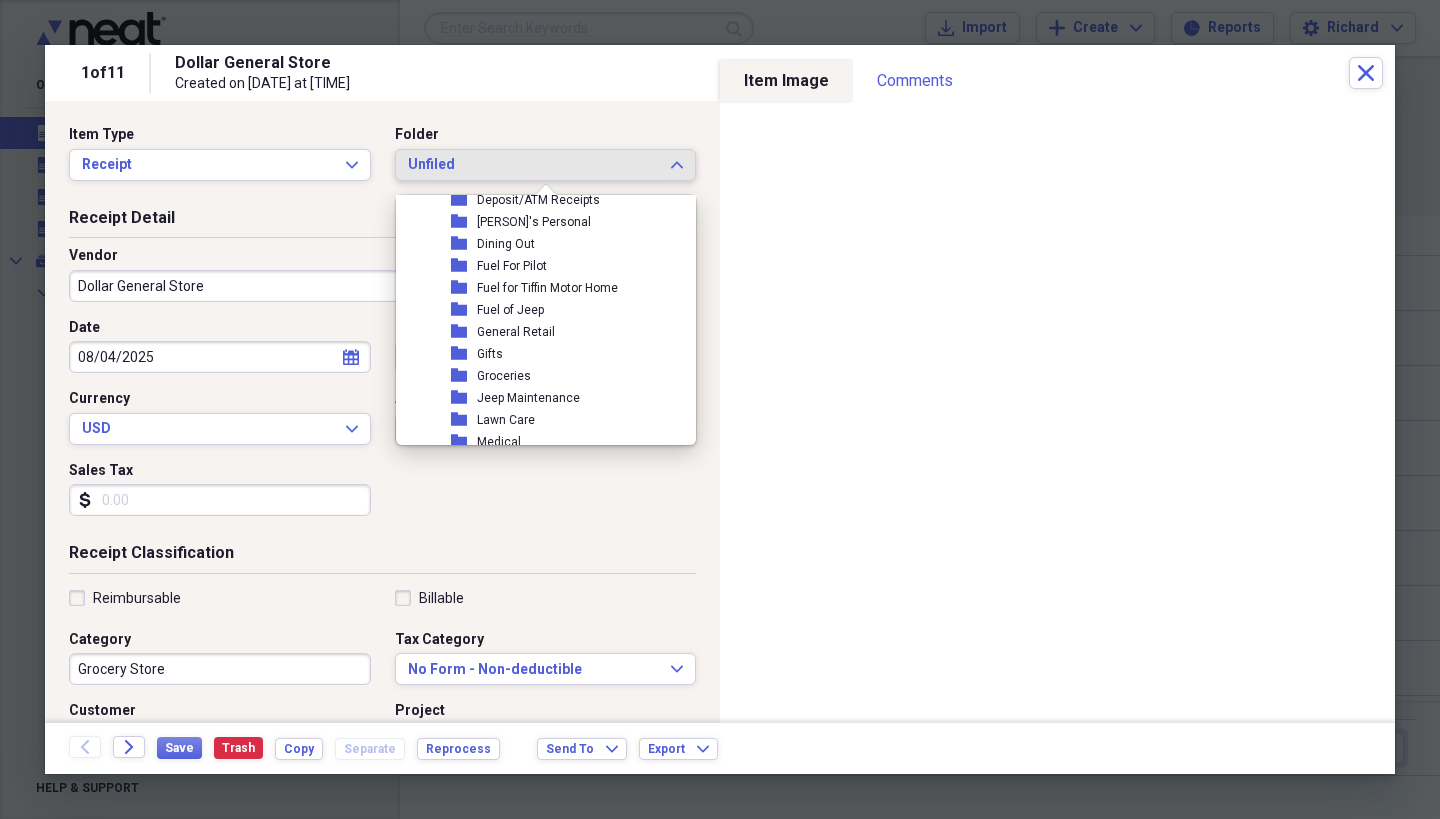 scroll, scrollTop: 231, scrollLeft: 0, axis: vertical 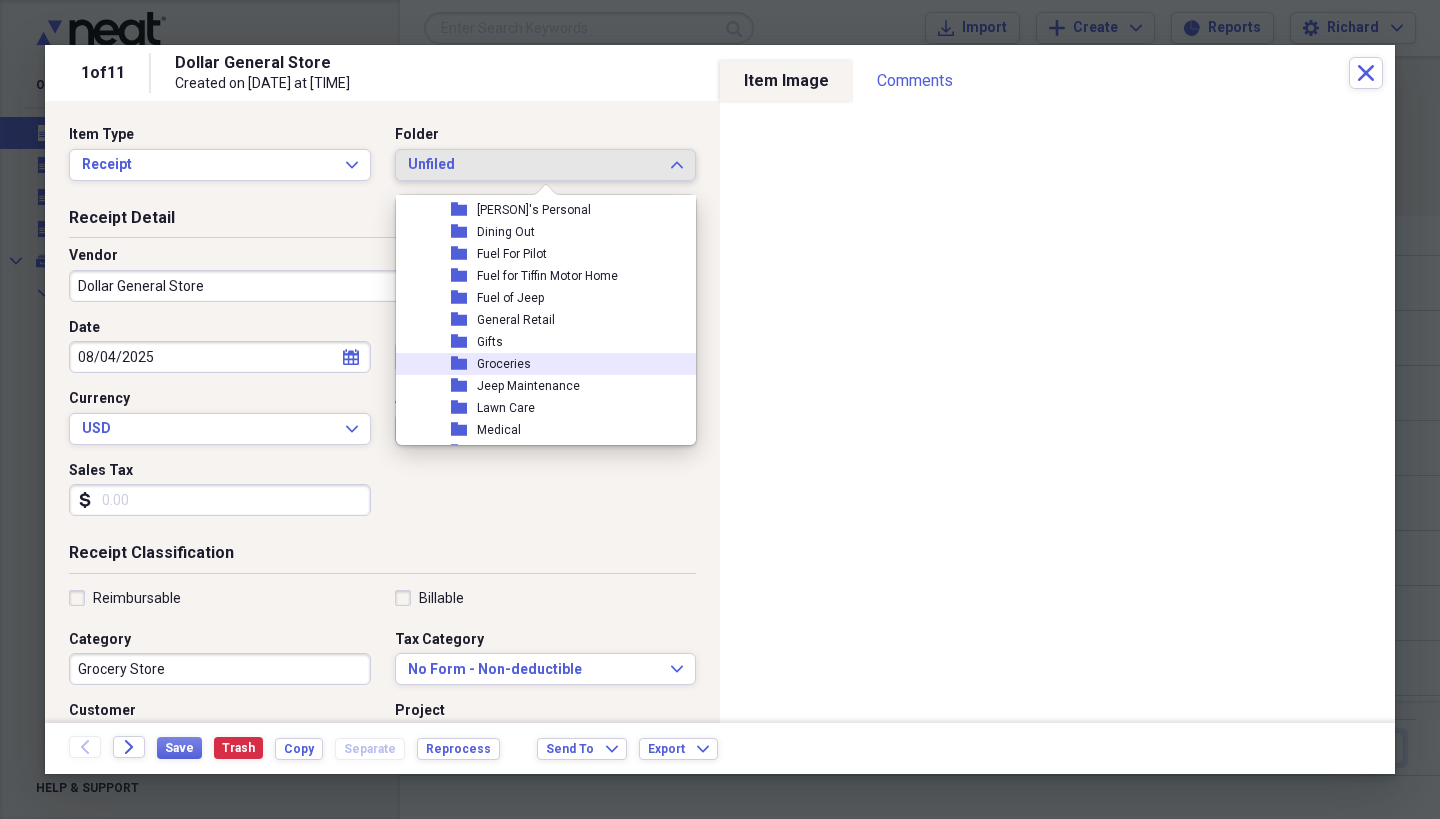 click on "Groceries" at bounding box center (504, 364) 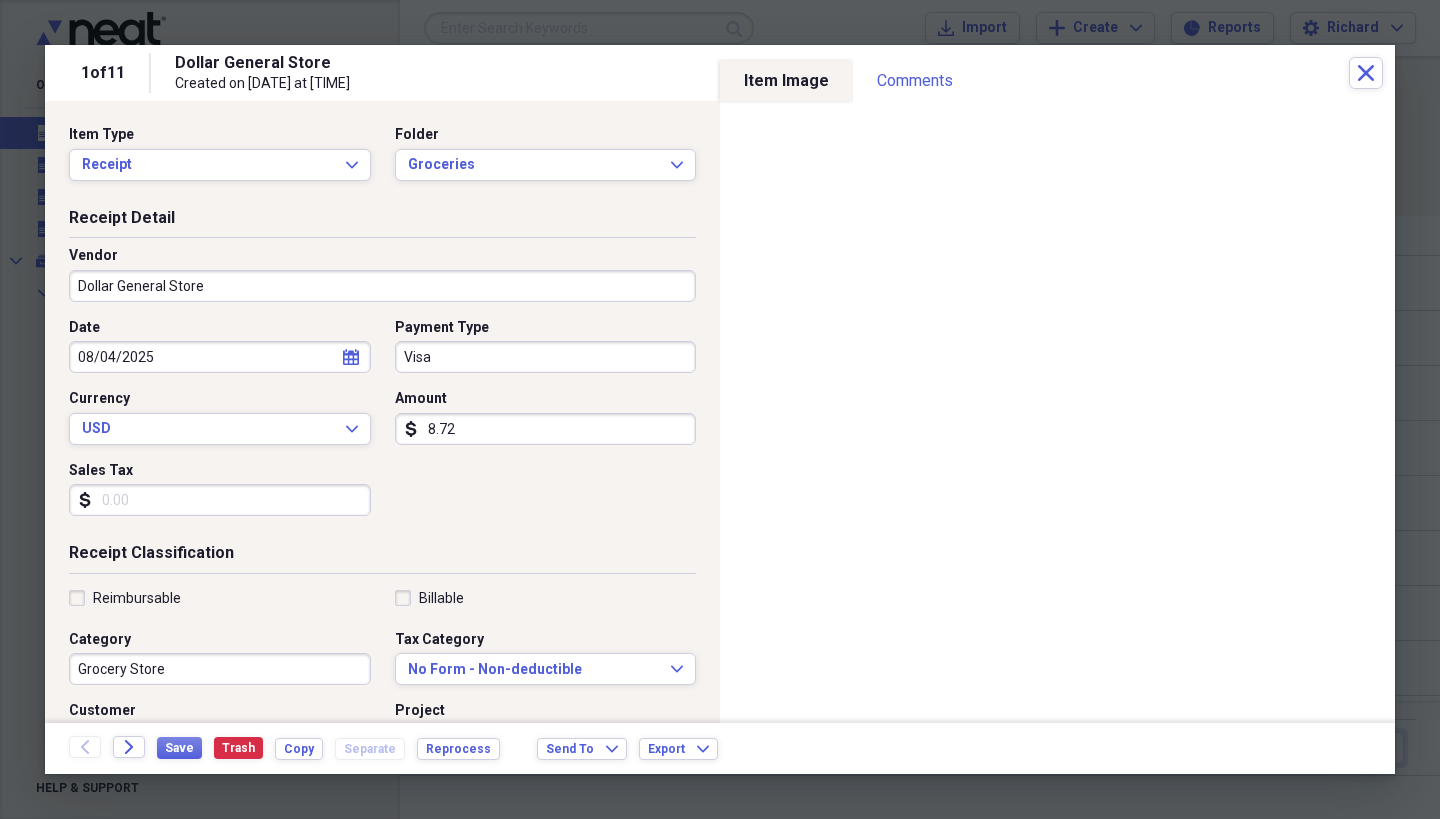 click on "Sales Tax" at bounding box center [220, 500] 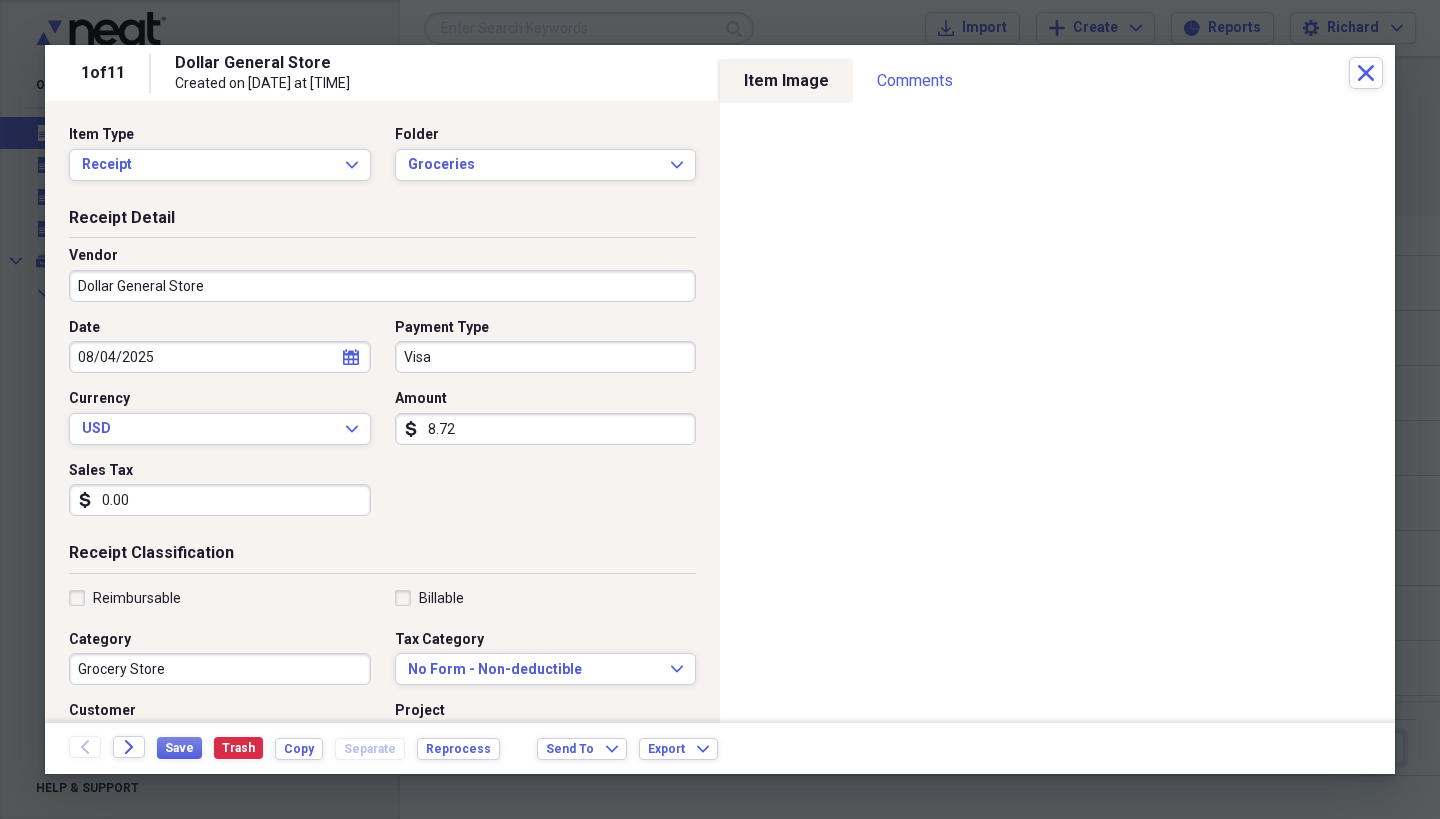 type on "0.07" 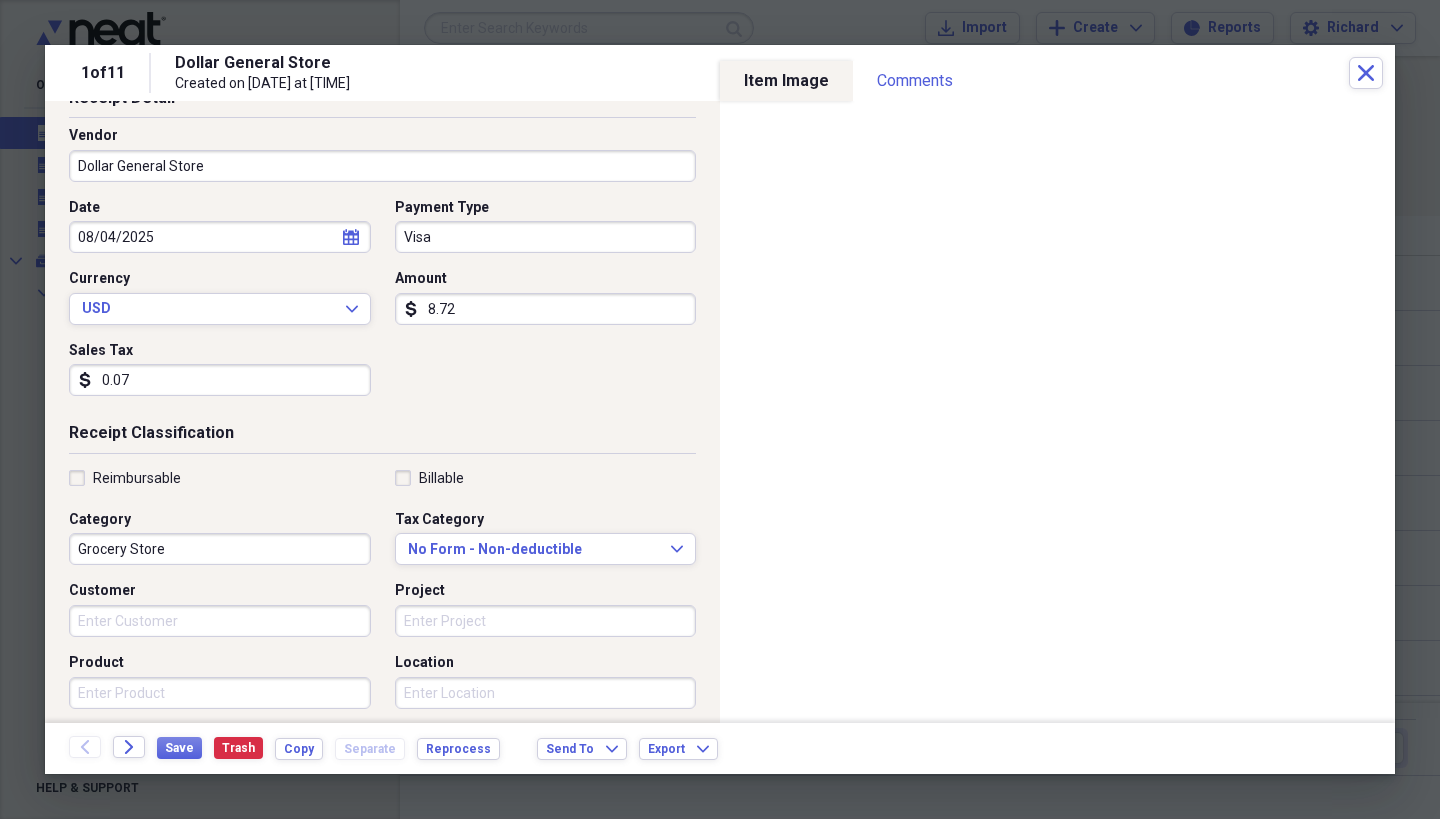 scroll, scrollTop: 172, scrollLeft: 0, axis: vertical 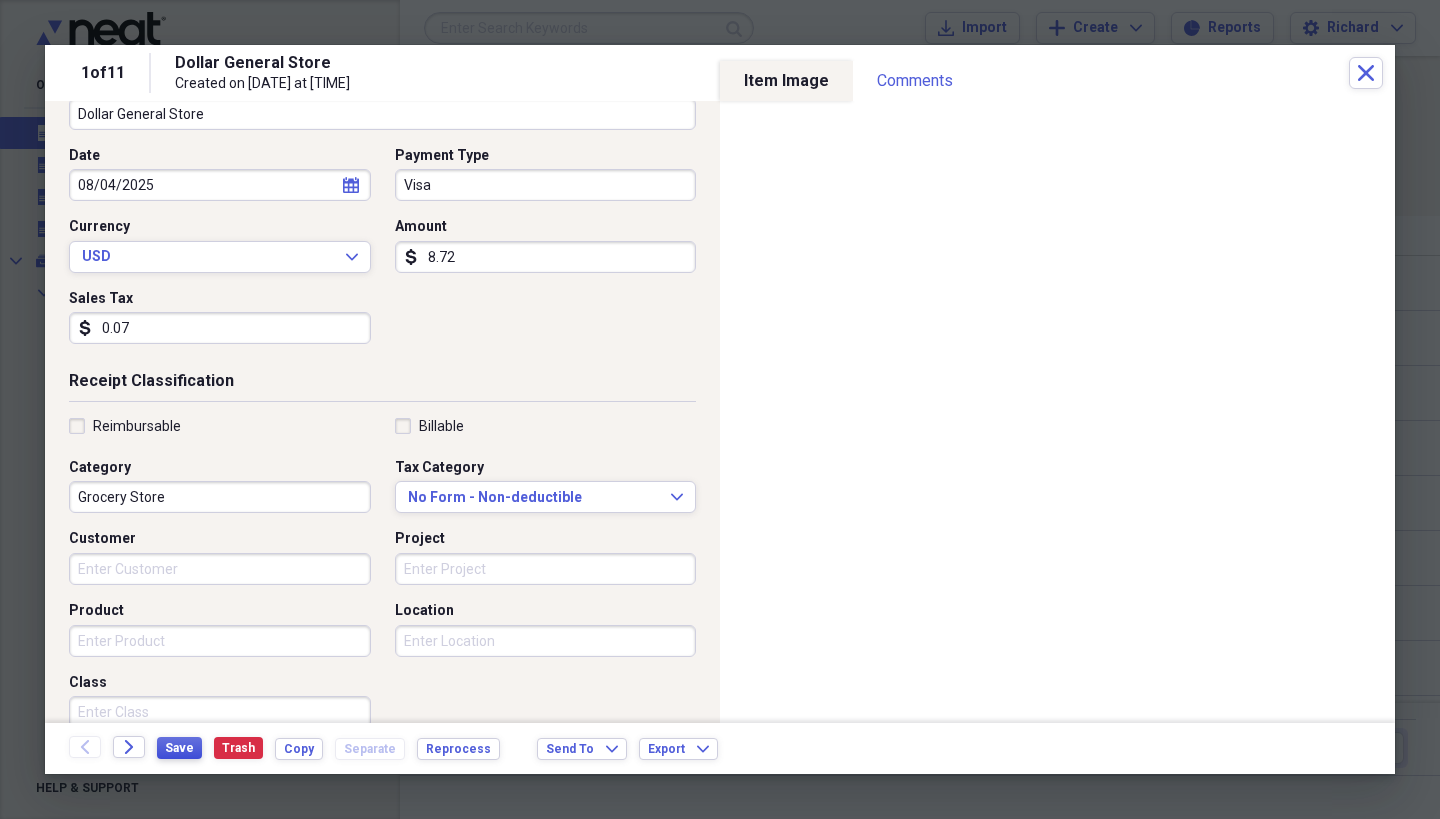 click on "Save" at bounding box center [179, 748] 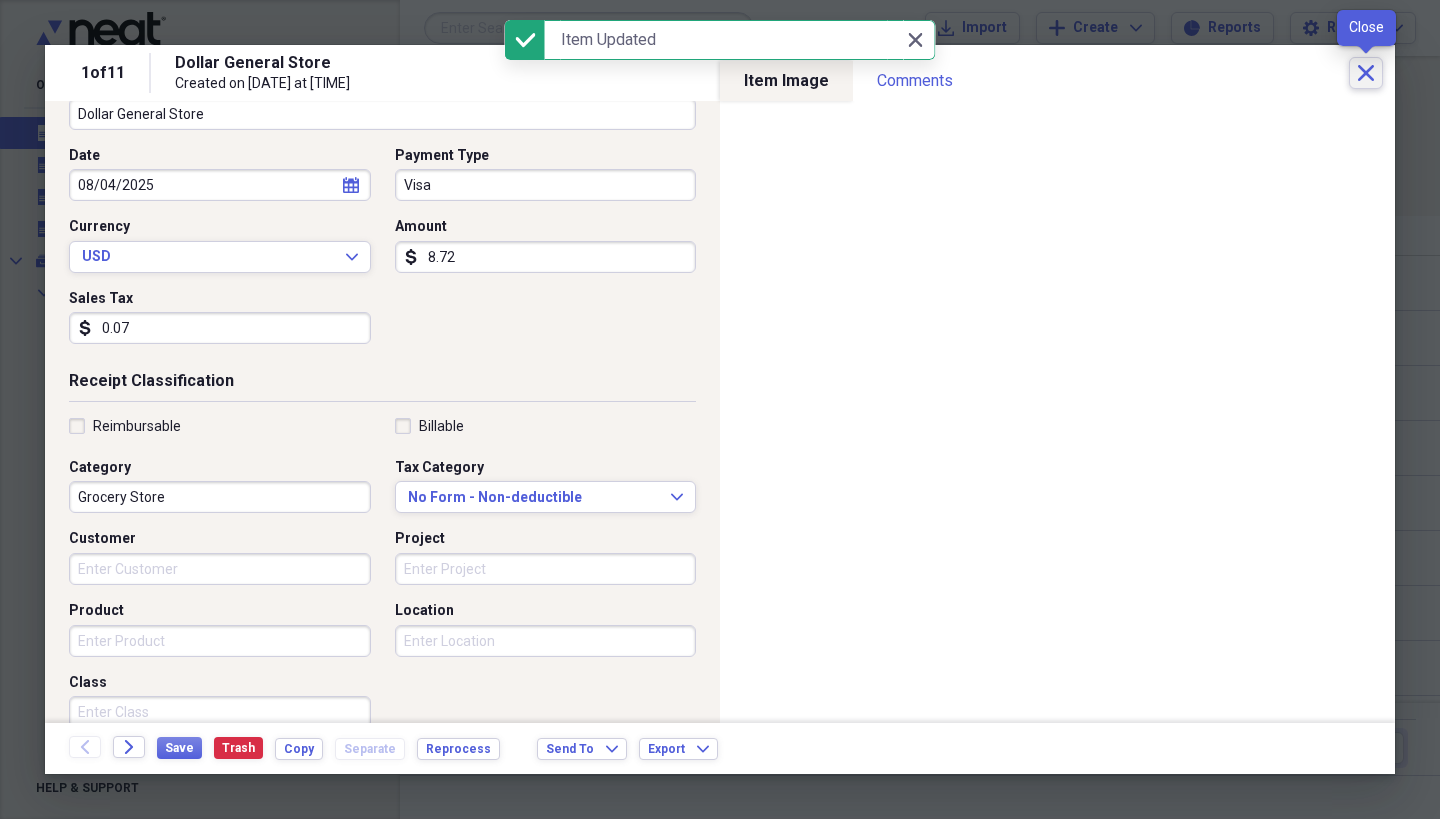 click on "Close" 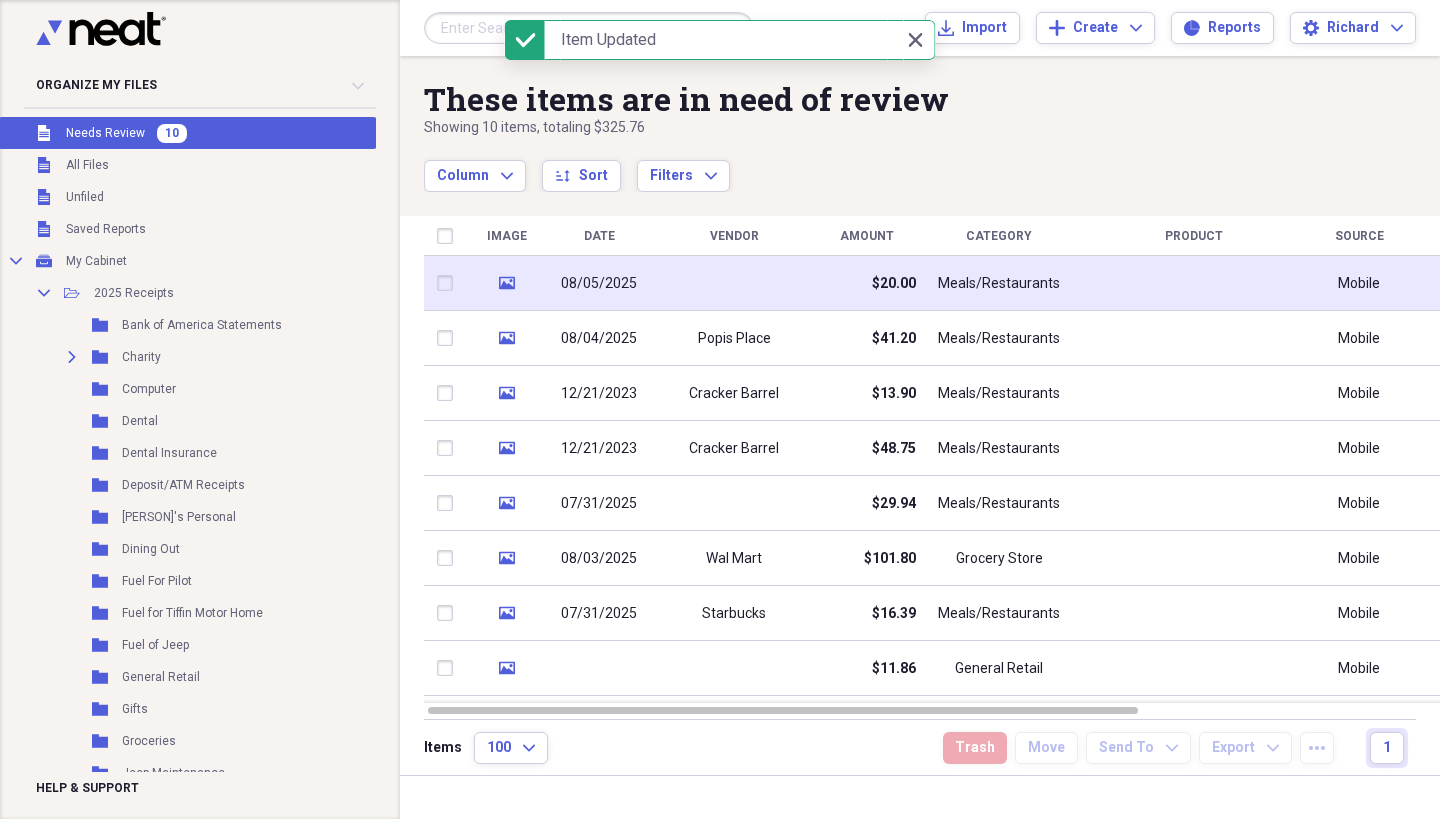 click at bounding box center (734, 283) 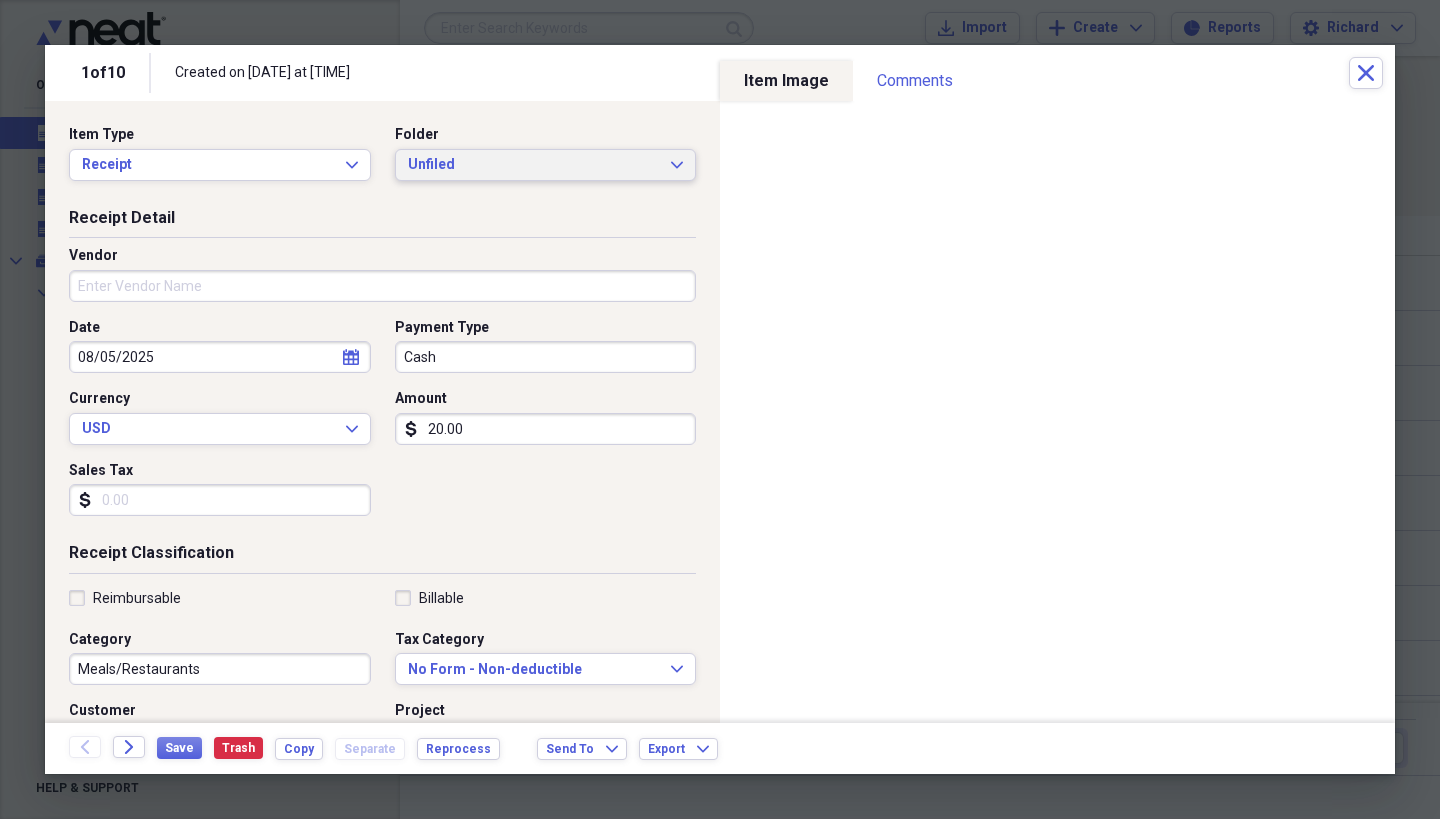 click on "Expand" 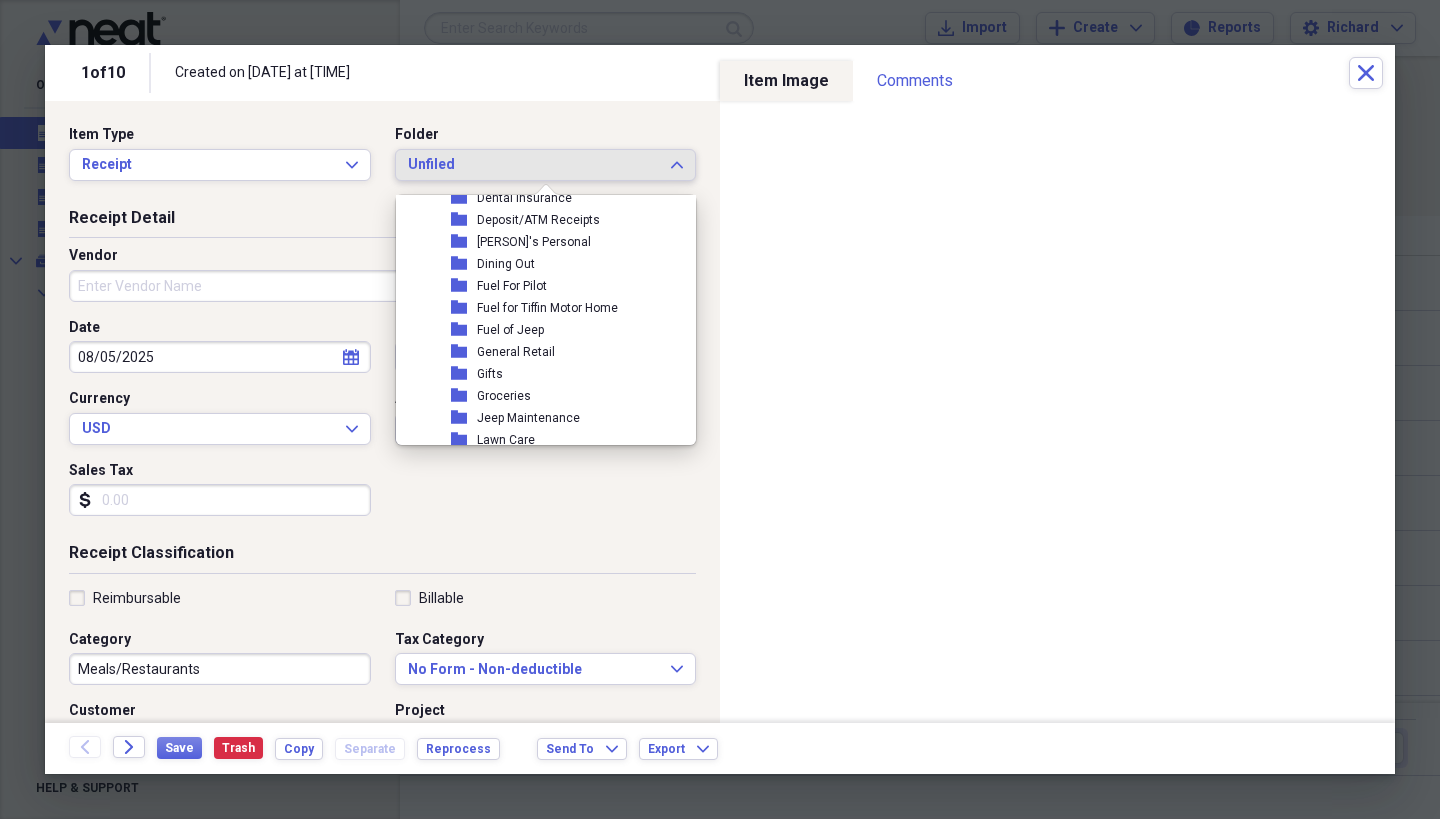scroll, scrollTop: 212, scrollLeft: 0, axis: vertical 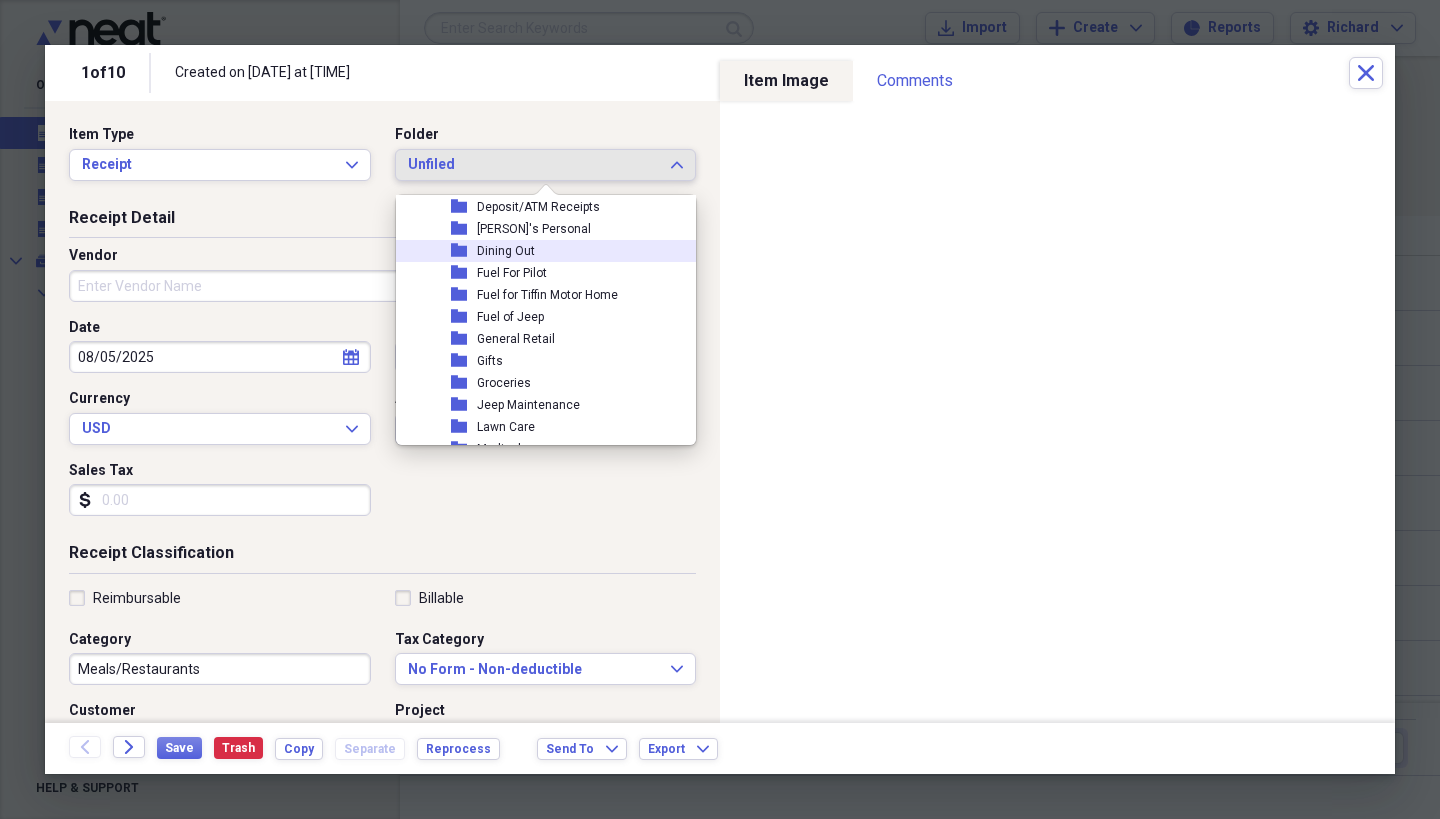 click on "Dining Out" at bounding box center [506, 251] 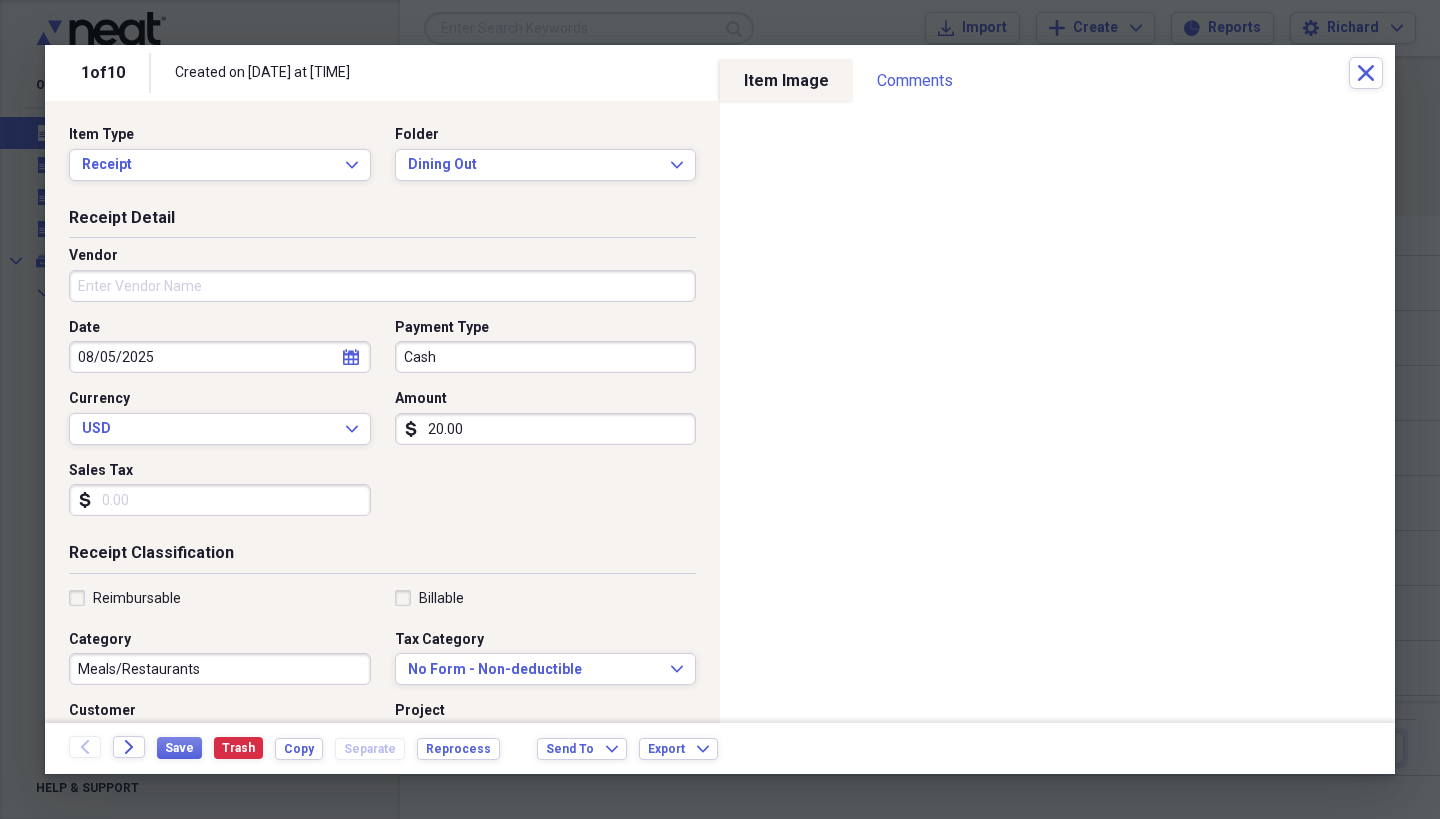 click on "20.00" at bounding box center (546, 429) 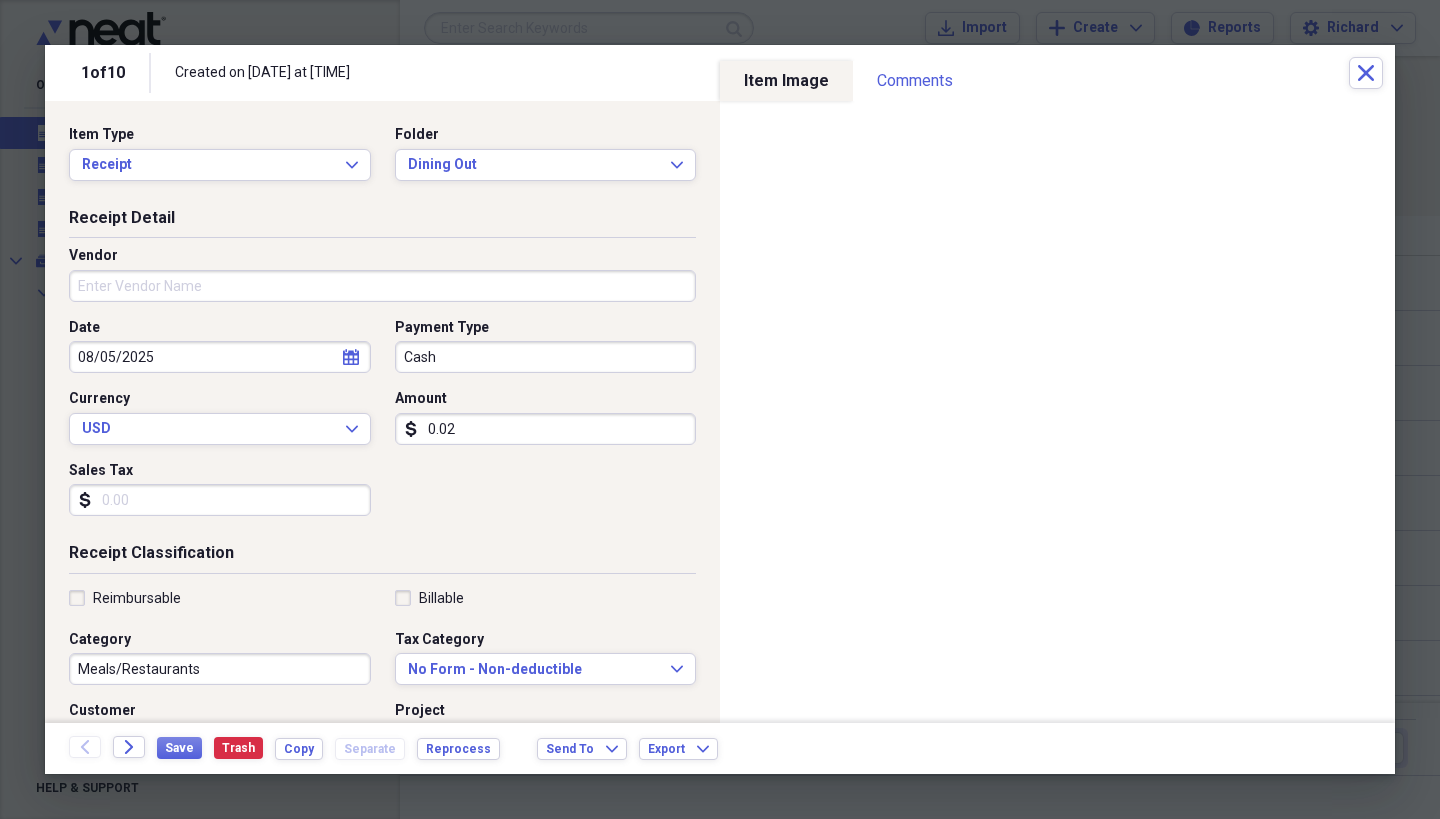 type on "0.02" 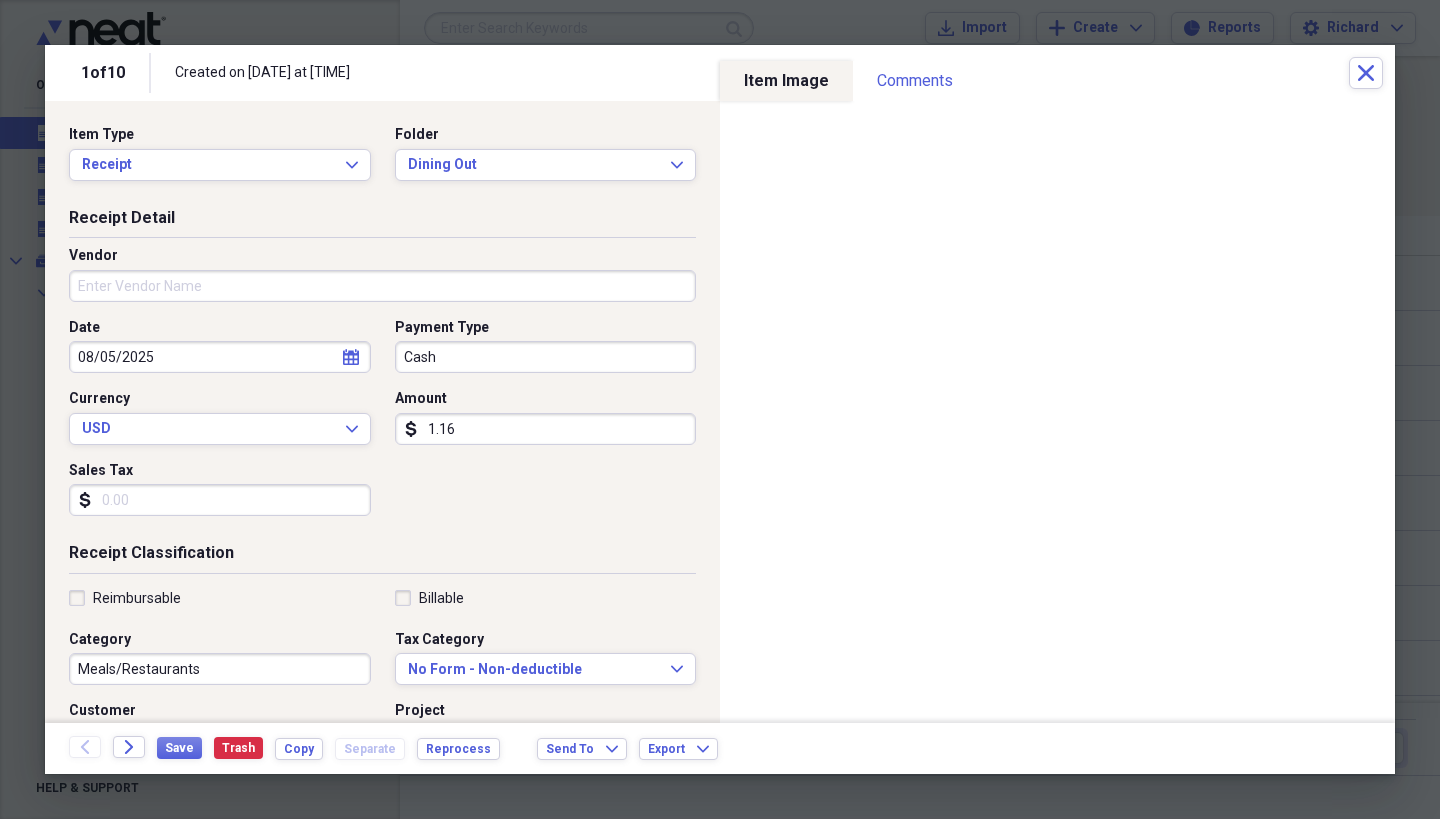 type on "11.65" 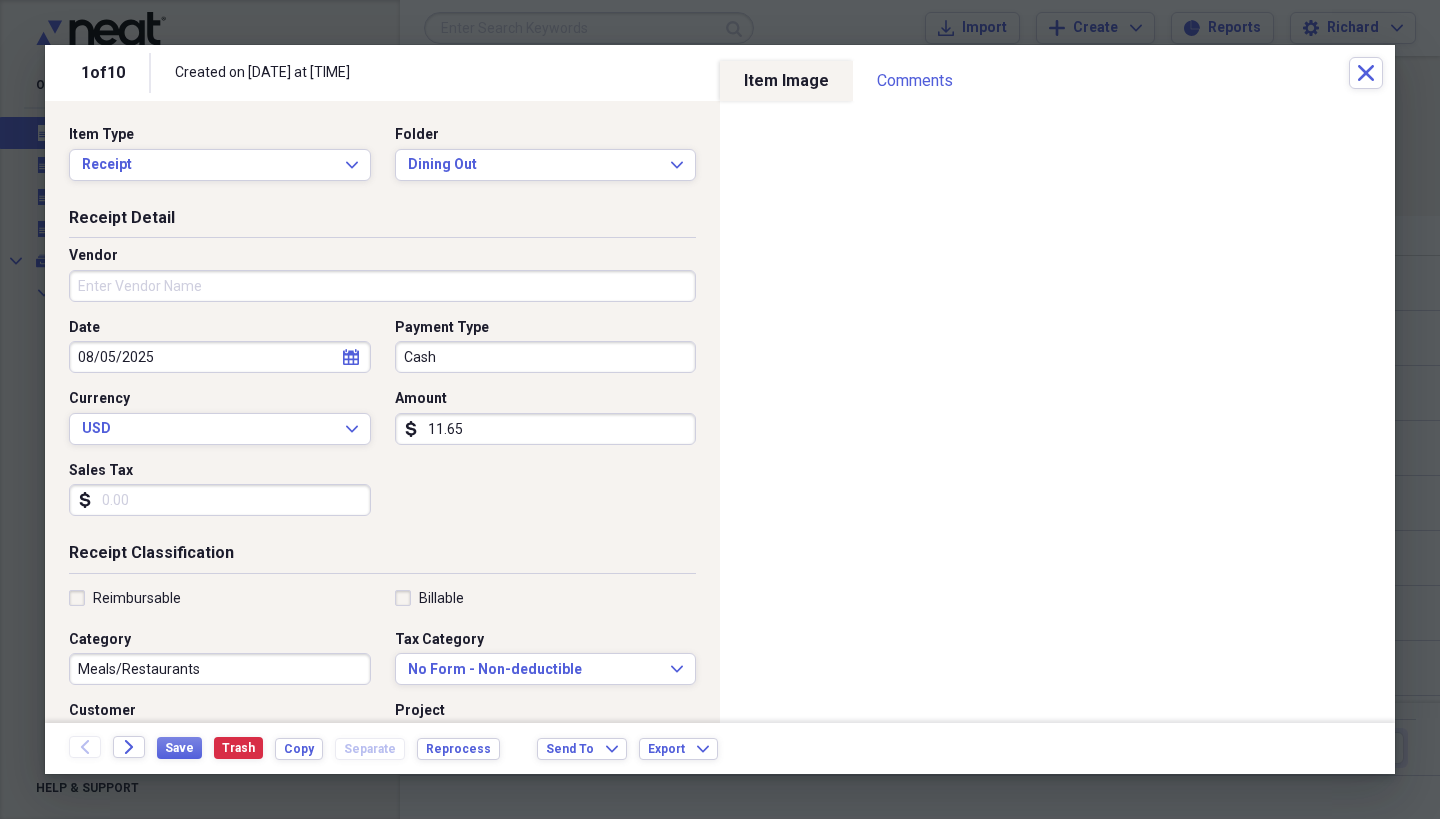 click on "Sales Tax" at bounding box center (220, 500) 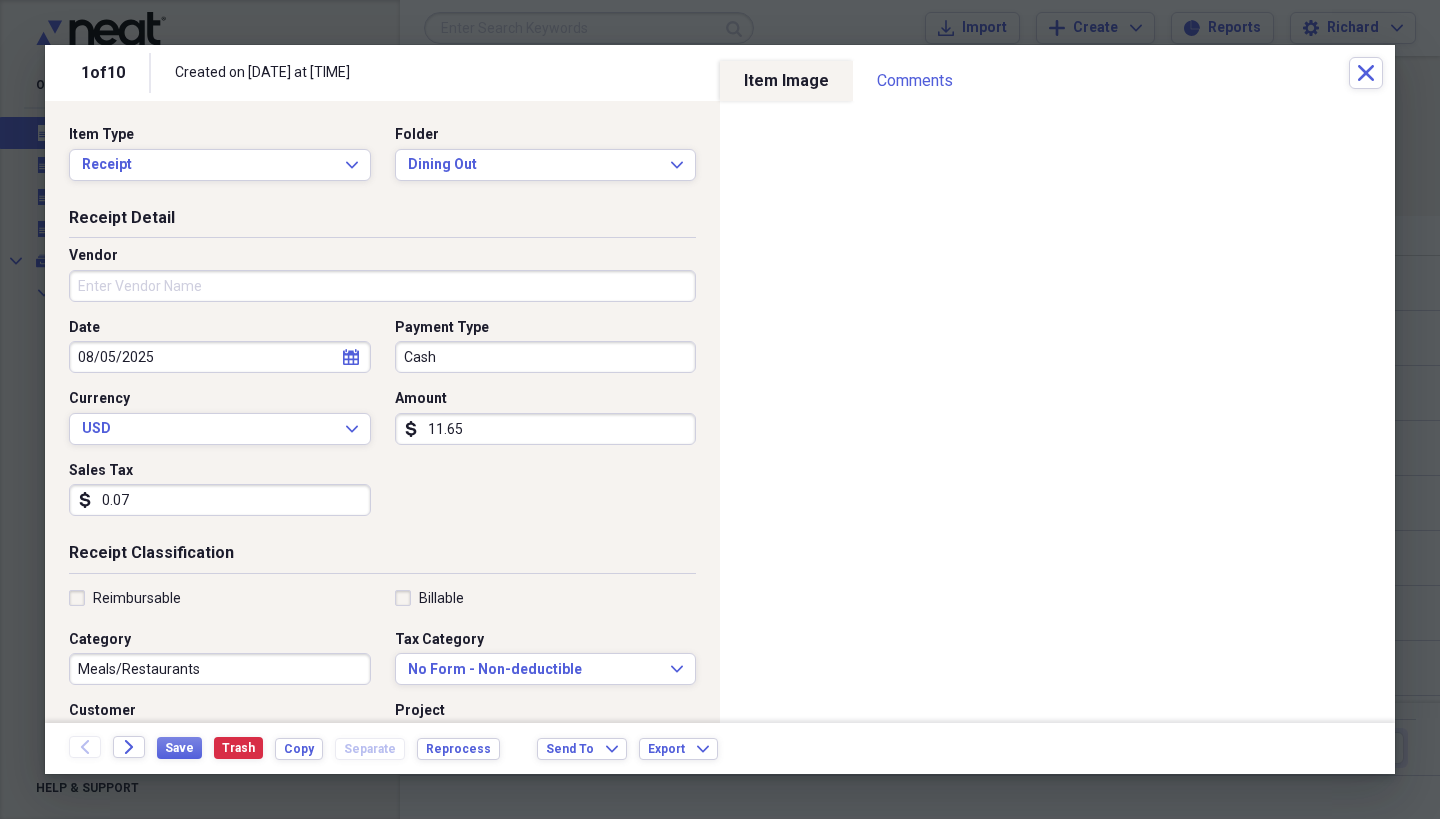 type on "0.76" 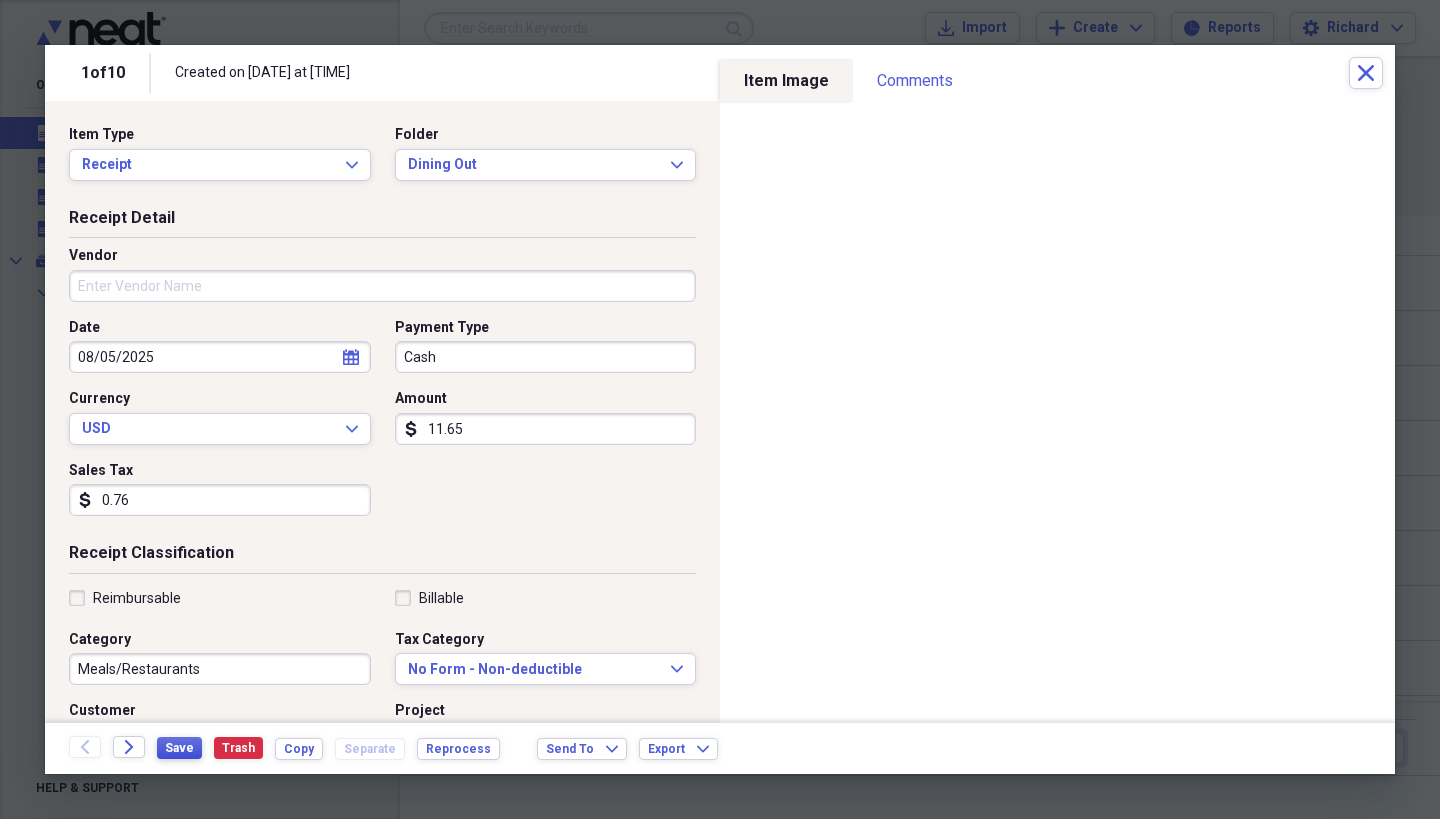 click on "Save" at bounding box center [179, 748] 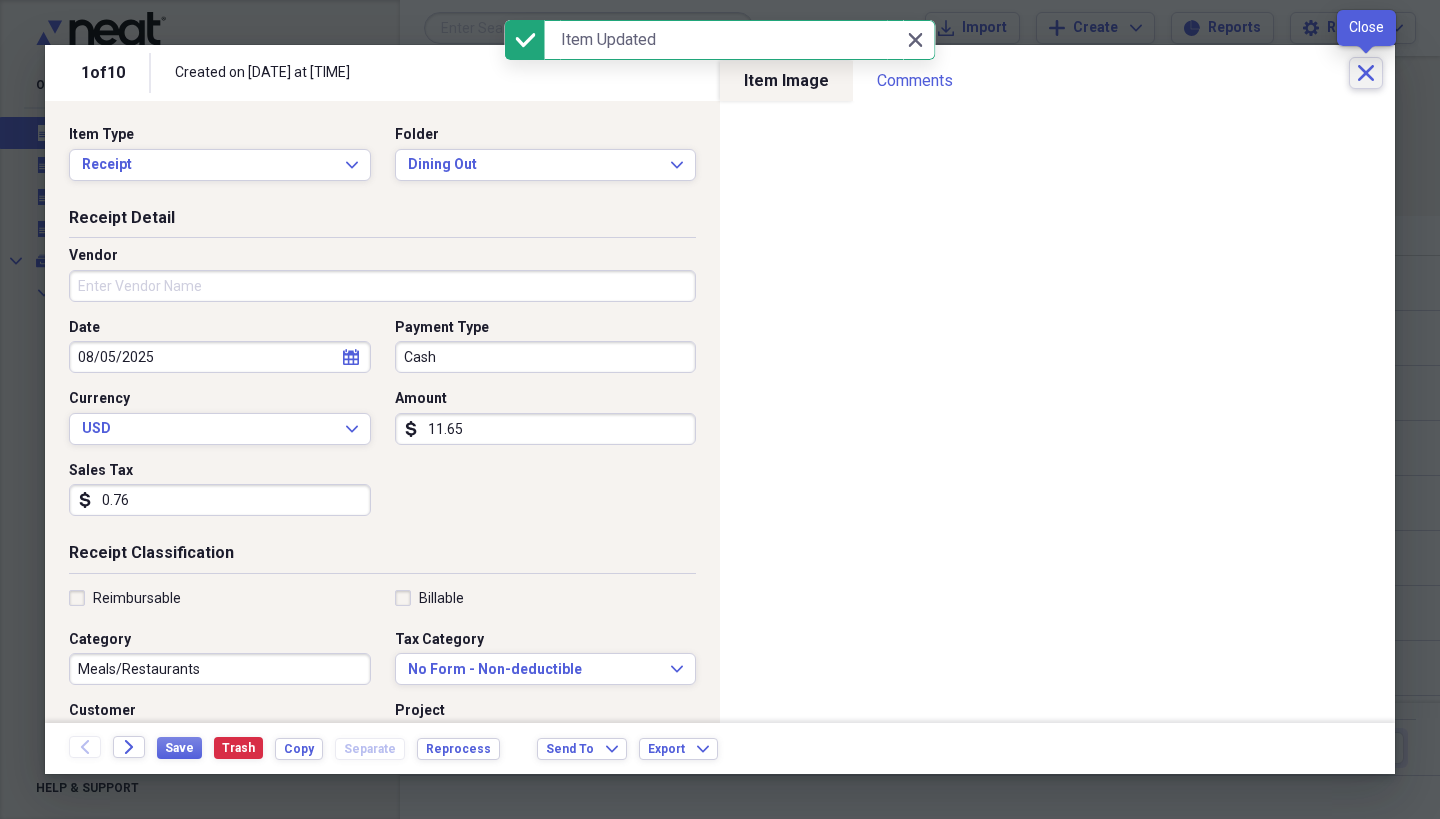 click on "Close" 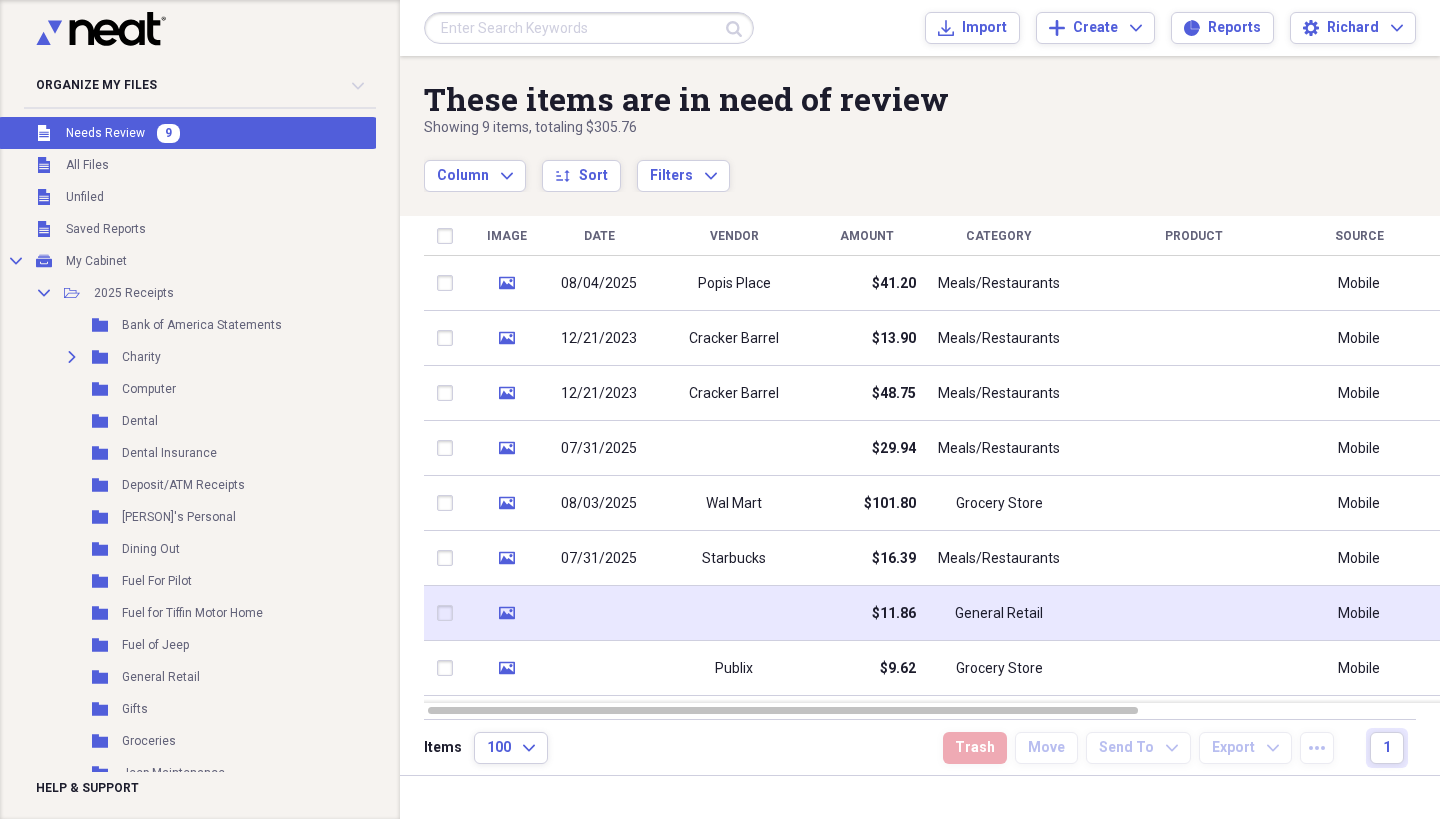 click at bounding box center (734, 613) 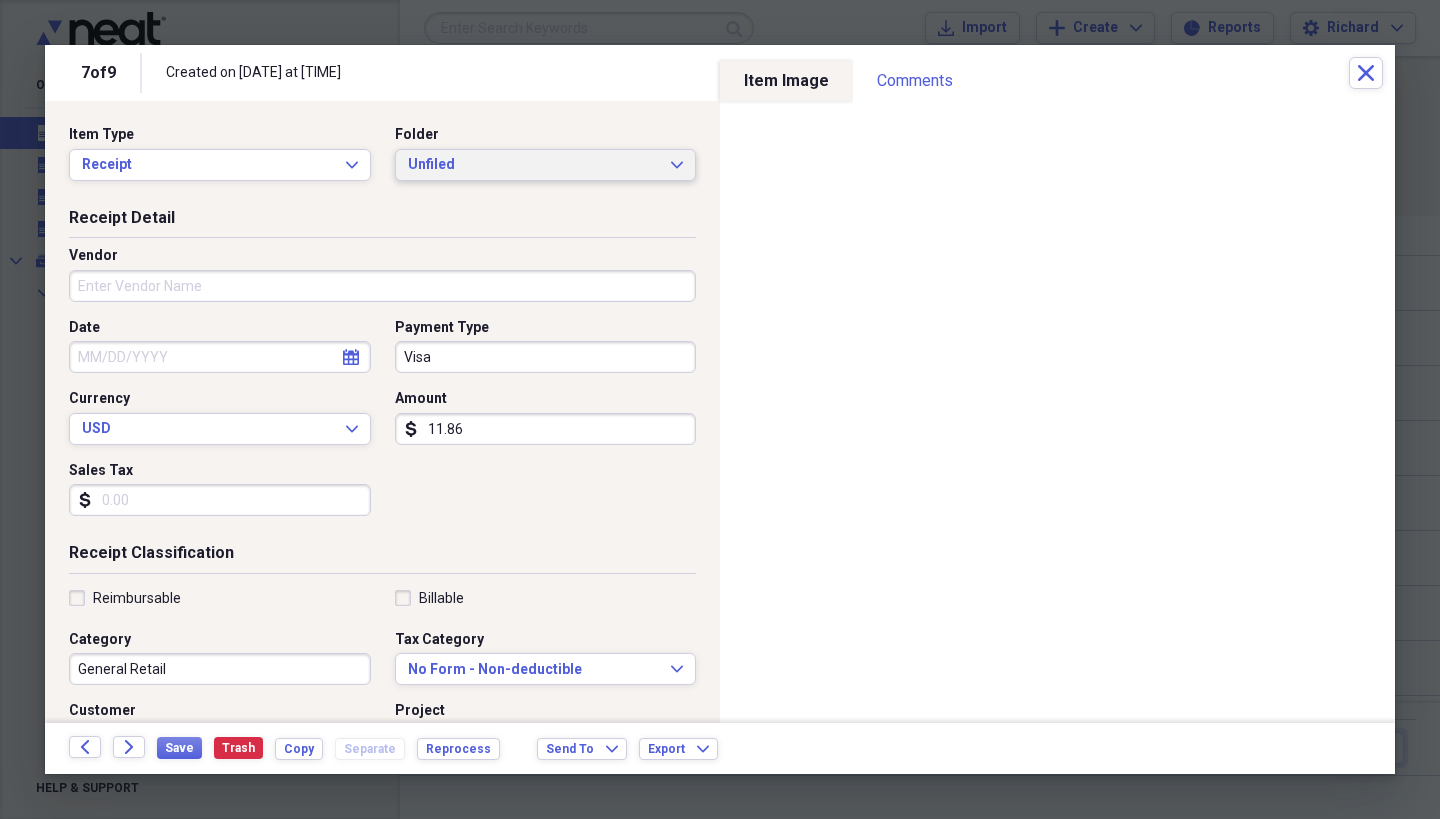 click 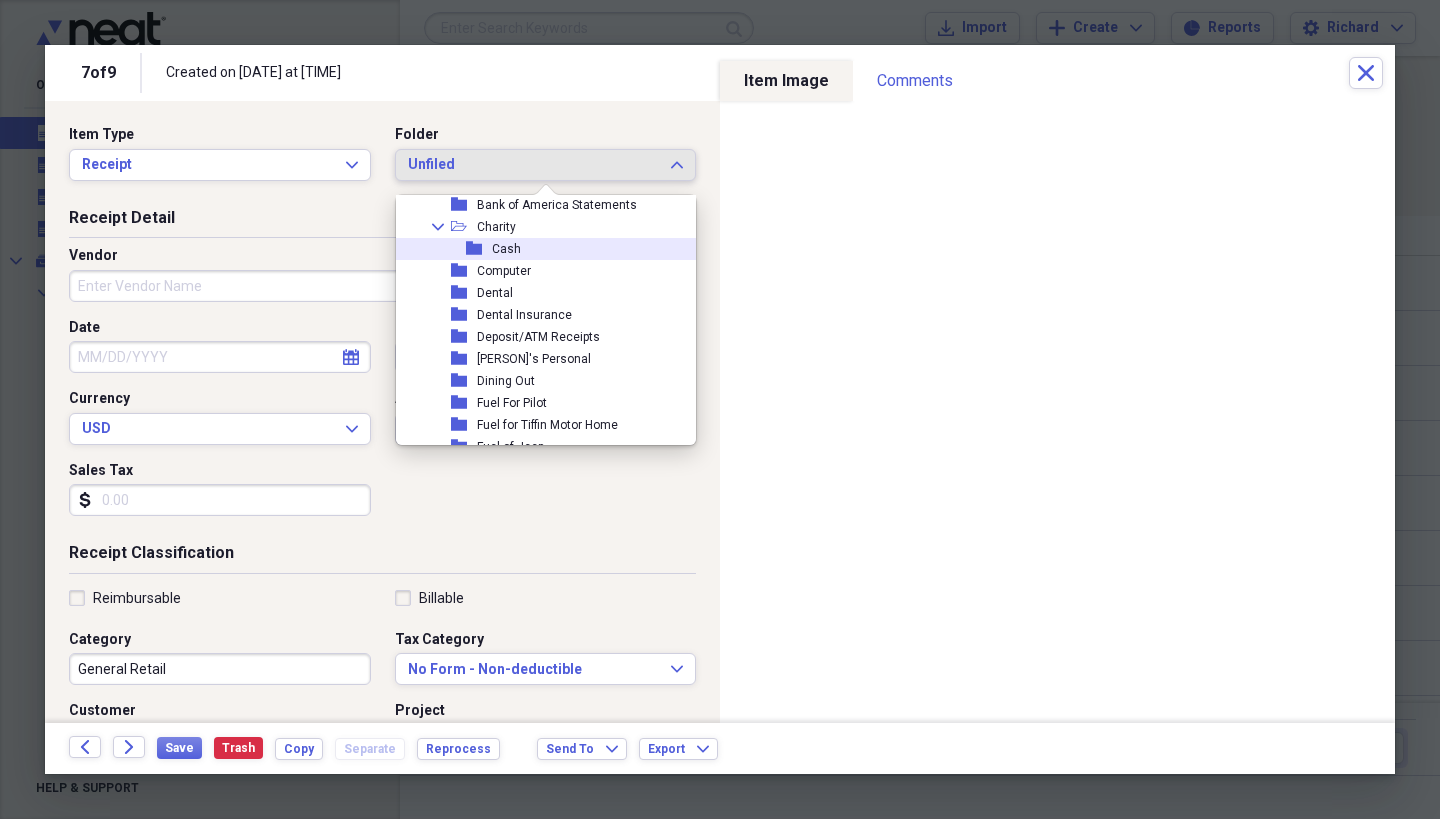 scroll, scrollTop: 84, scrollLeft: 0, axis: vertical 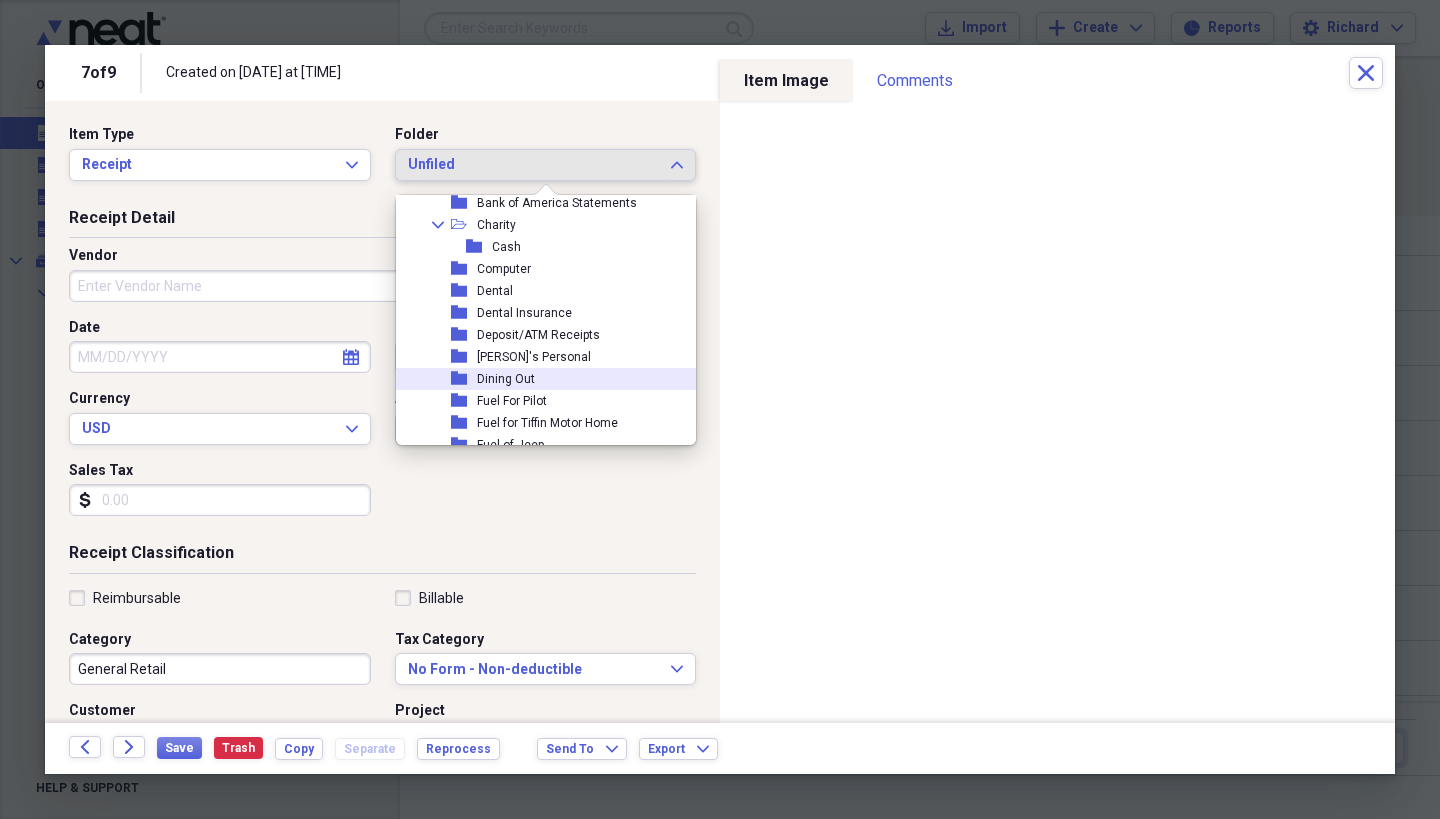click on "Dining Out" at bounding box center [506, 379] 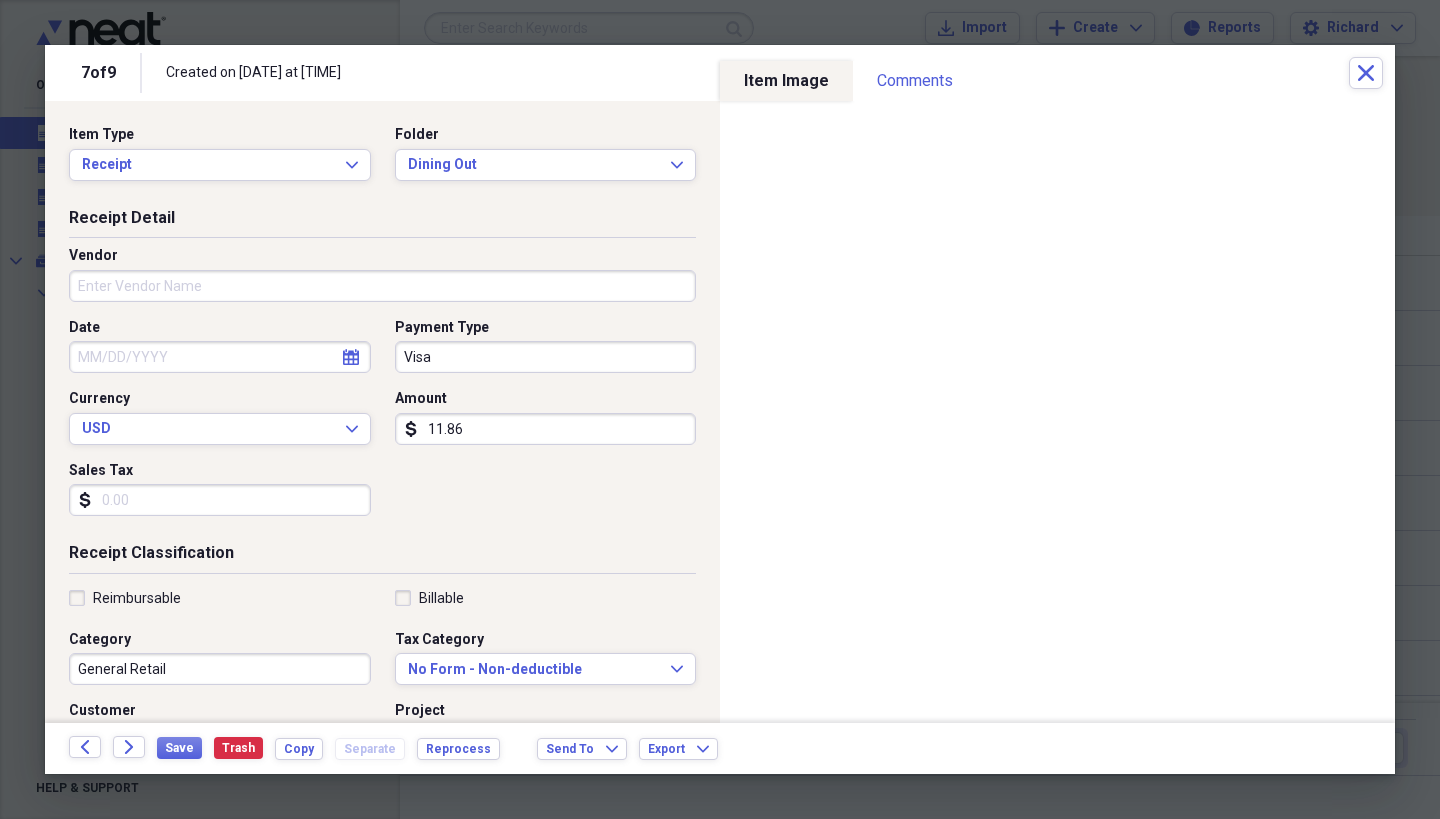 click on "Vendor" at bounding box center (382, 286) 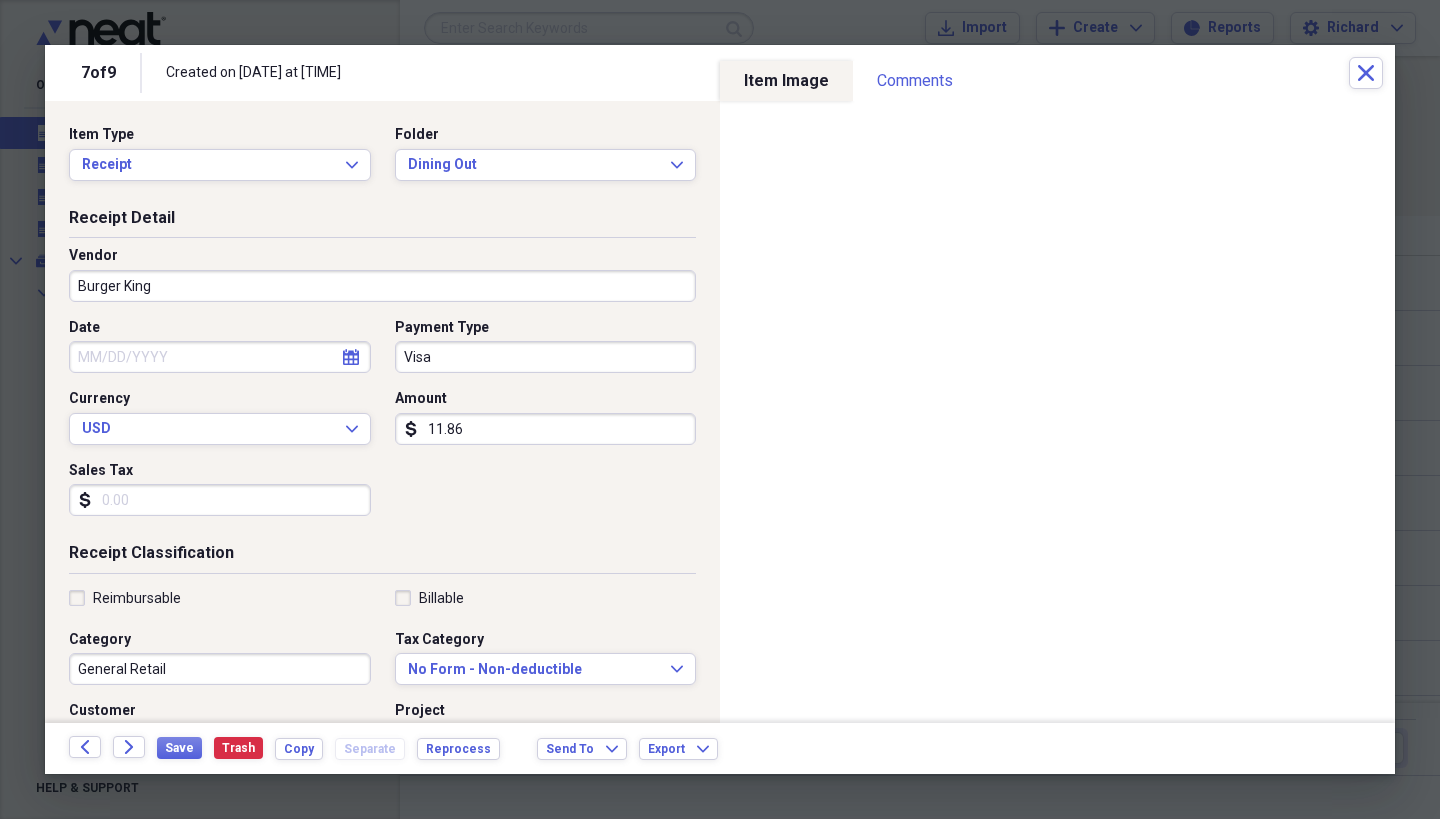 type on "Burger King" 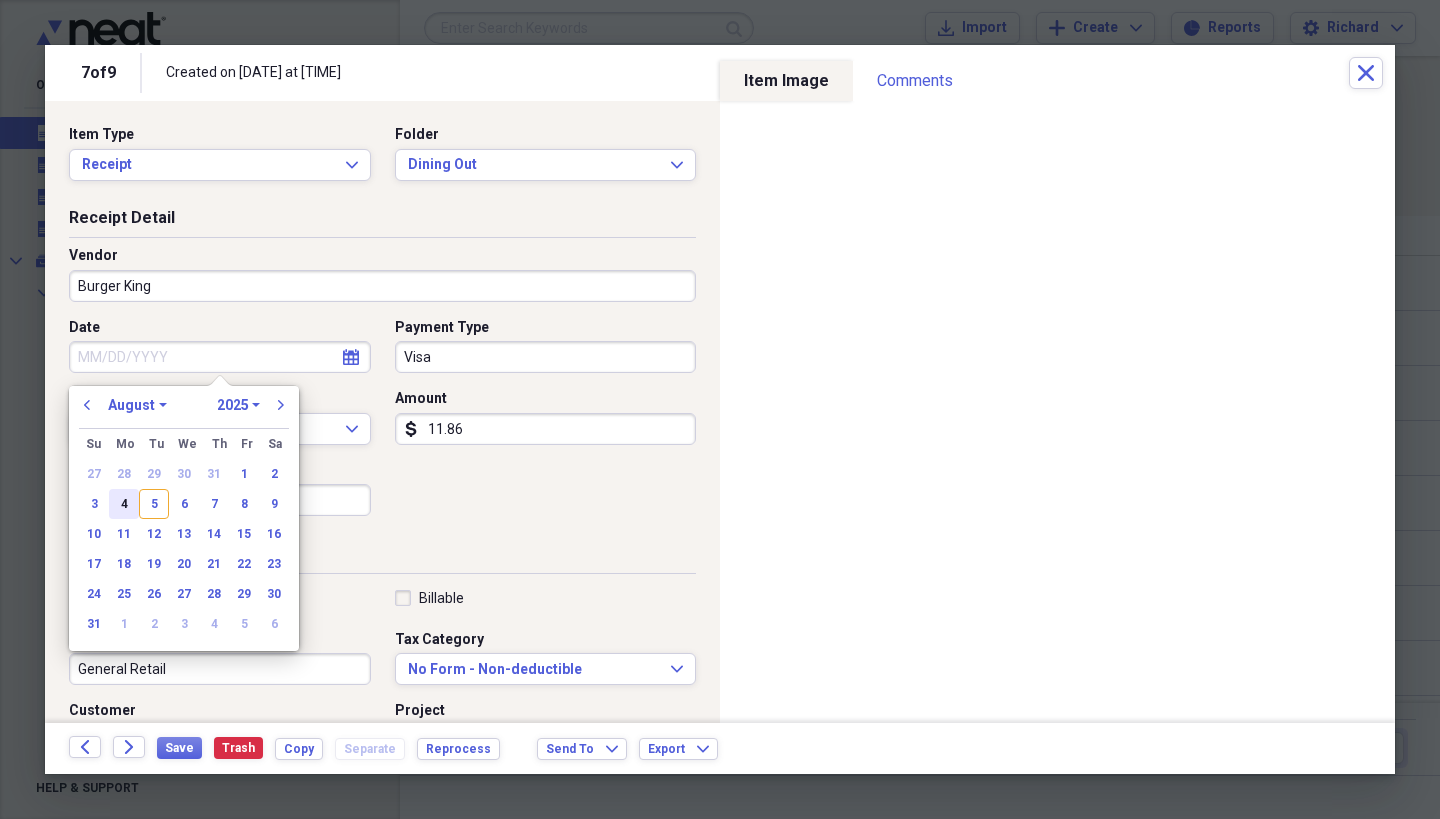 click on "4" at bounding box center [124, 504] 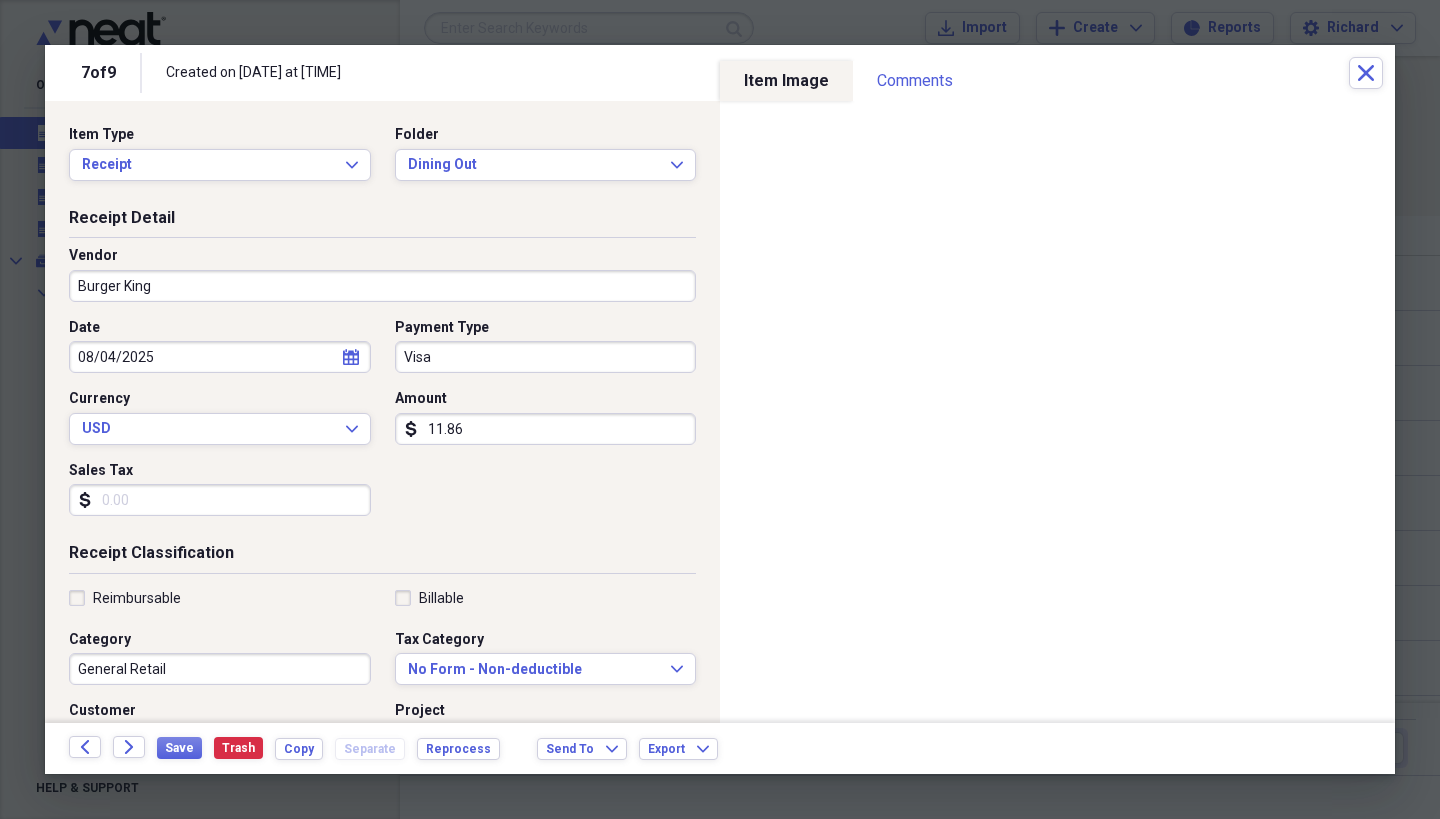 click on "Sales Tax" at bounding box center (220, 500) 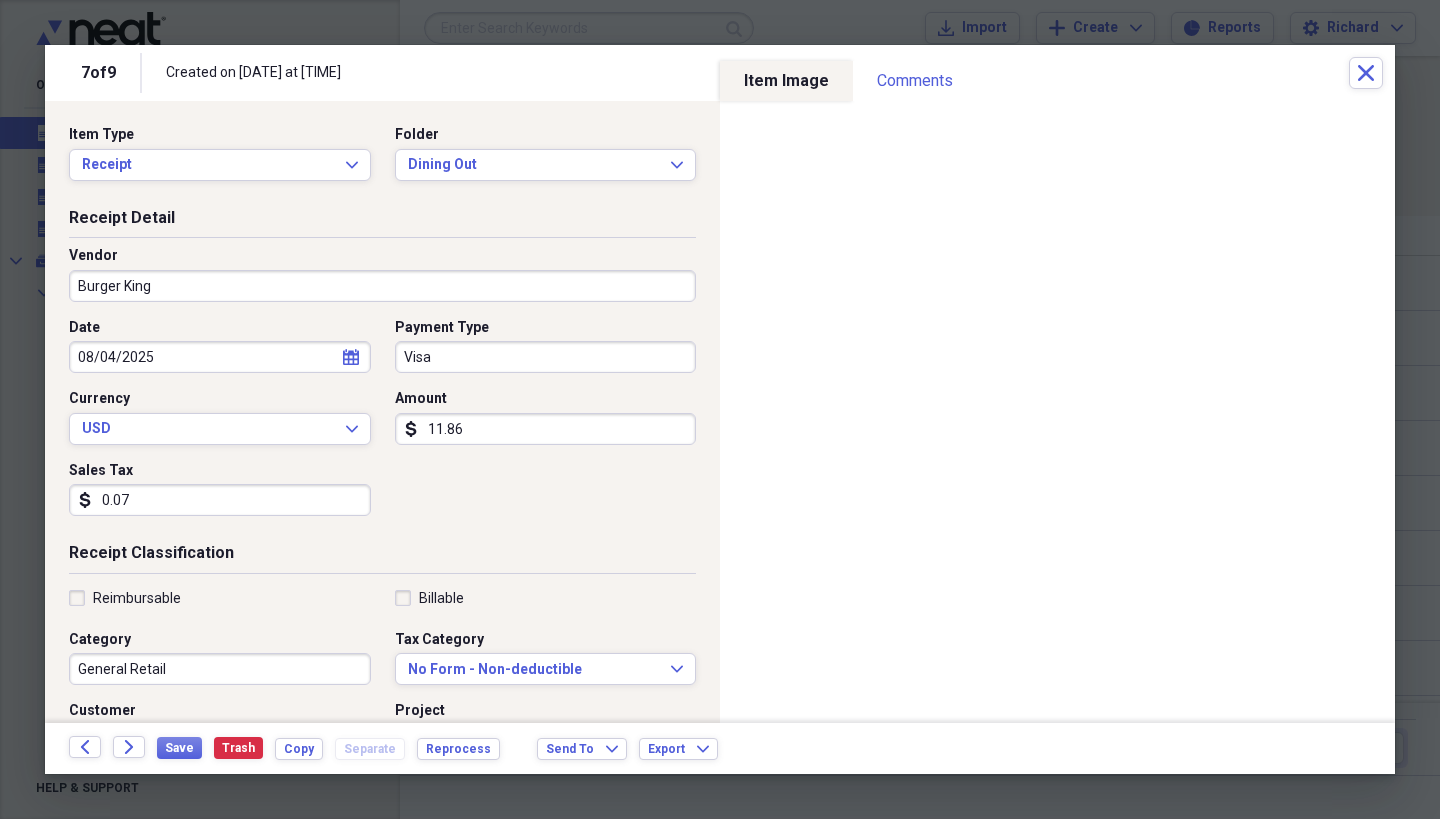 type on "0.78" 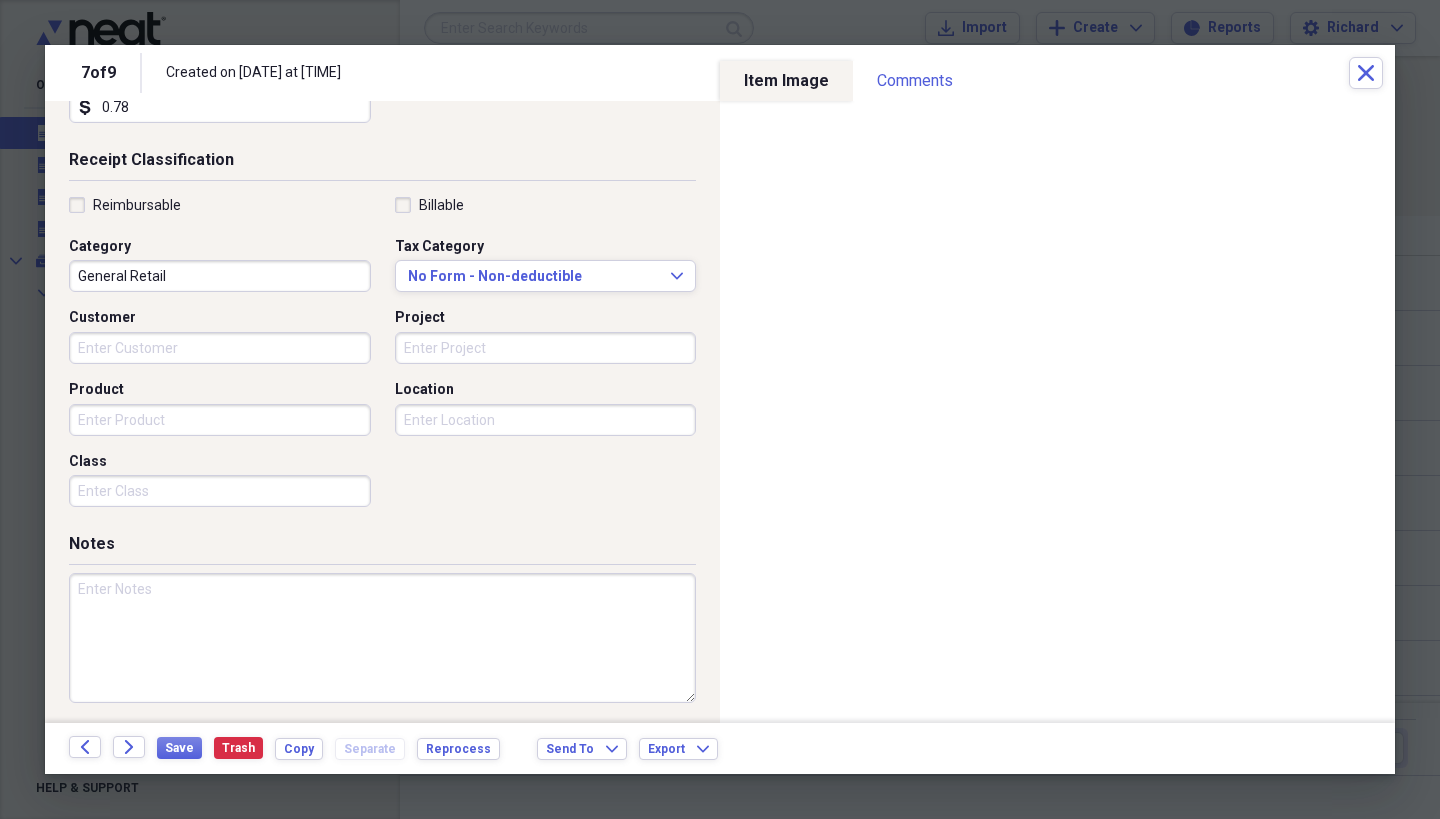 scroll, scrollTop: 392, scrollLeft: 0, axis: vertical 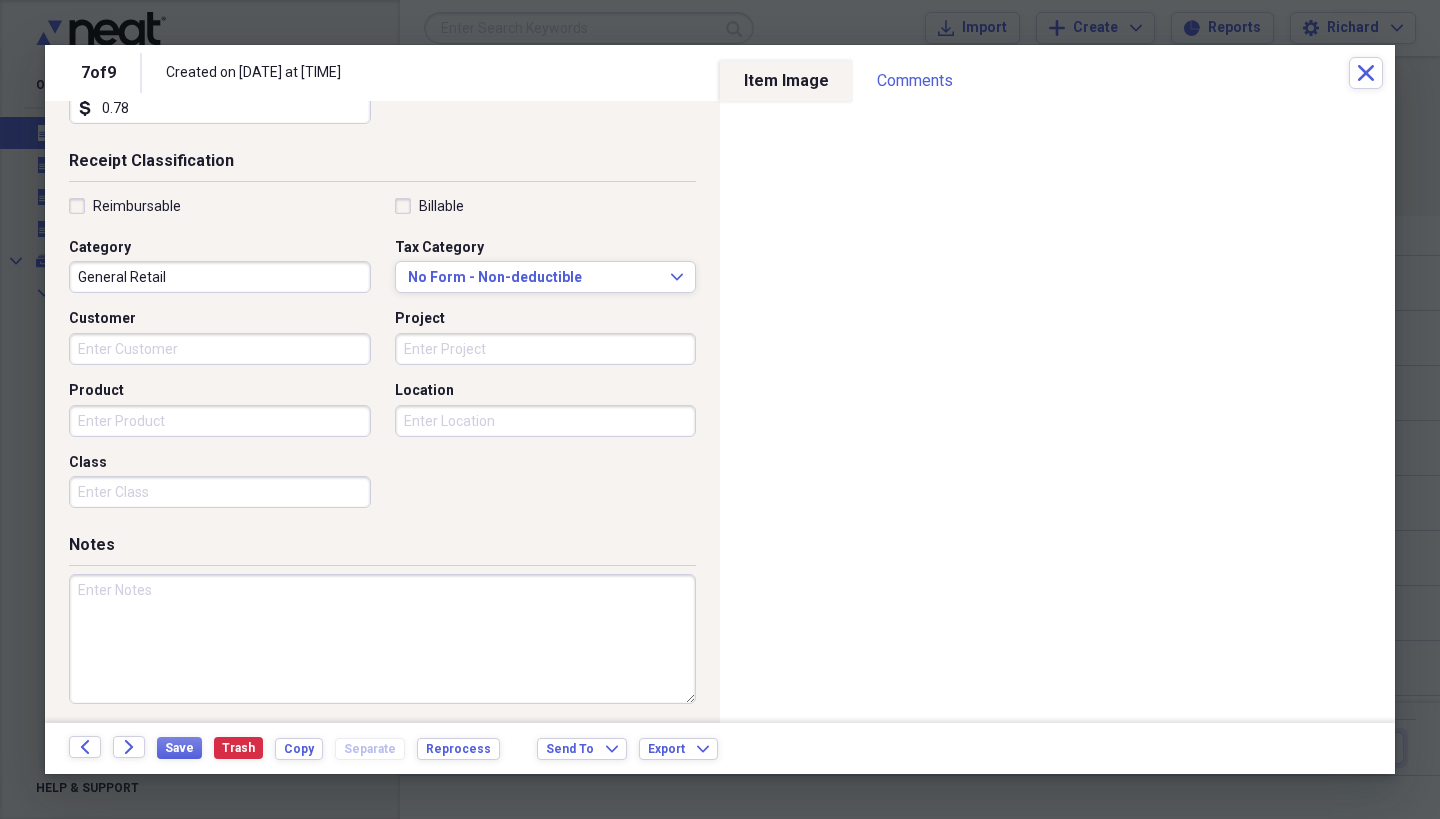 click on "General Retail" at bounding box center [220, 277] 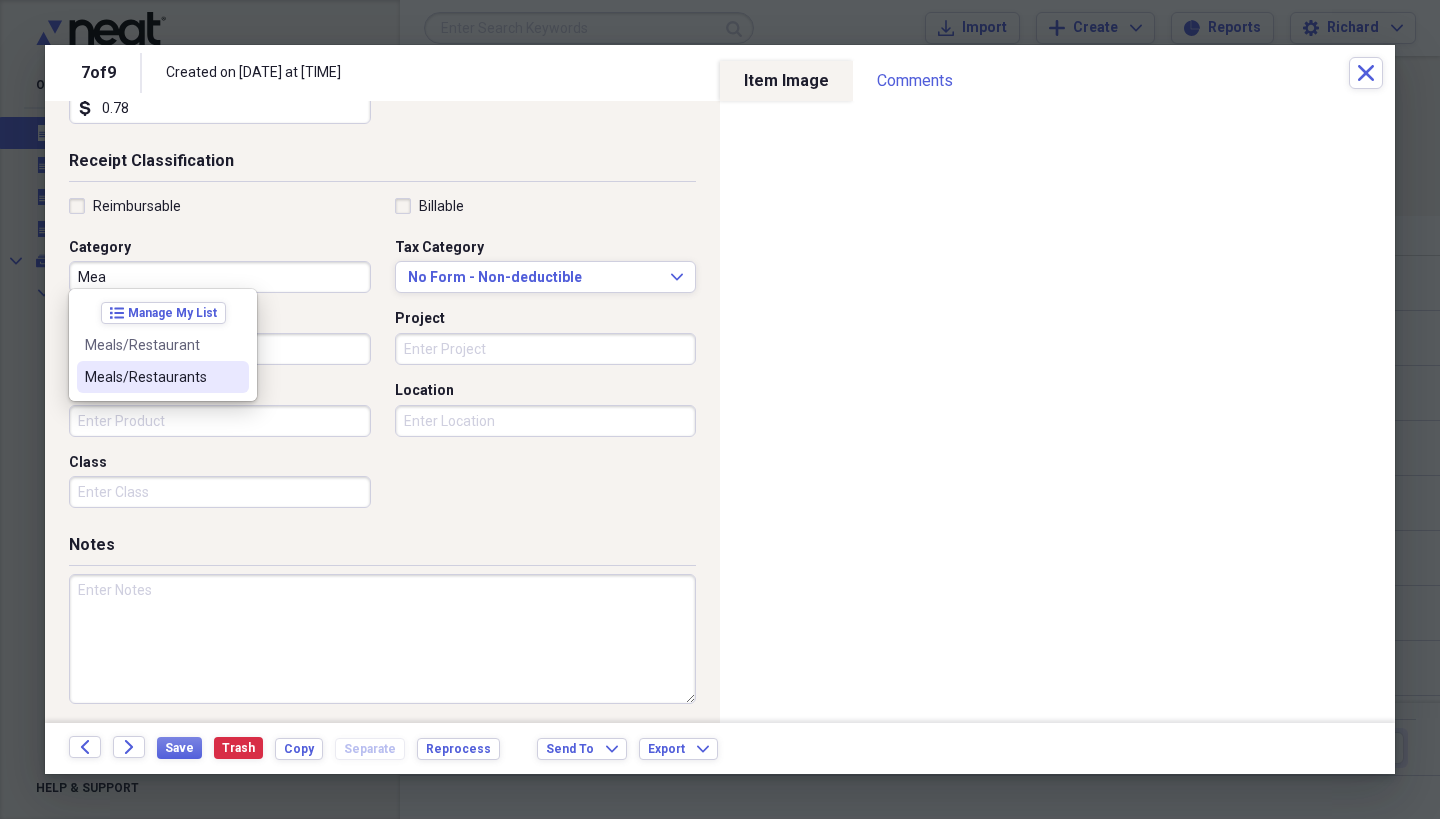 click on "Meals/Restaurants" at bounding box center (151, 377) 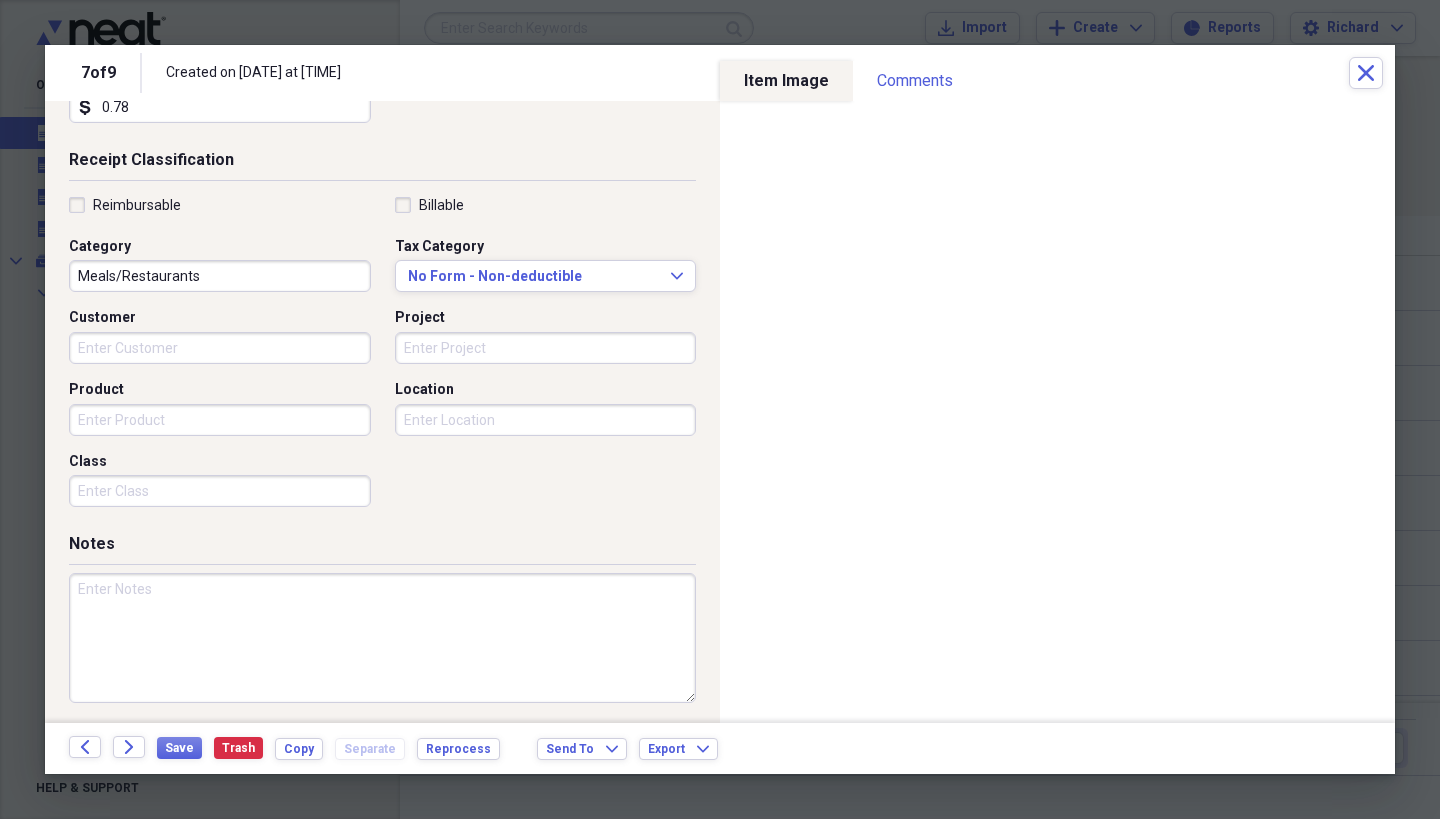 scroll, scrollTop: 392, scrollLeft: 0, axis: vertical 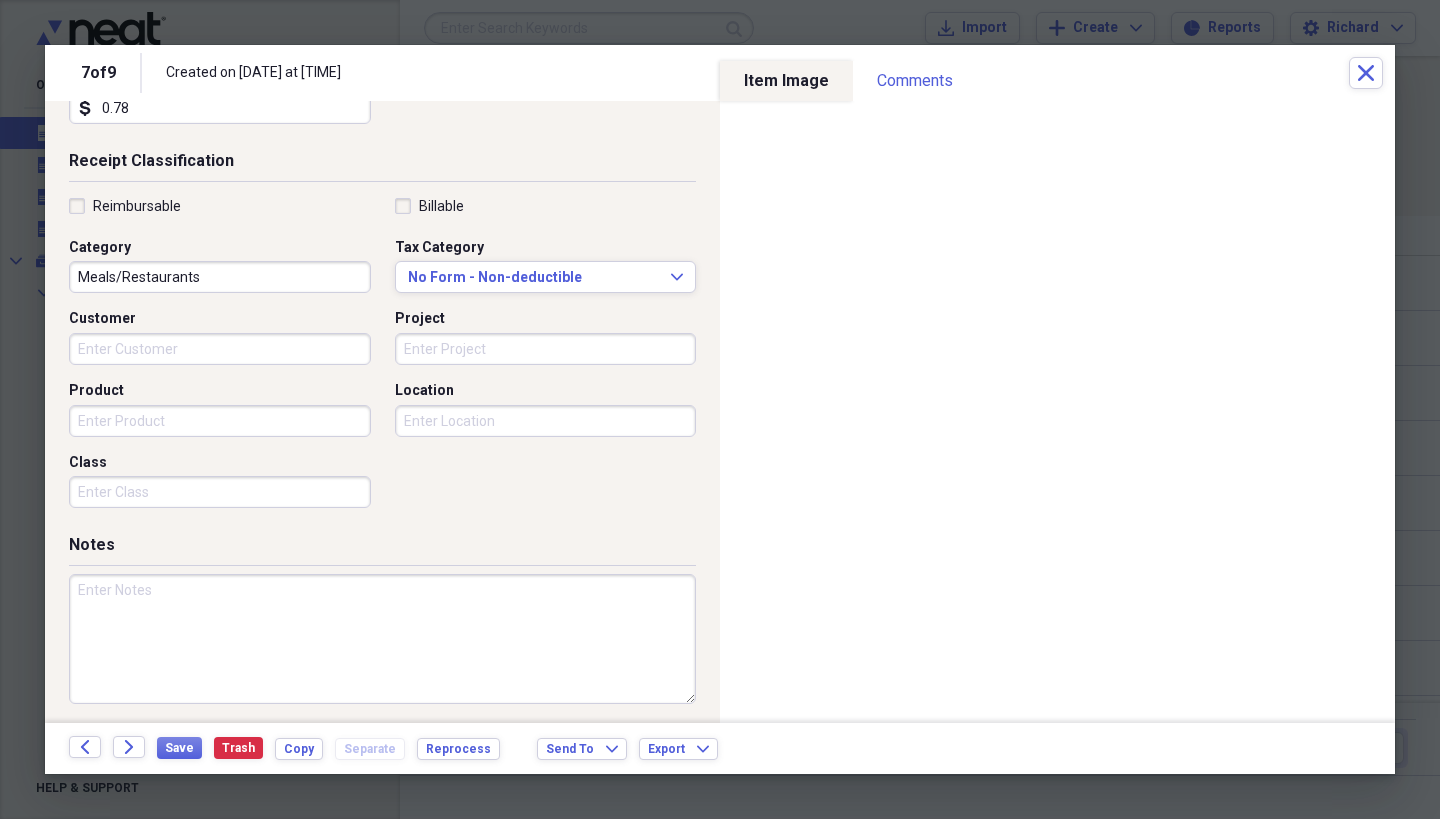 click on "Save Trash Copy Separate Reprocess" at bounding box center [334, 748] 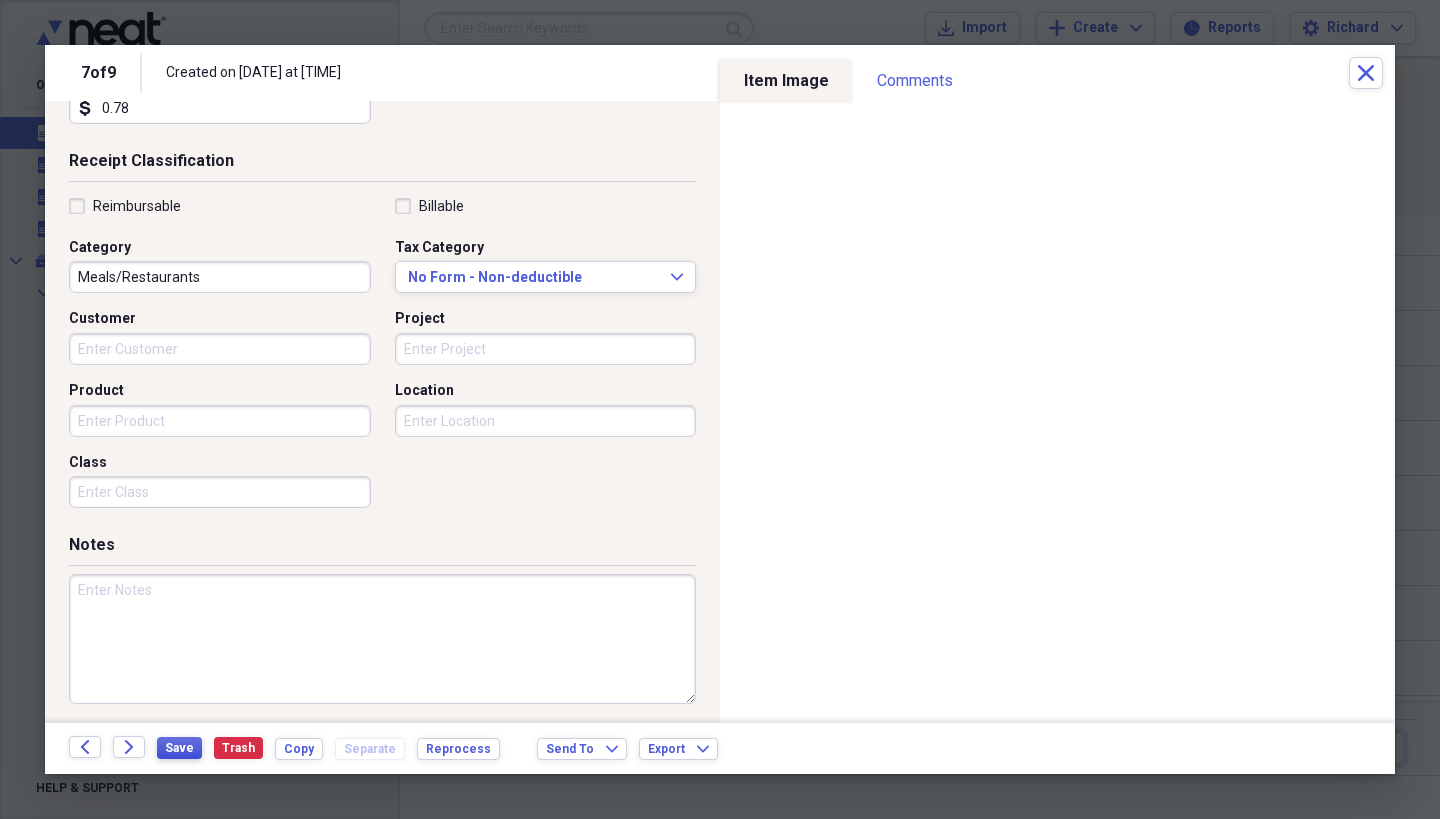 click on "Save" at bounding box center [179, 748] 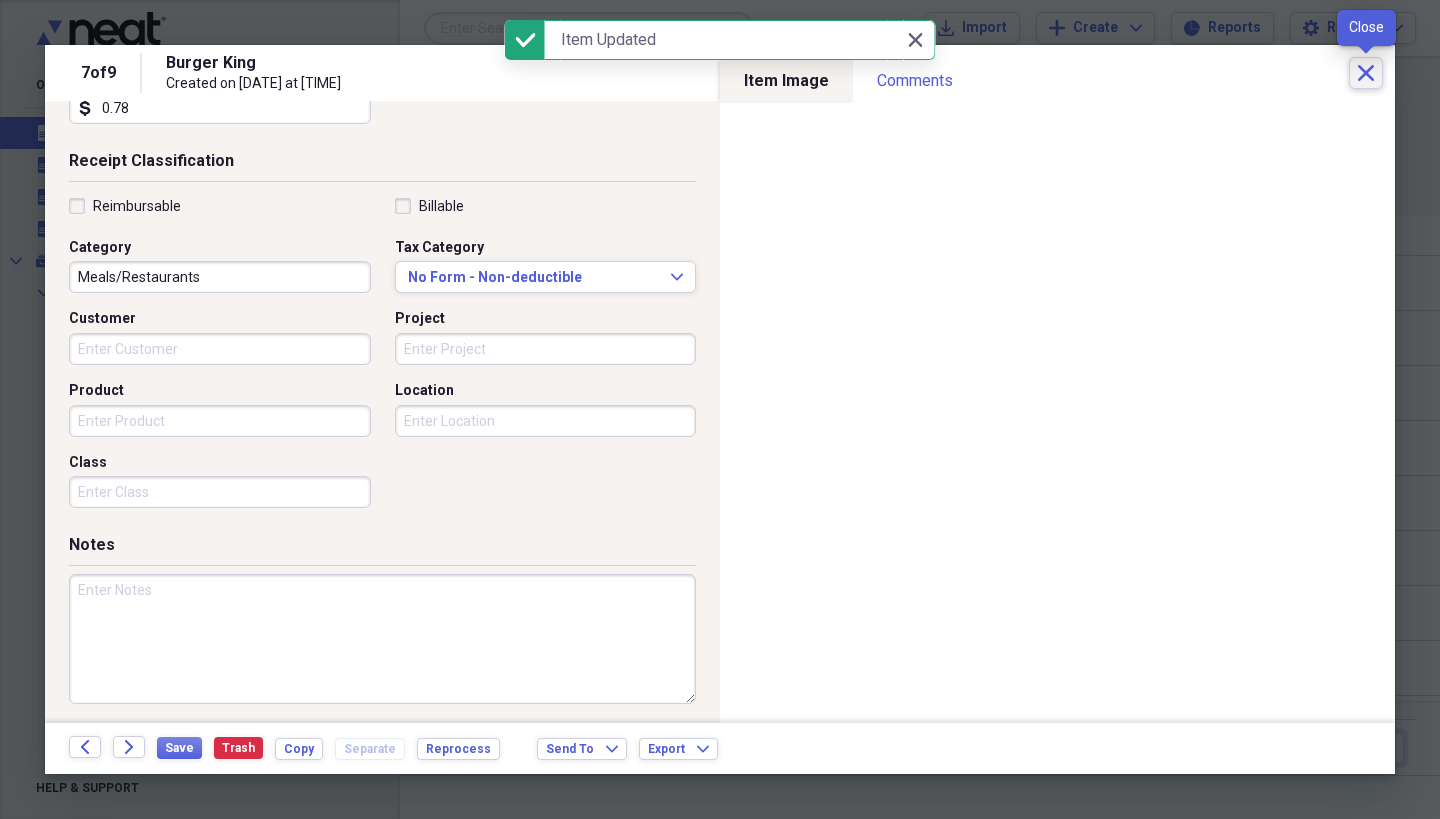 click on "Close" at bounding box center [1366, 73] 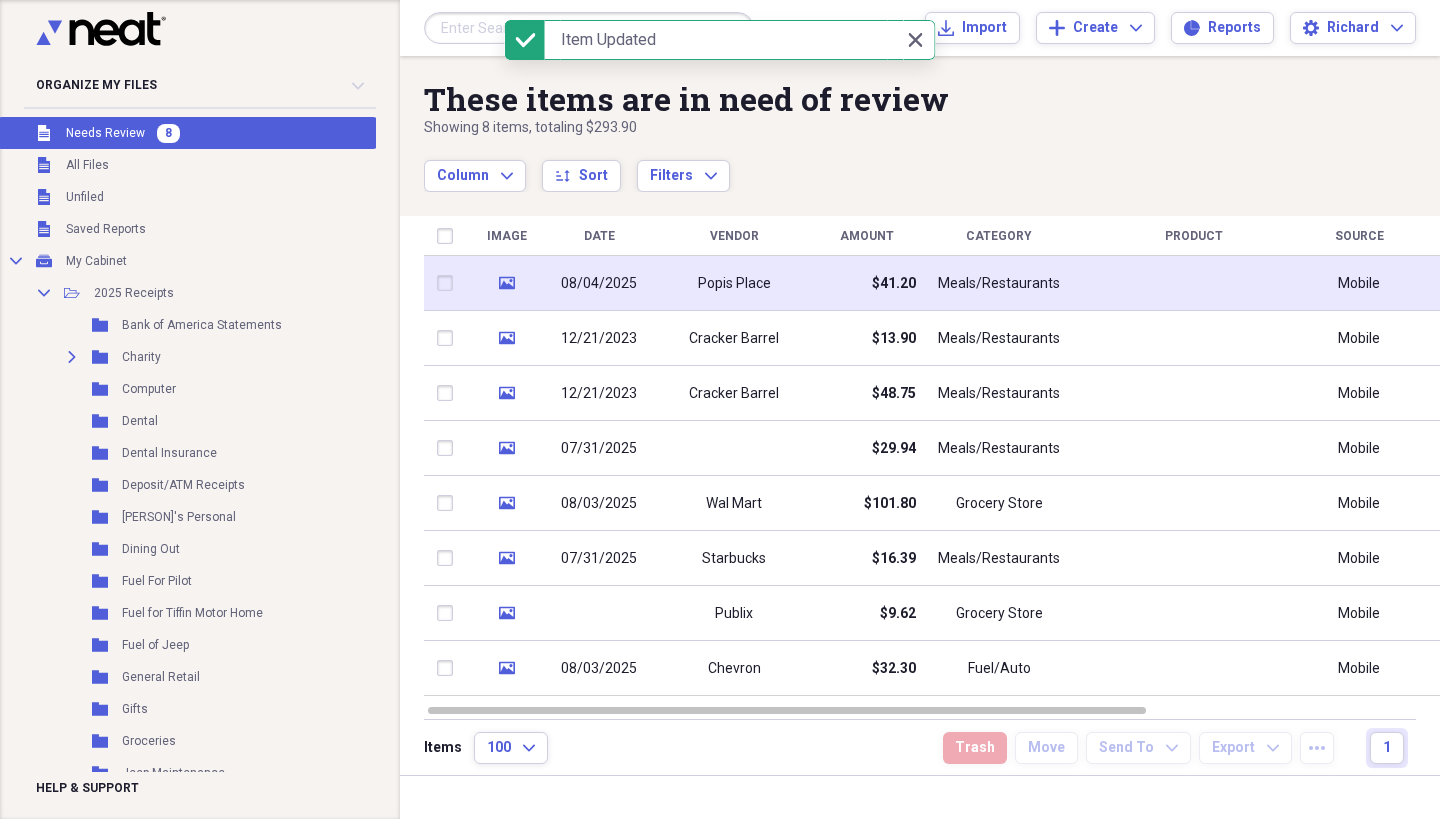 click on "Popis Place" at bounding box center (734, 283) 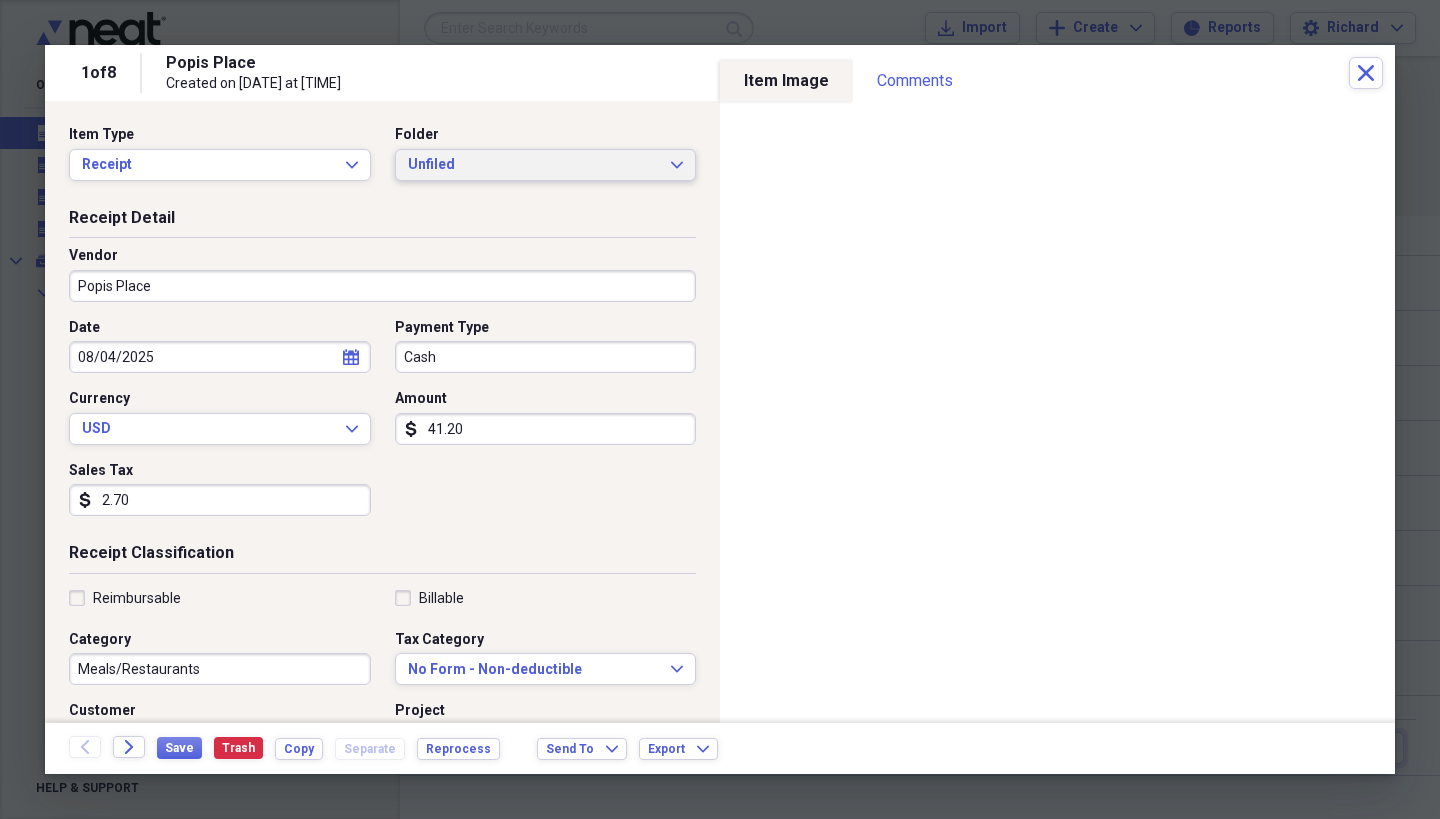click on "Unfiled Expand" at bounding box center (546, 165) 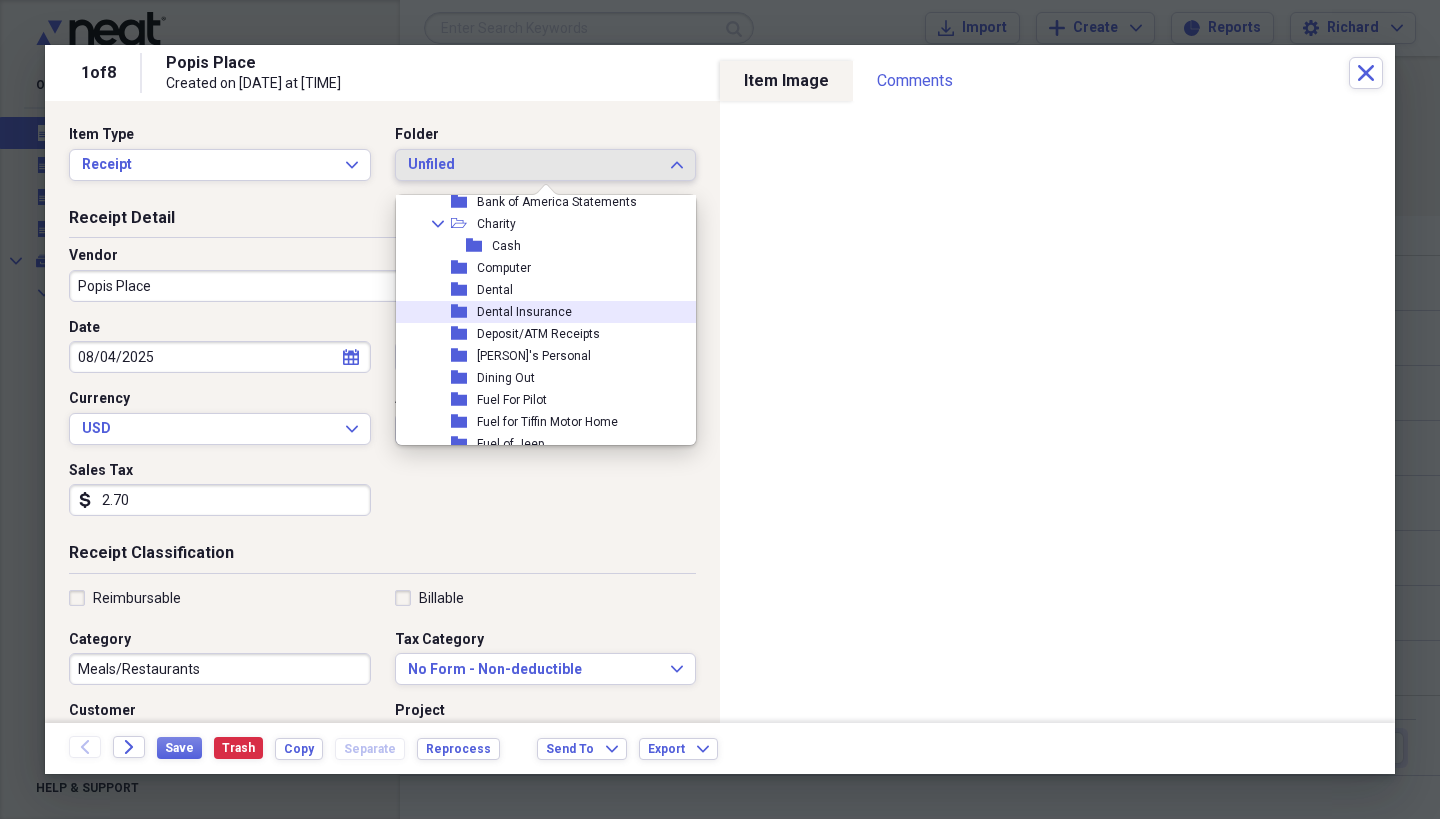 scroll, scrollTop: 93, scrollLeft: 0, axis: vertical 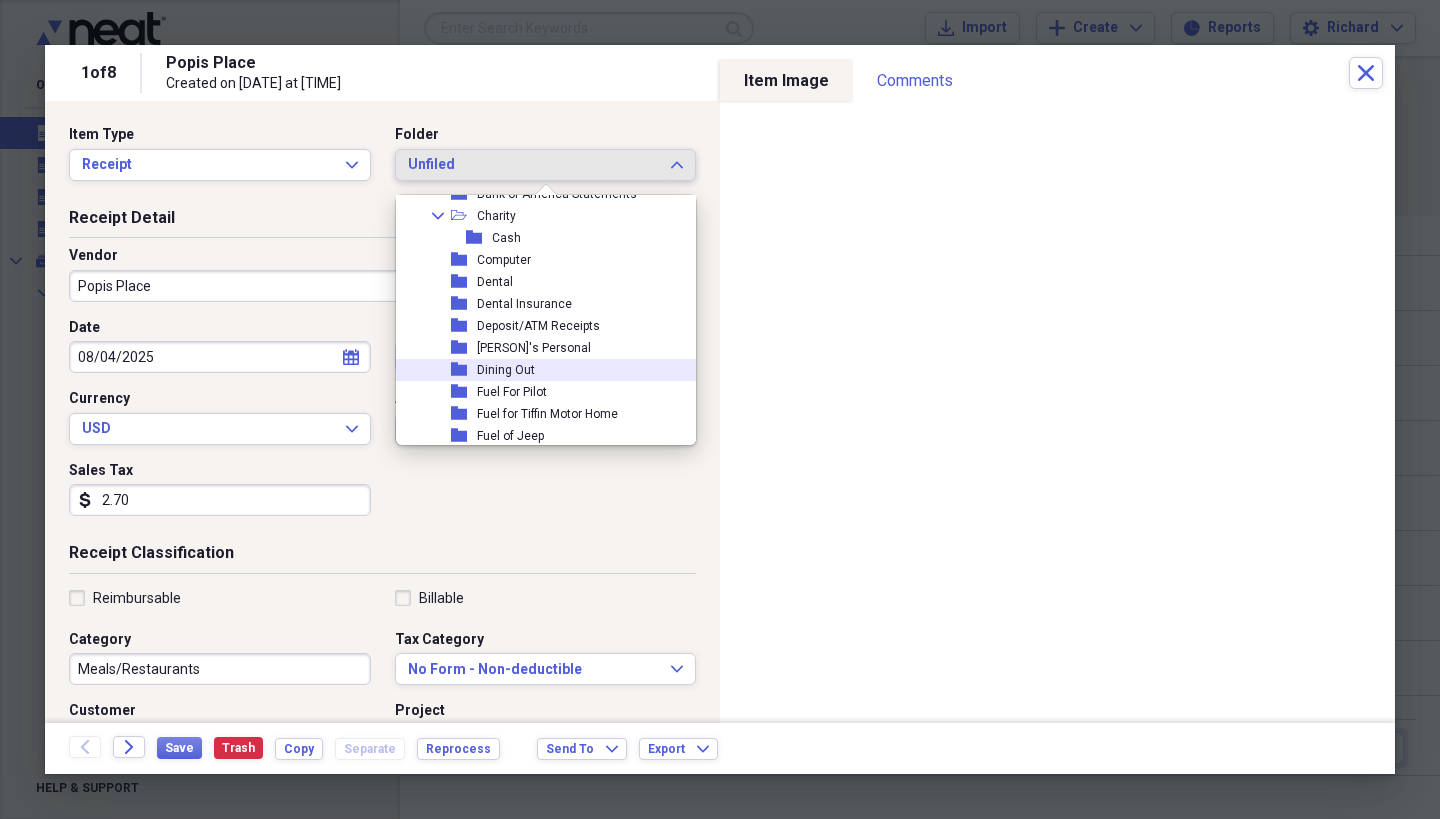 click on "Dining Out" at bounding box center [506, 370] 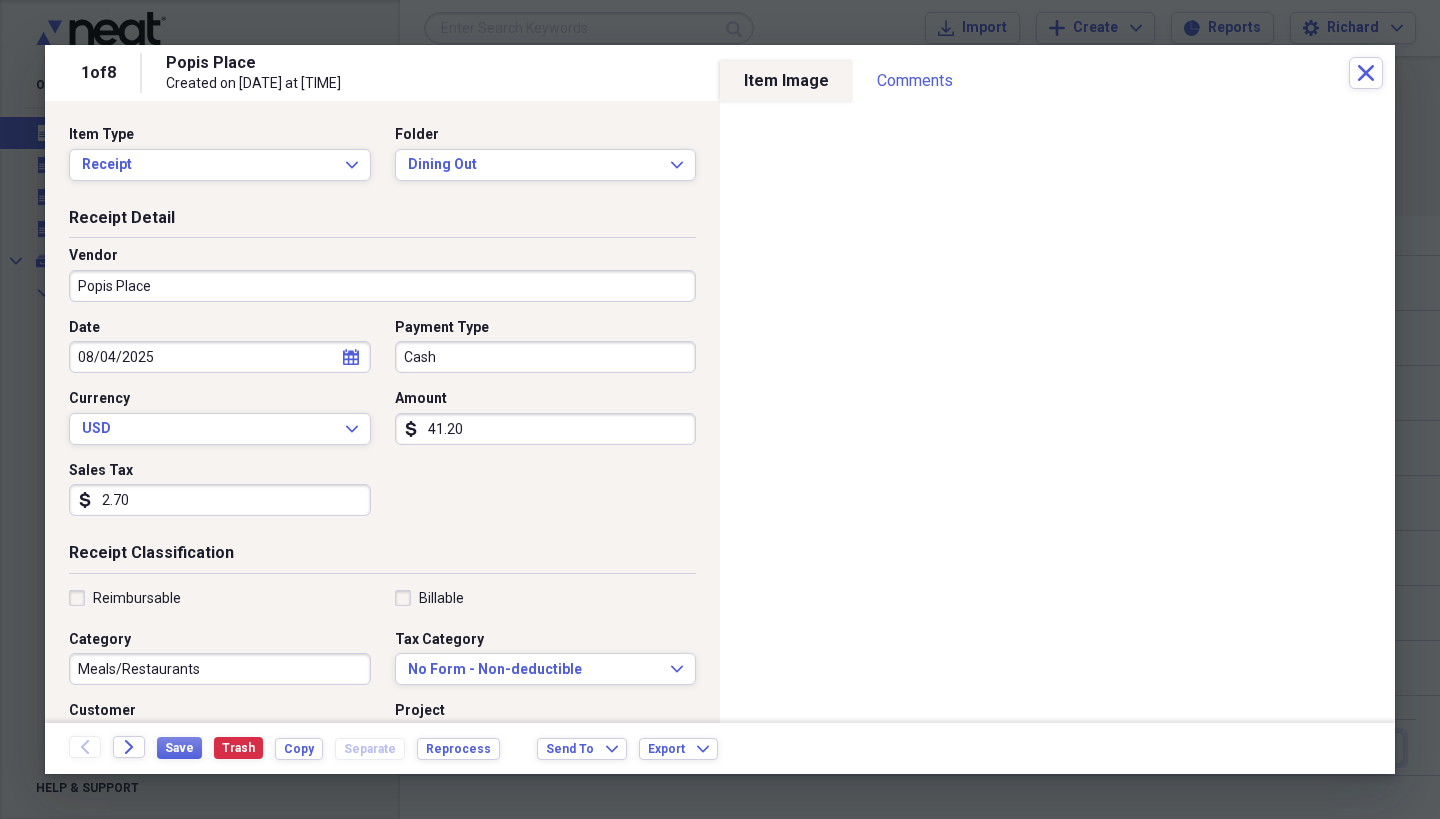 click on "Cash" at bounding box center [546, 357] 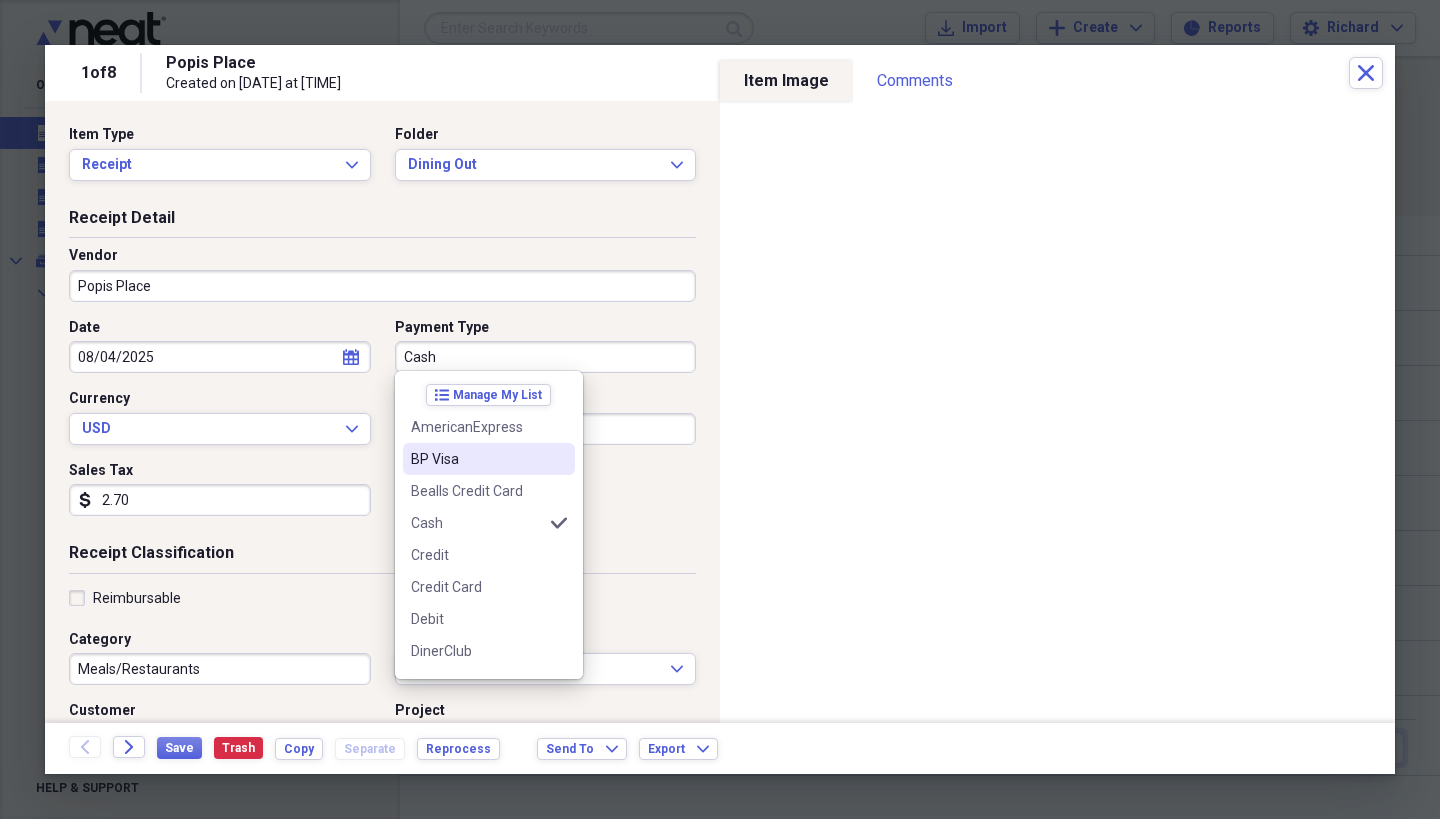 click on "BP Visa" at bounding box center (477, 459) 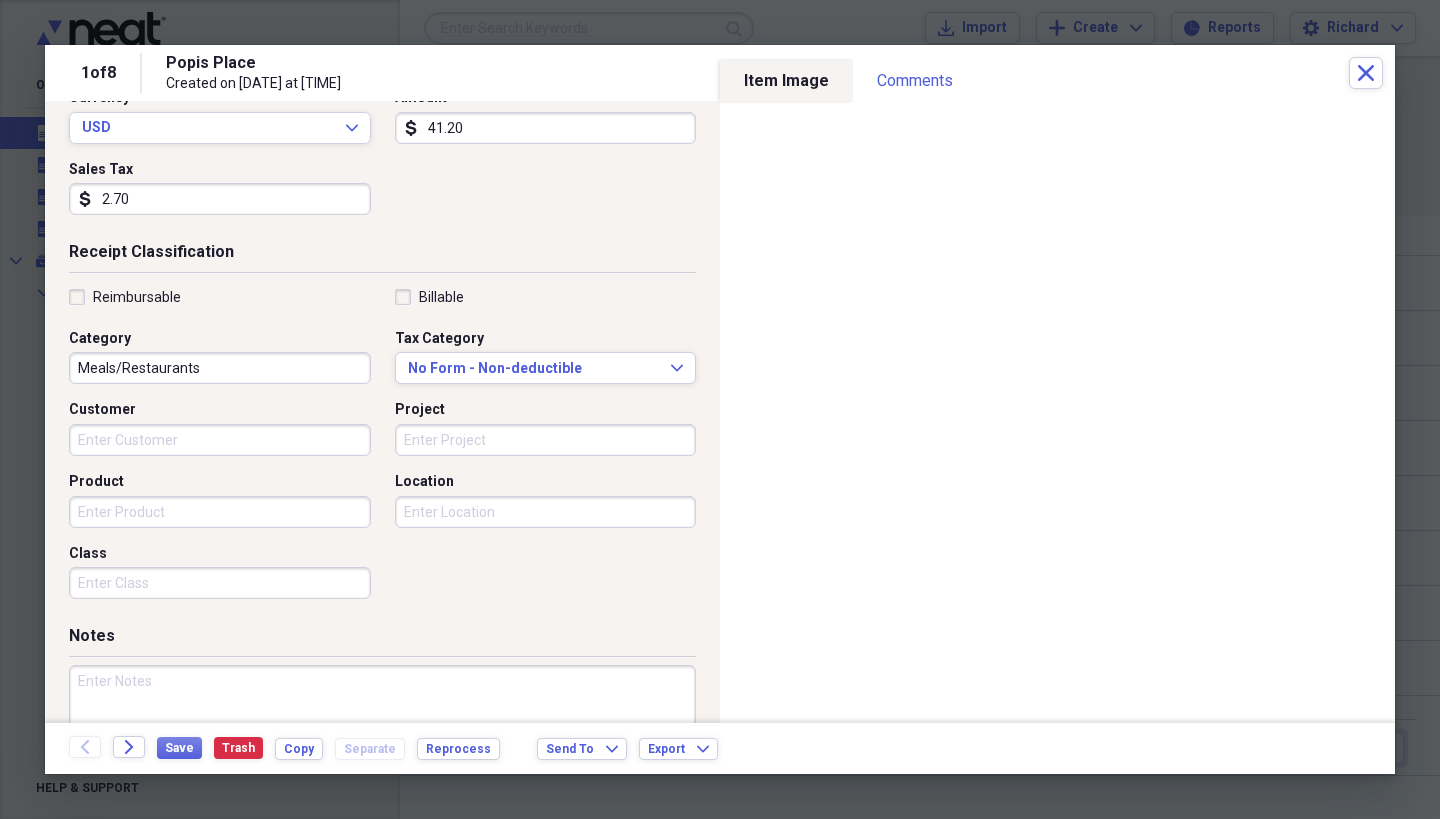 scroll, scrollTop: 392, scrollLeft: 0, axis: vertical 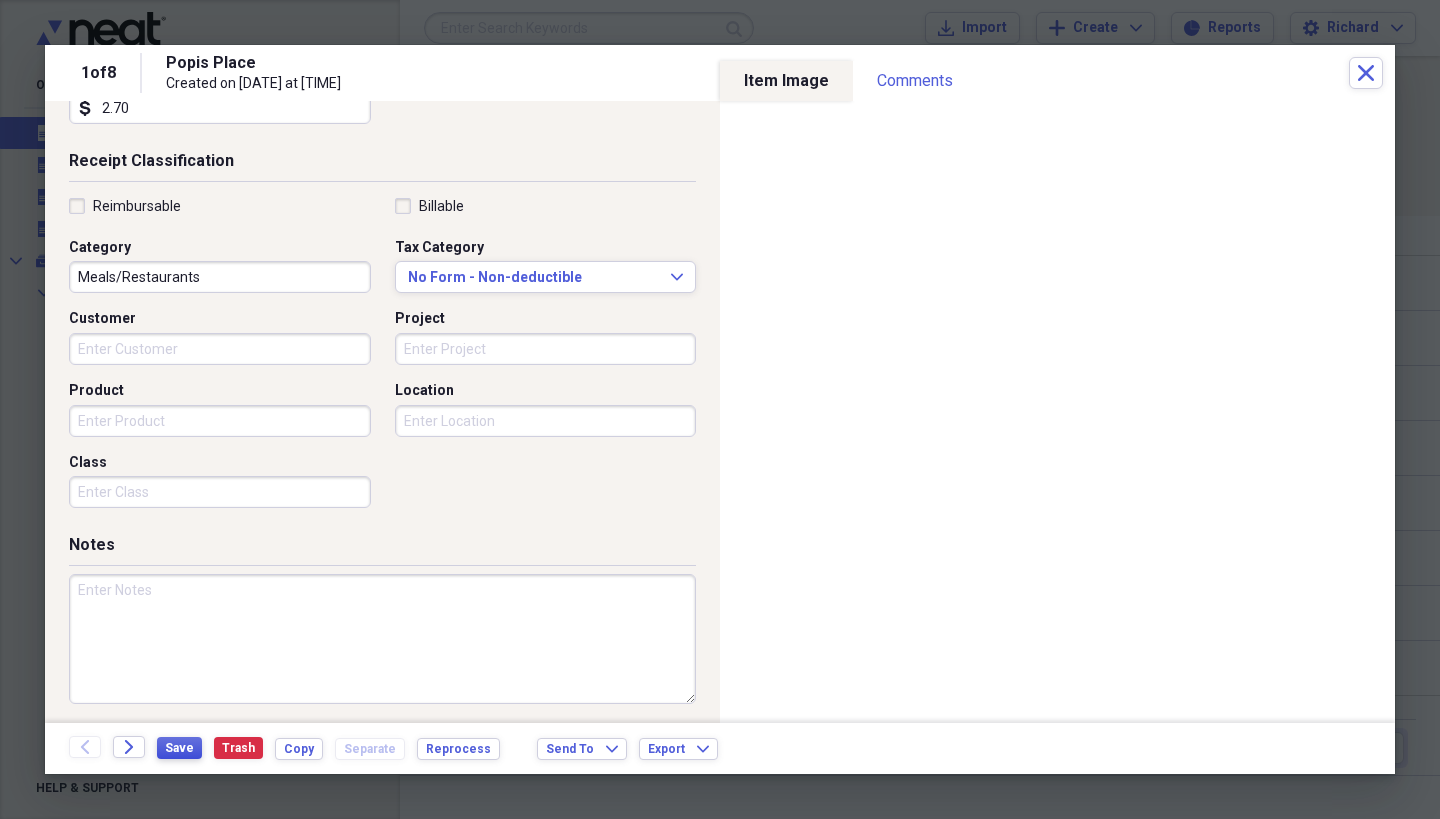 click on "Save" at bounding box center [179, 748] 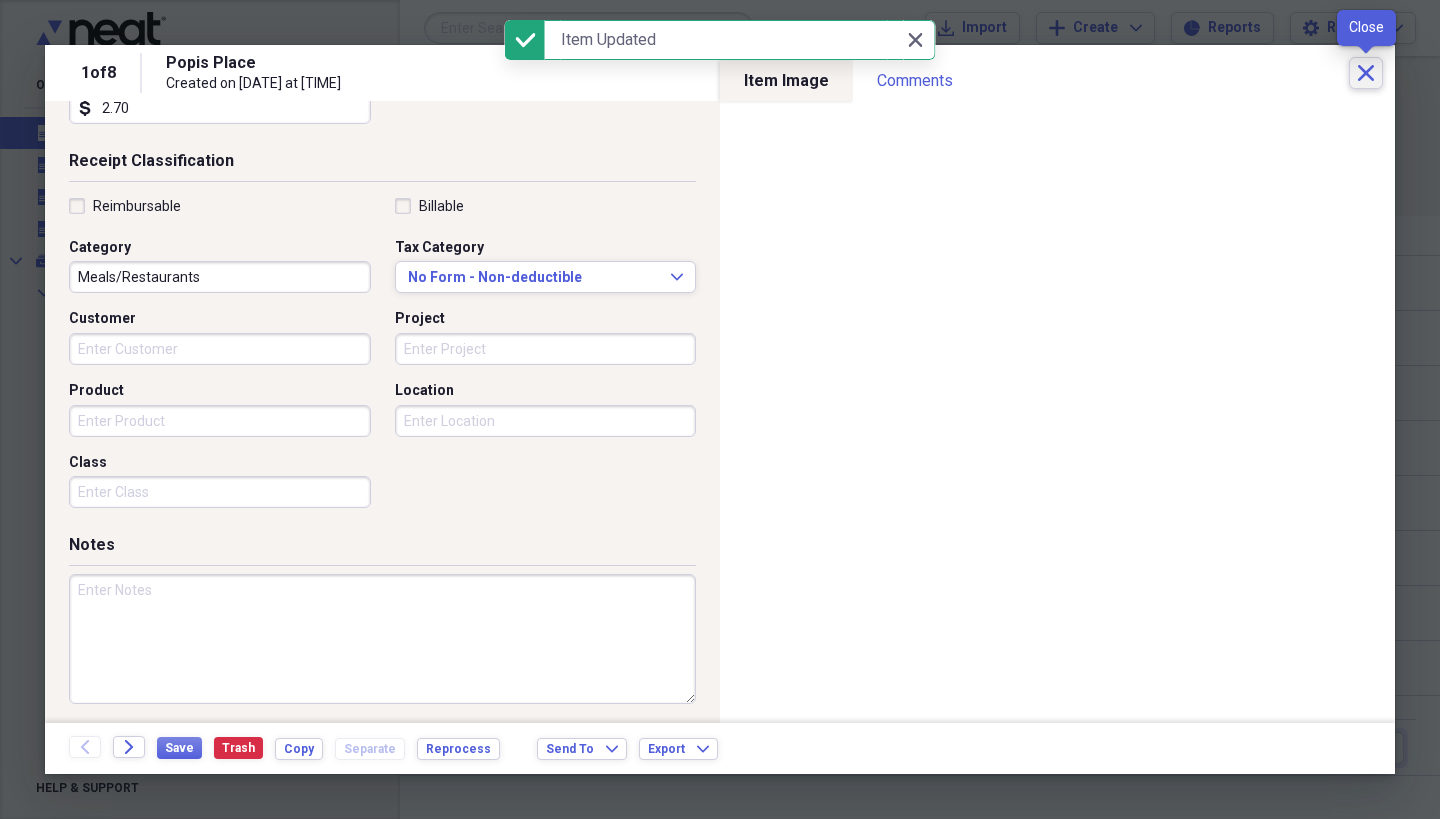 click on "Close" at bounding box center (1366, 73) 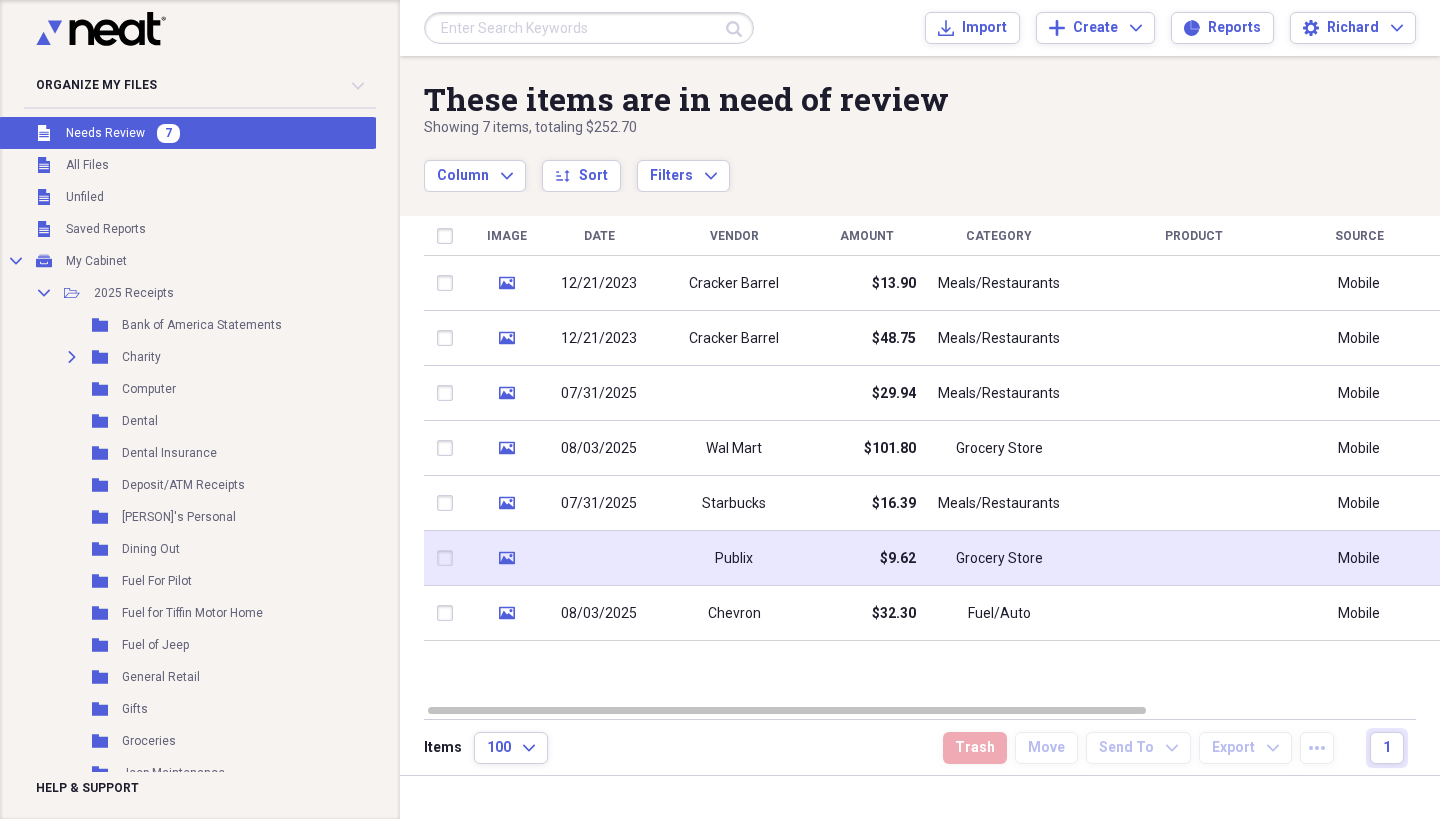 click on "Publix" at bounding box center (734, 558) 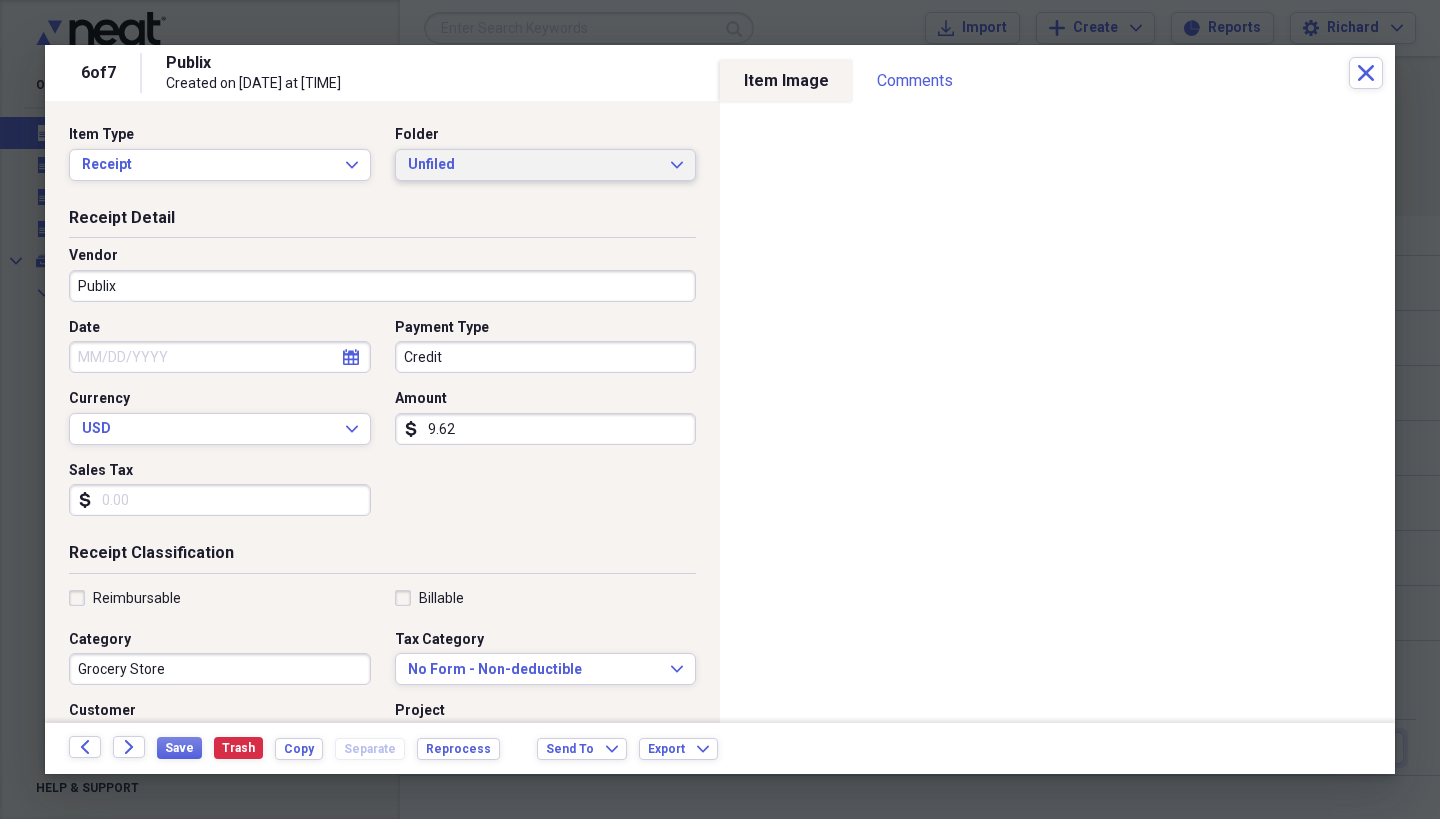 click on "Unfiled Expand" at bounding box center (546, 165) 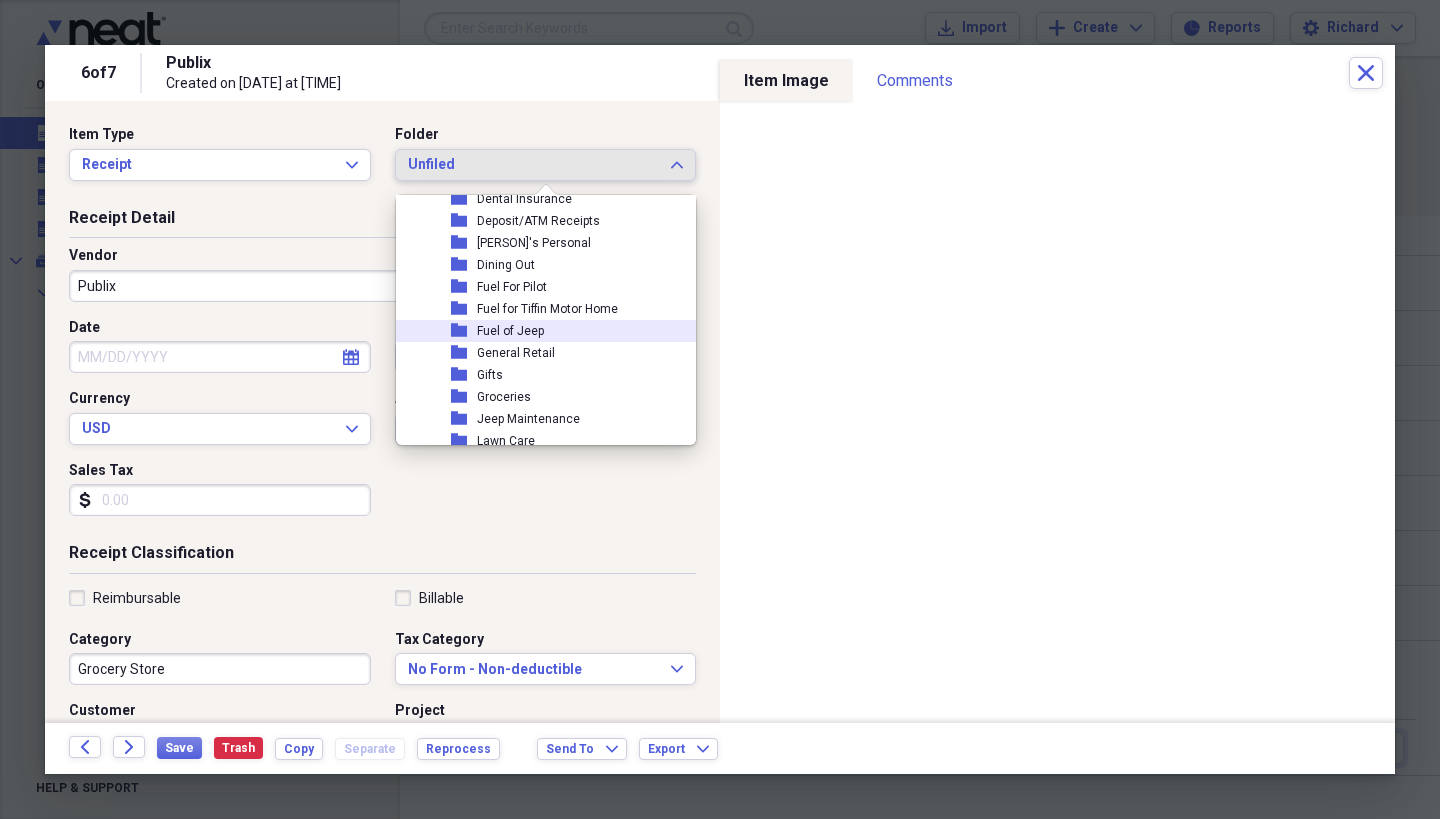 scroll, scrollTop: 199, scrollLeft: 0, axis: vertical 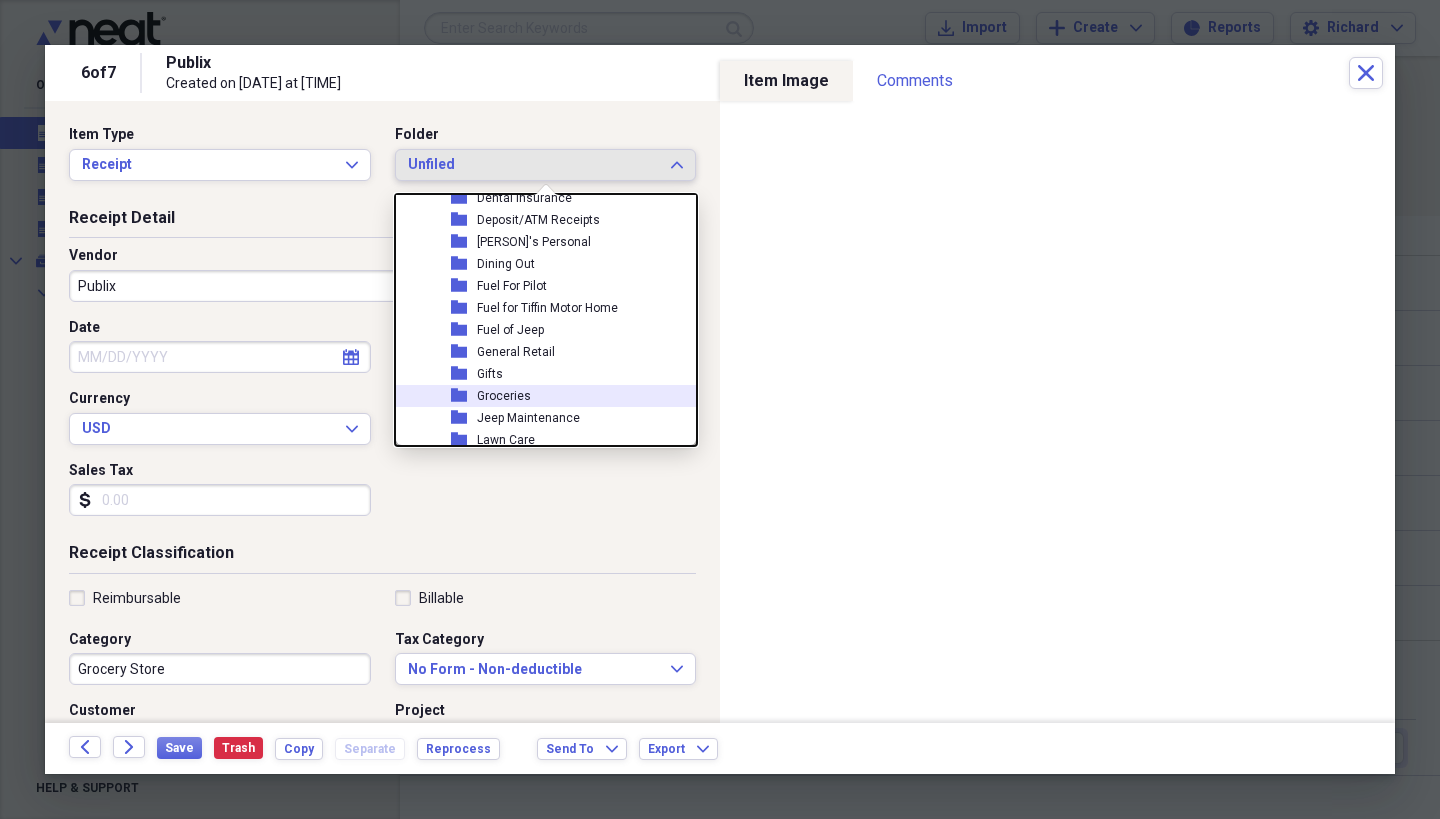 click on "Groceries" at bounding box center (504, 396) 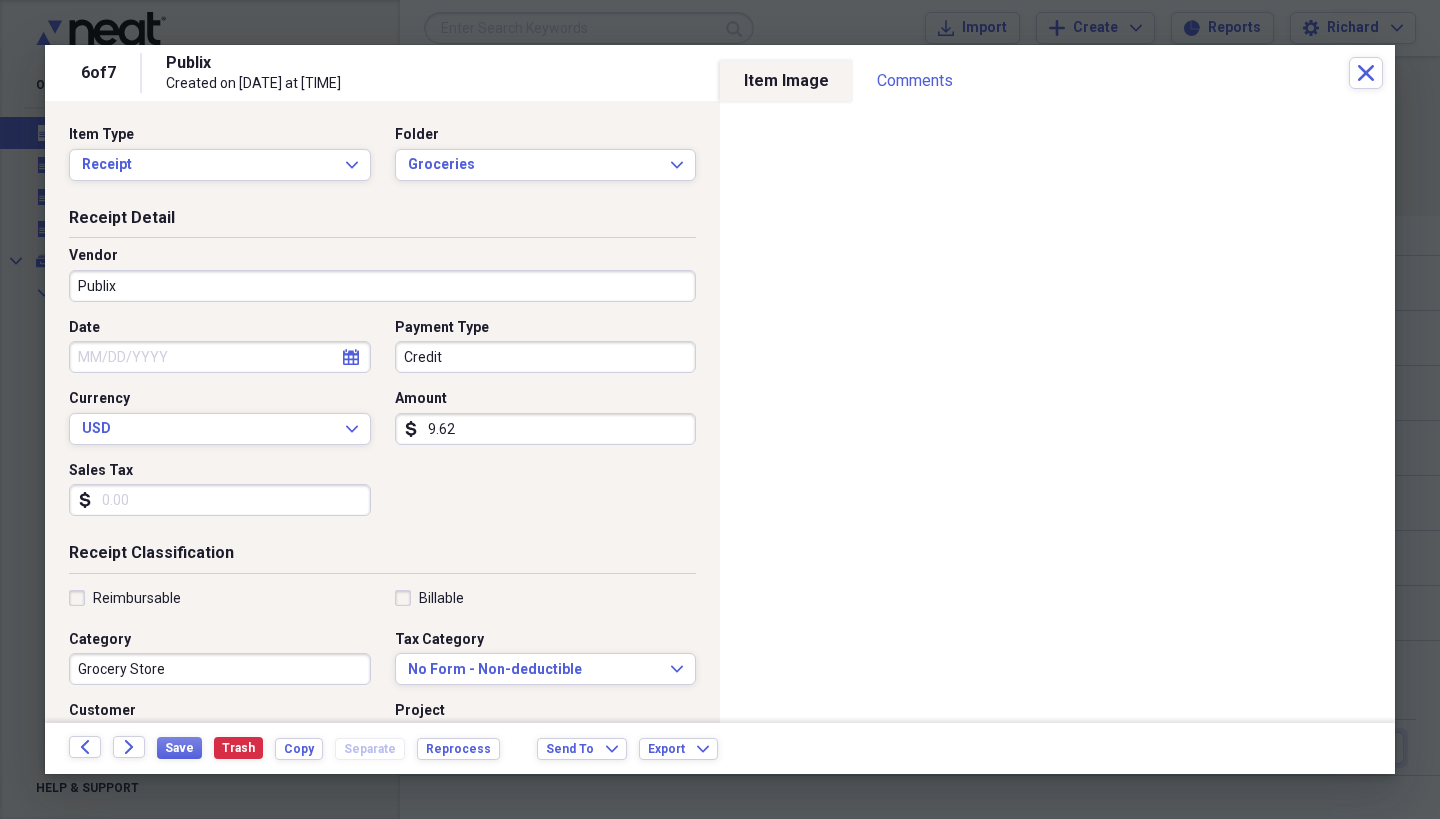 click 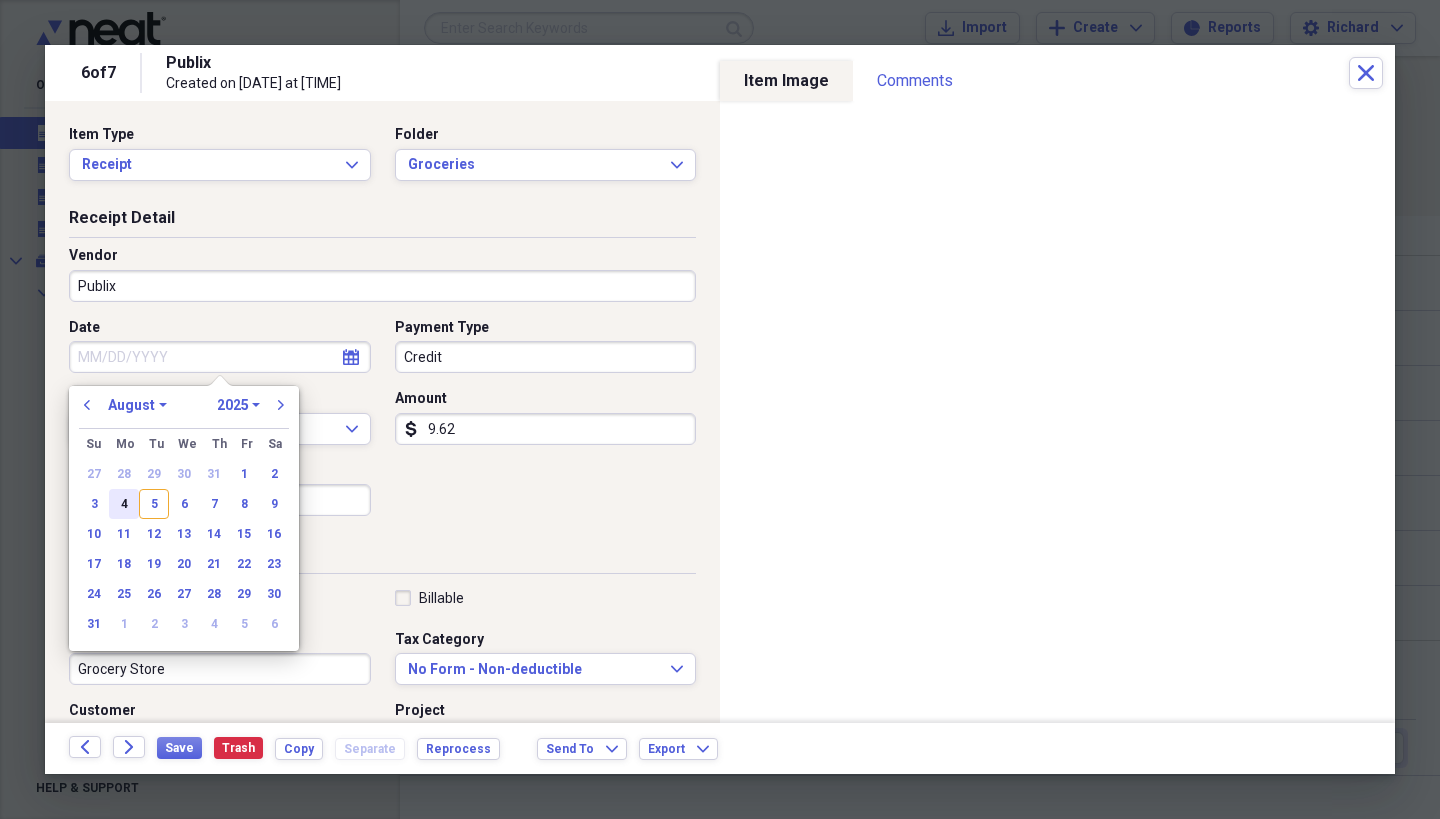 click on "4" at bounding box center (124, 504) 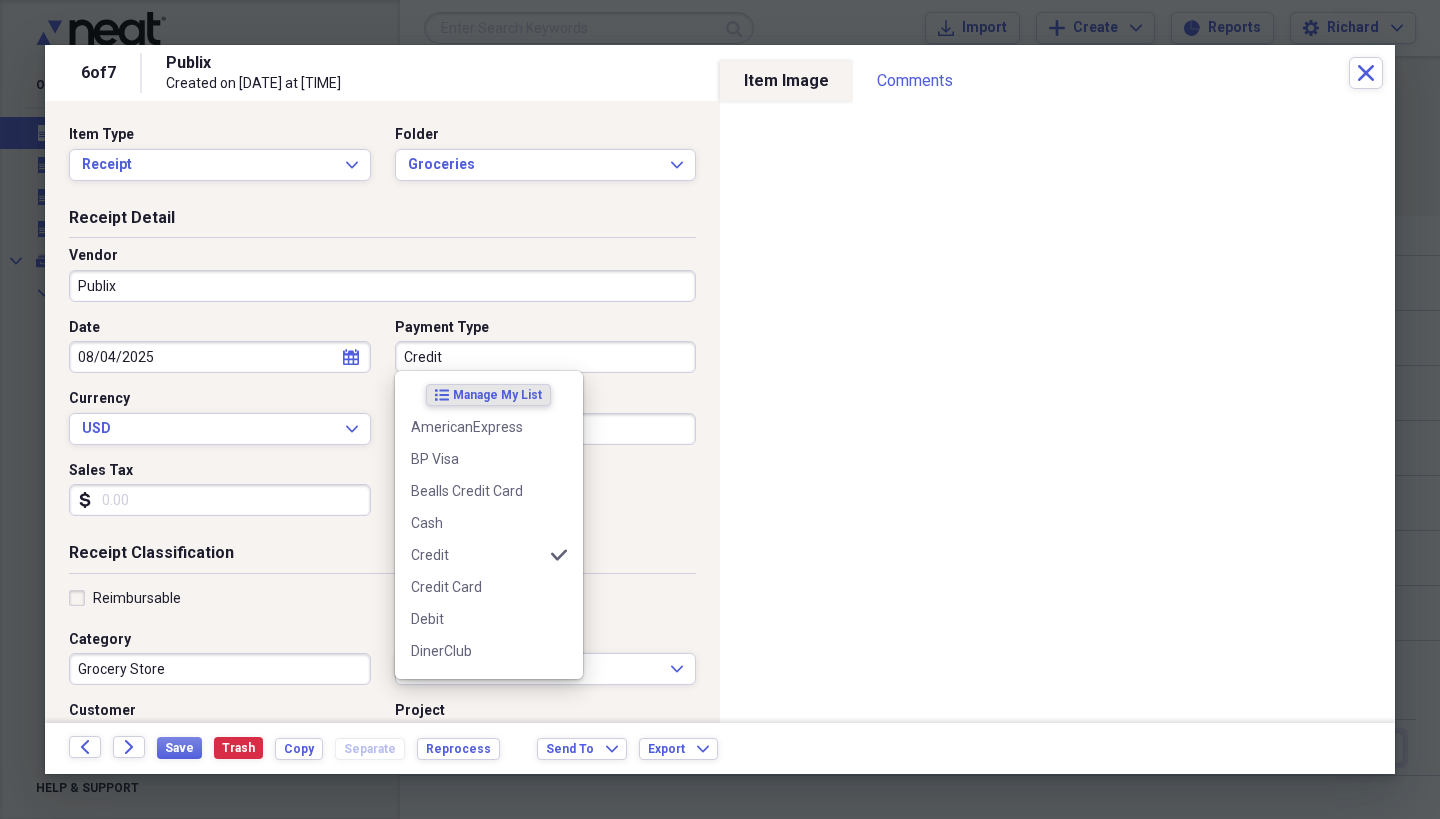 click on "Credit" at bounding box center [546, 357] 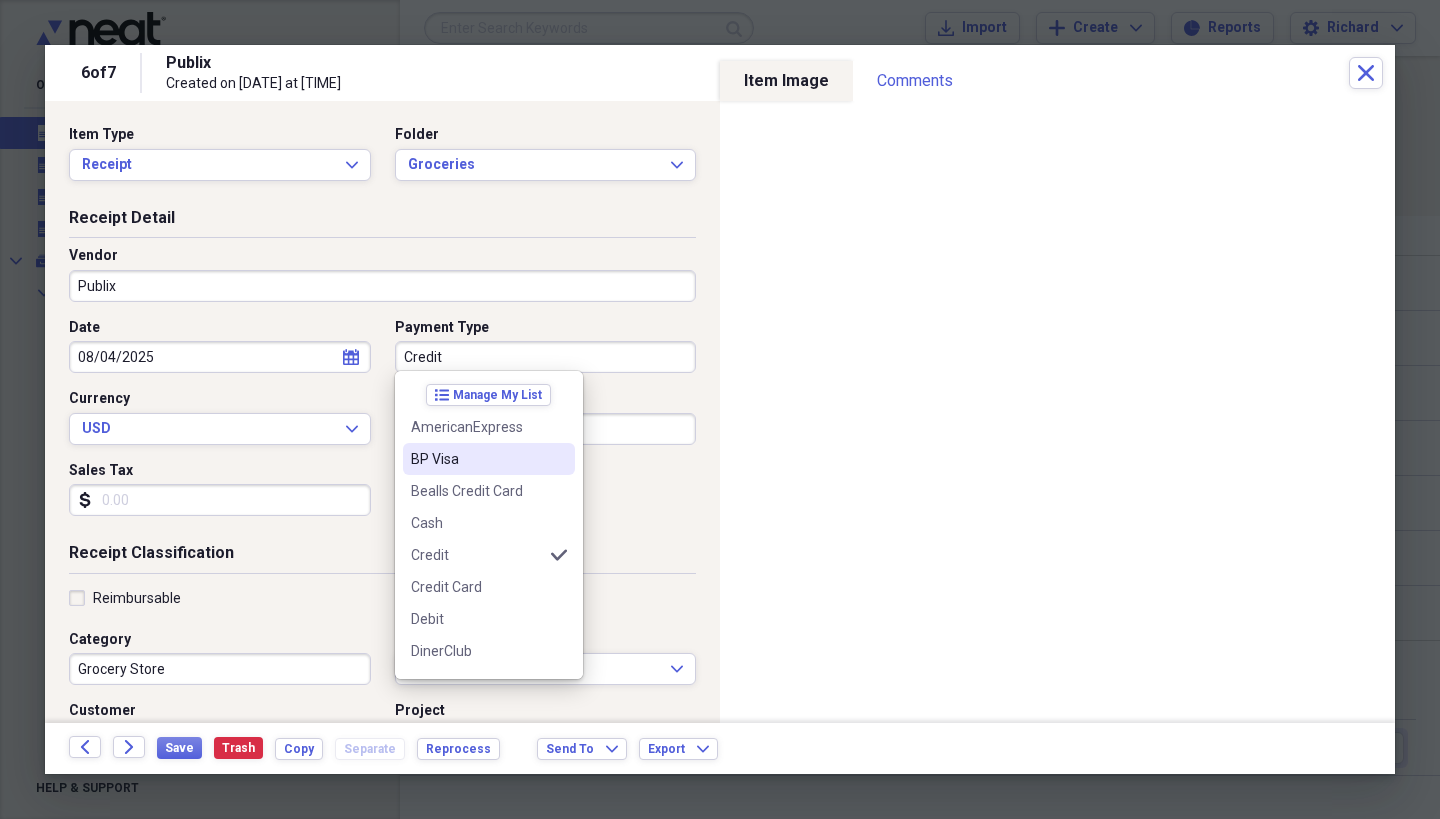 click on "BP Visa" at bounding box center [477, 459] 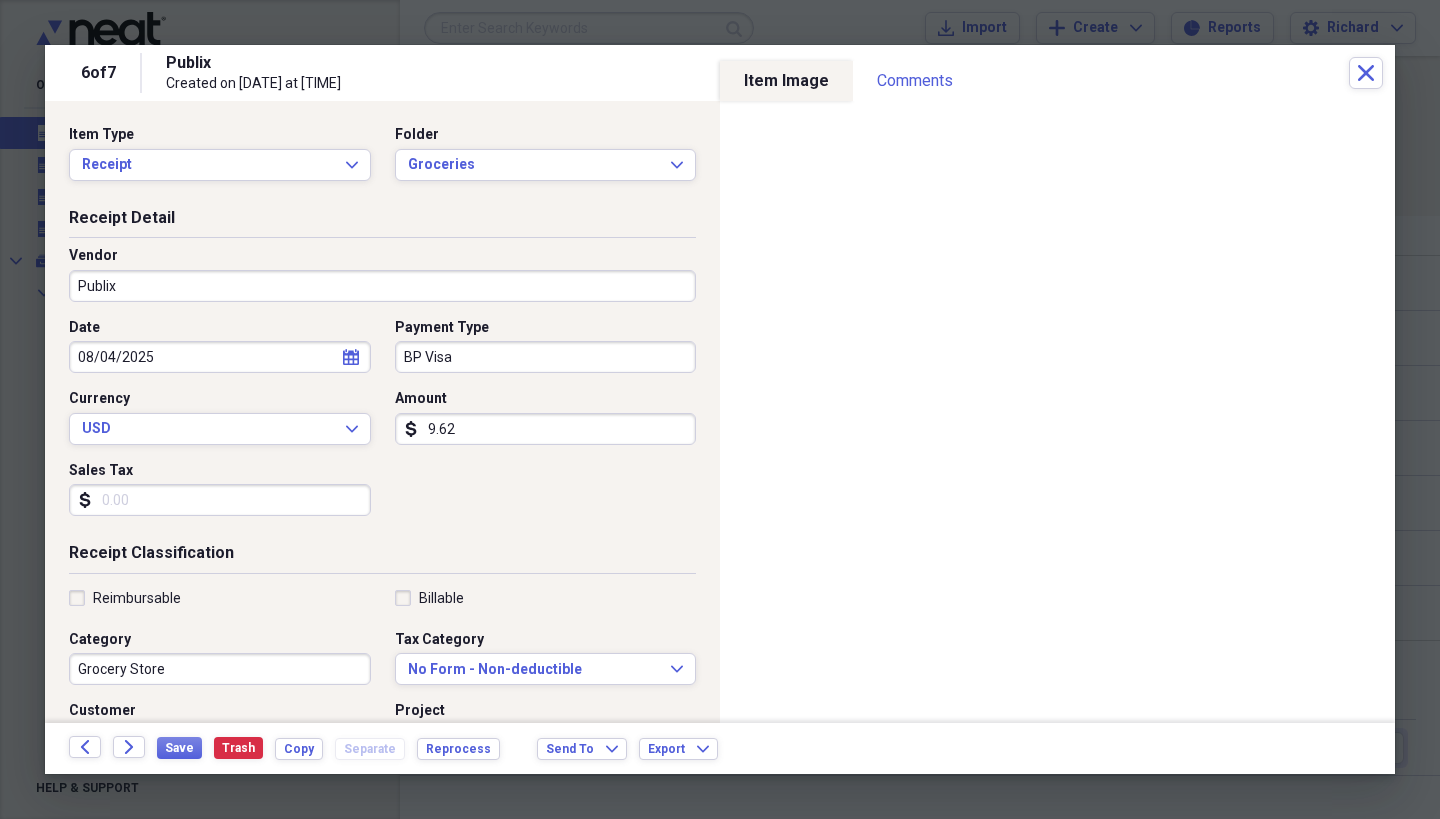 click on "Sales Tax" at bounding box center [220, 500] 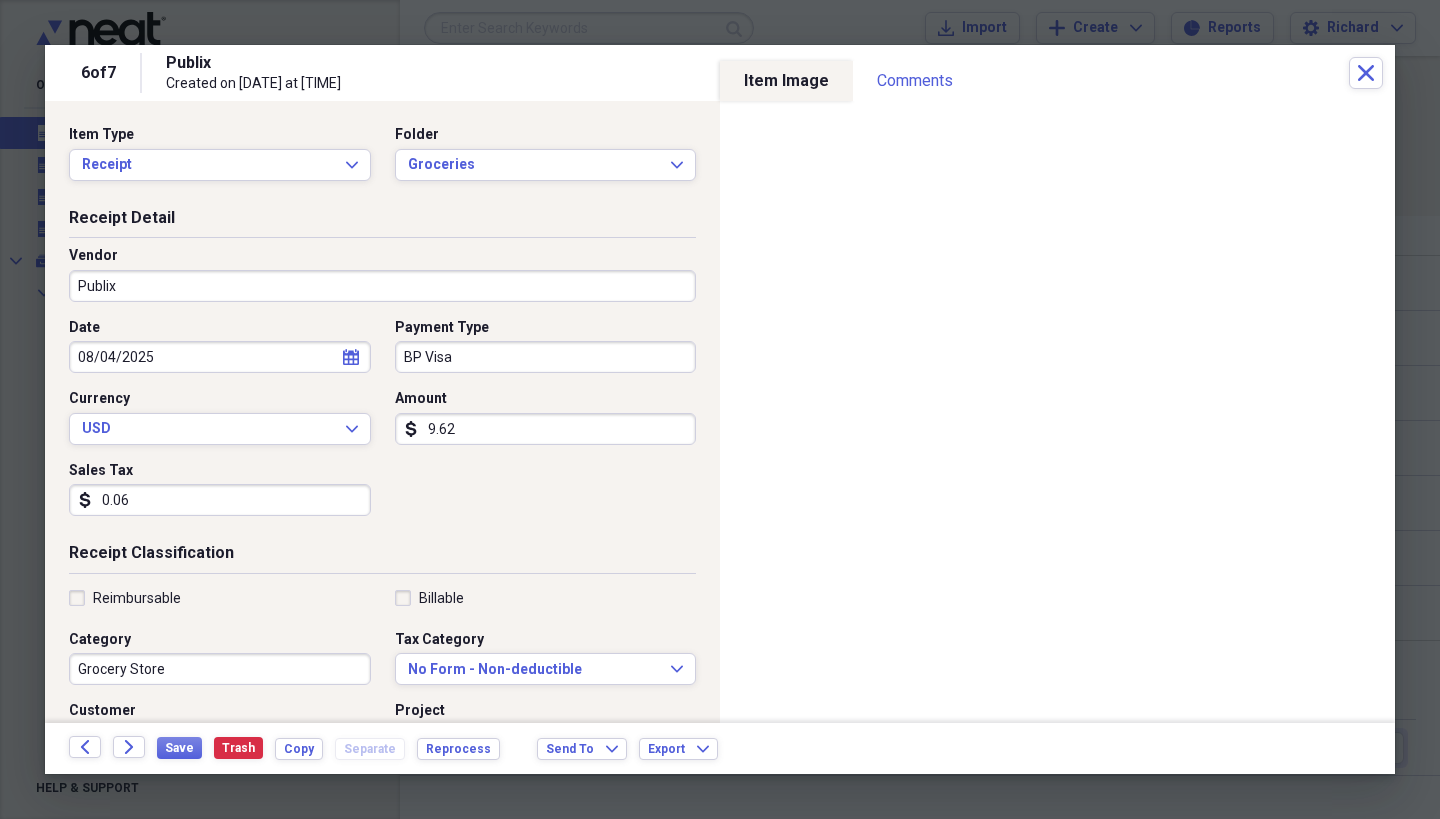 type on "0.63" 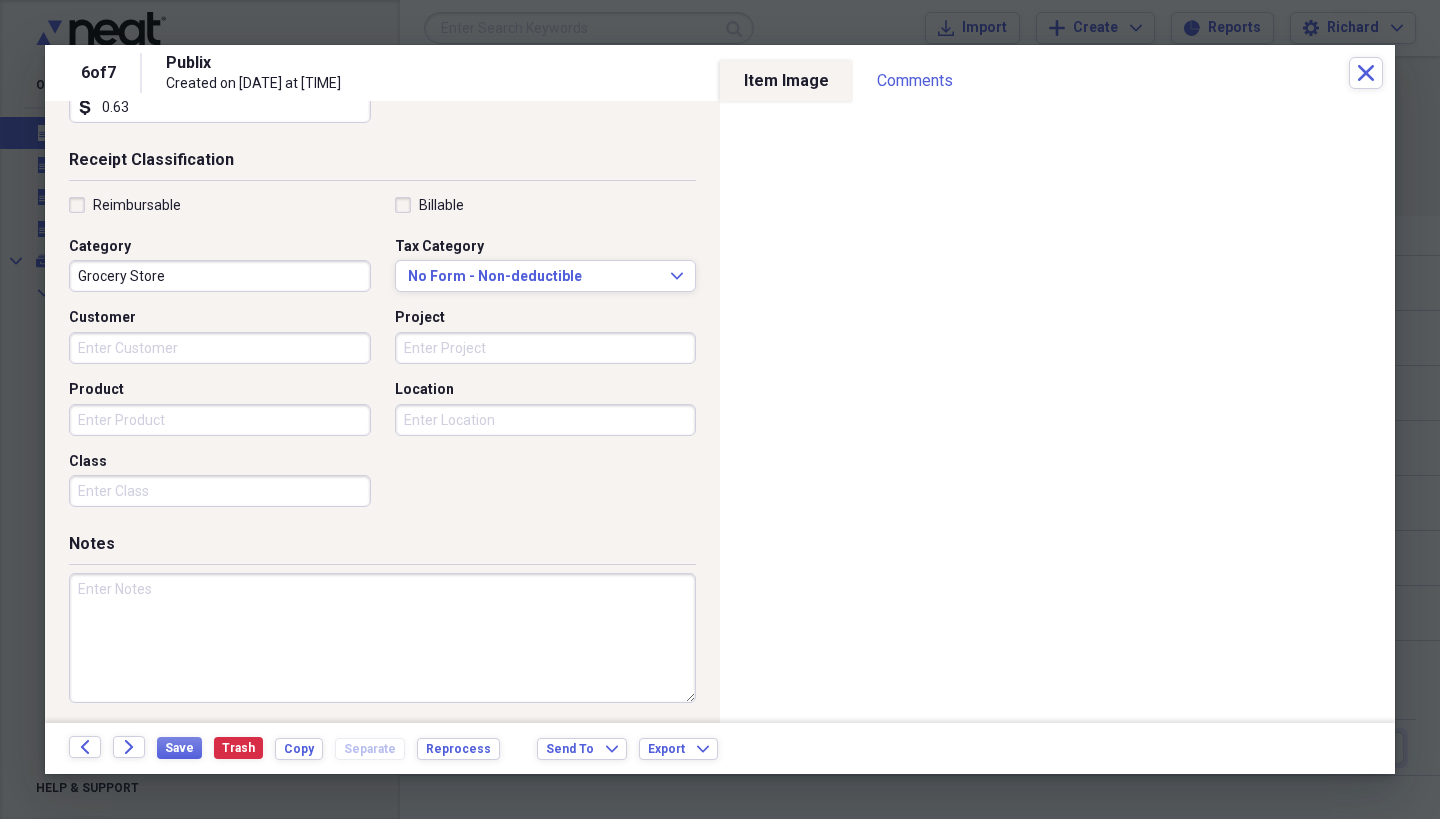 scroll, scrollTop: 392, scrollLeft: 0, axis: vertical 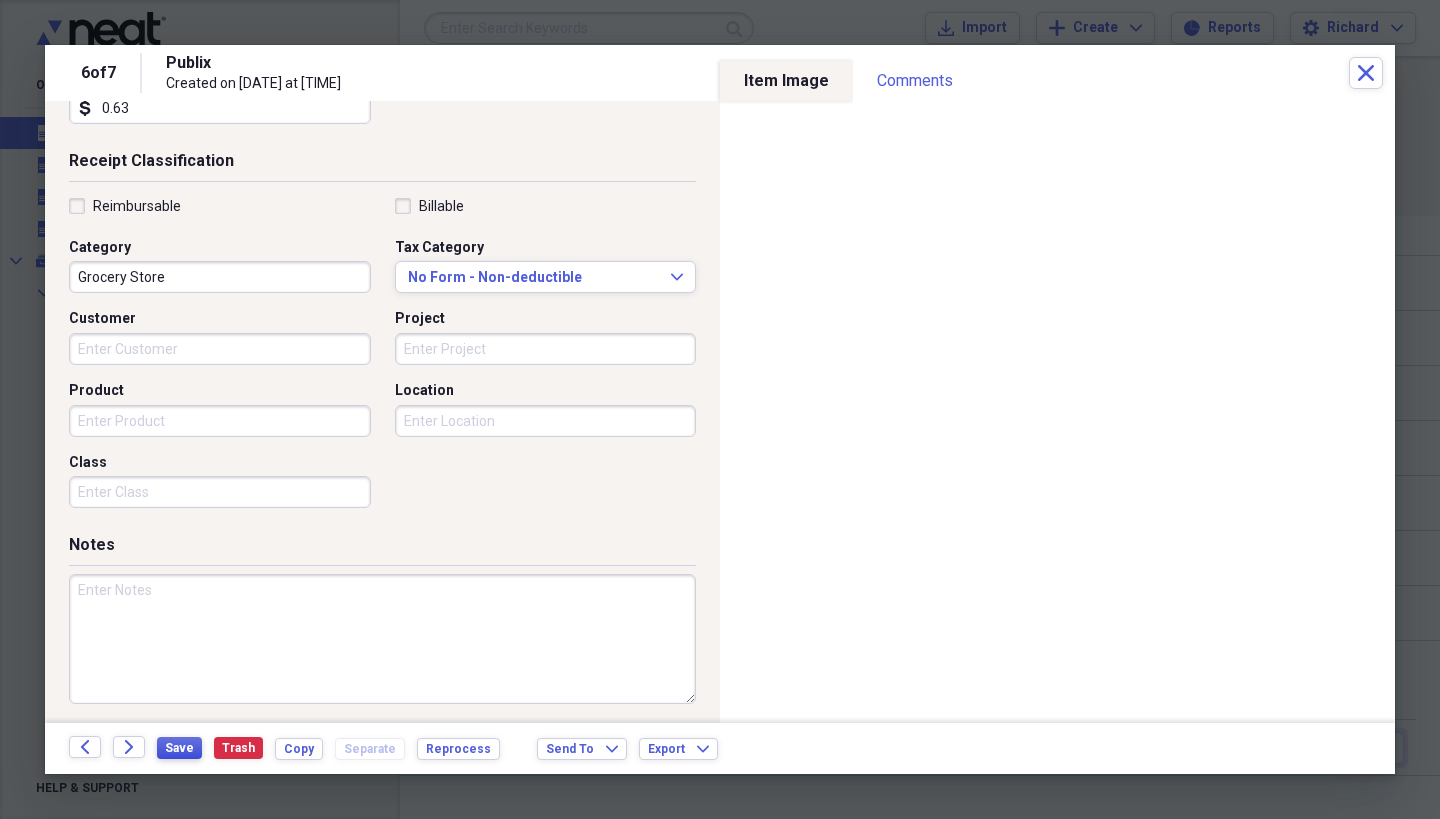 click on "Save" at bounding box center [179, 748] 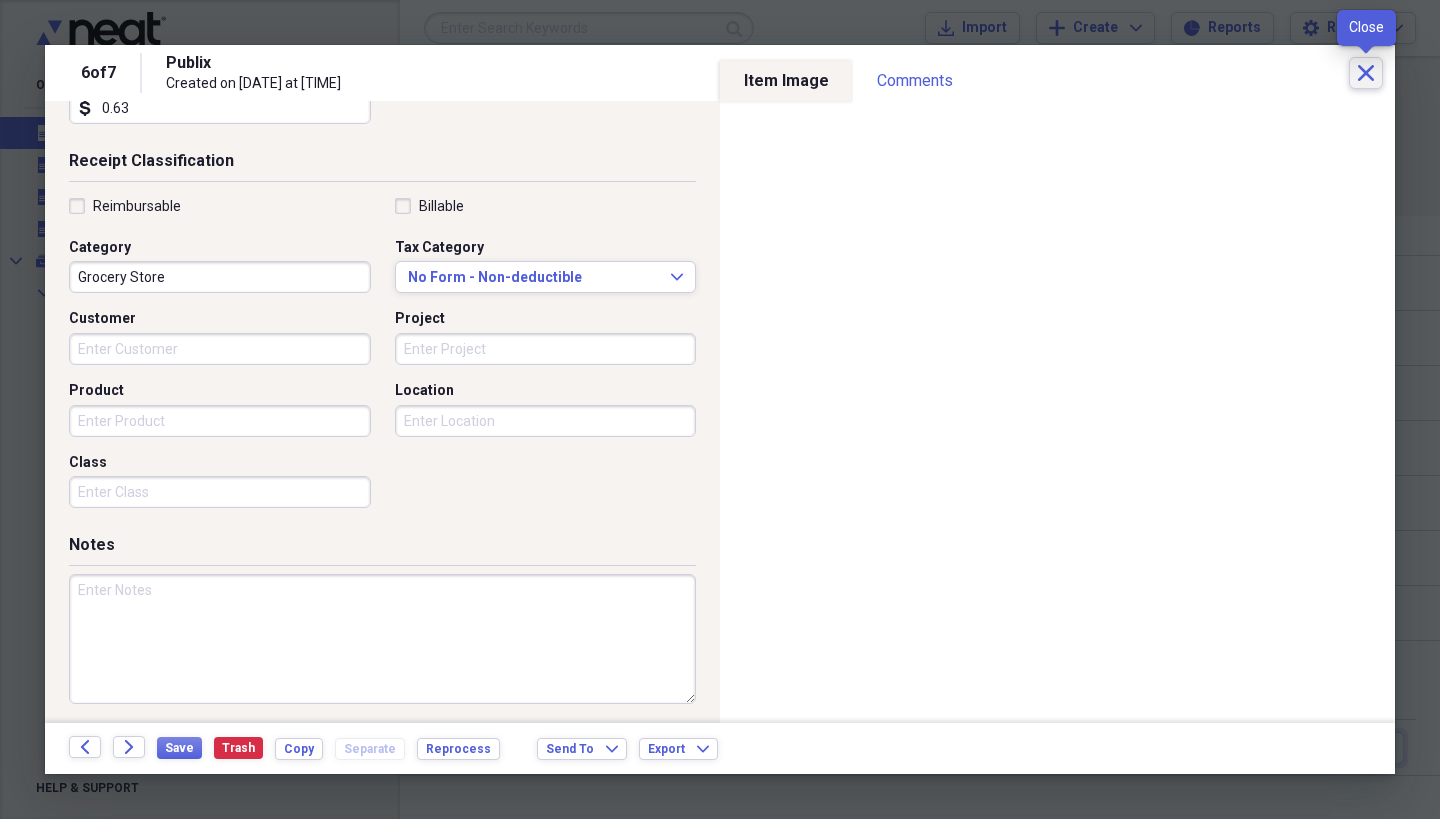 click on "Close" 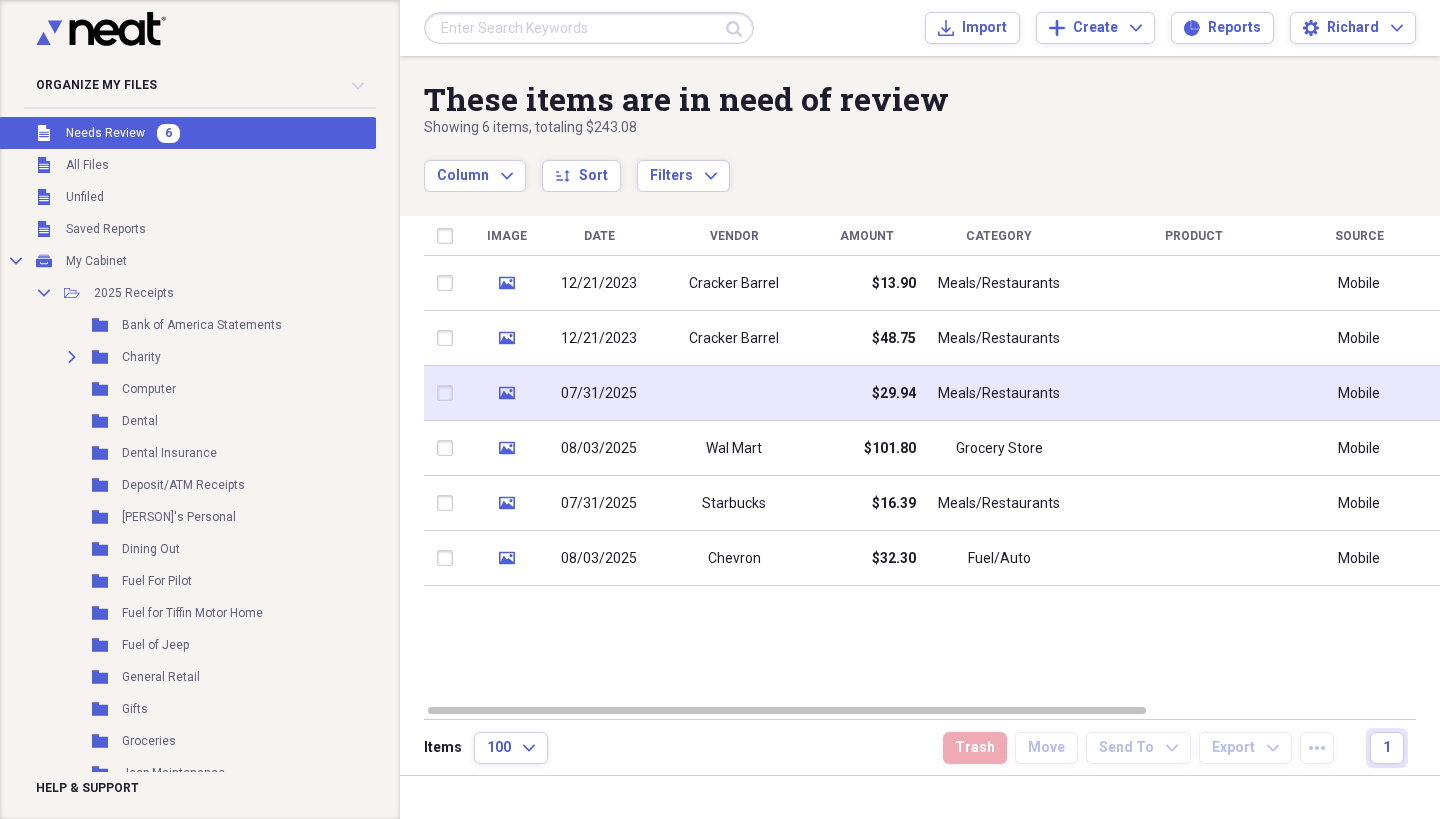 click at bounding box center (734, 393) 